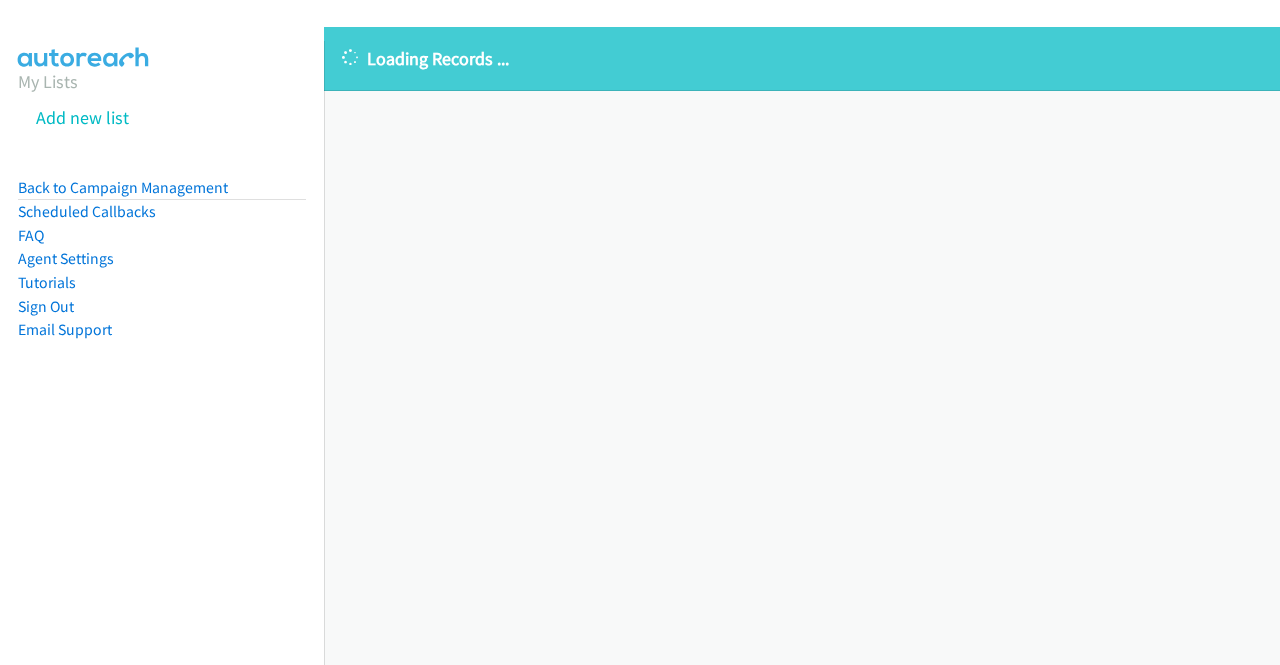 scroll, scrollTop: 0, scrollLeft: 0, axis: both 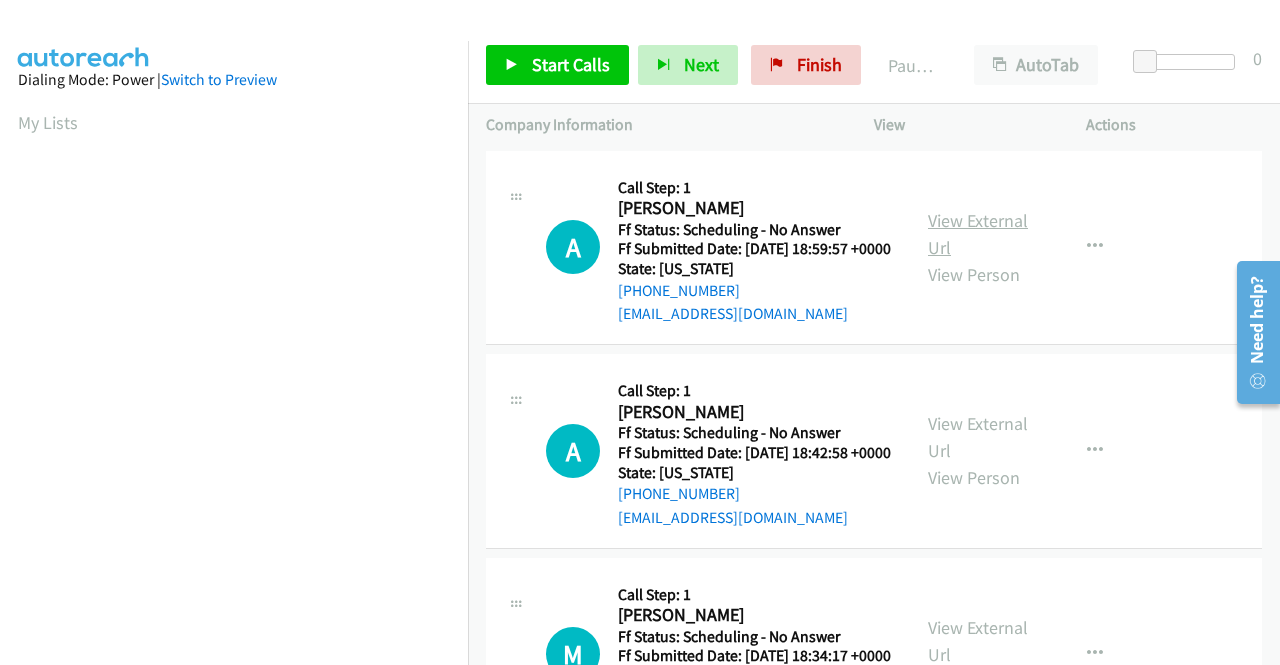 click on "View External Url" at bounding box center (978, 234) 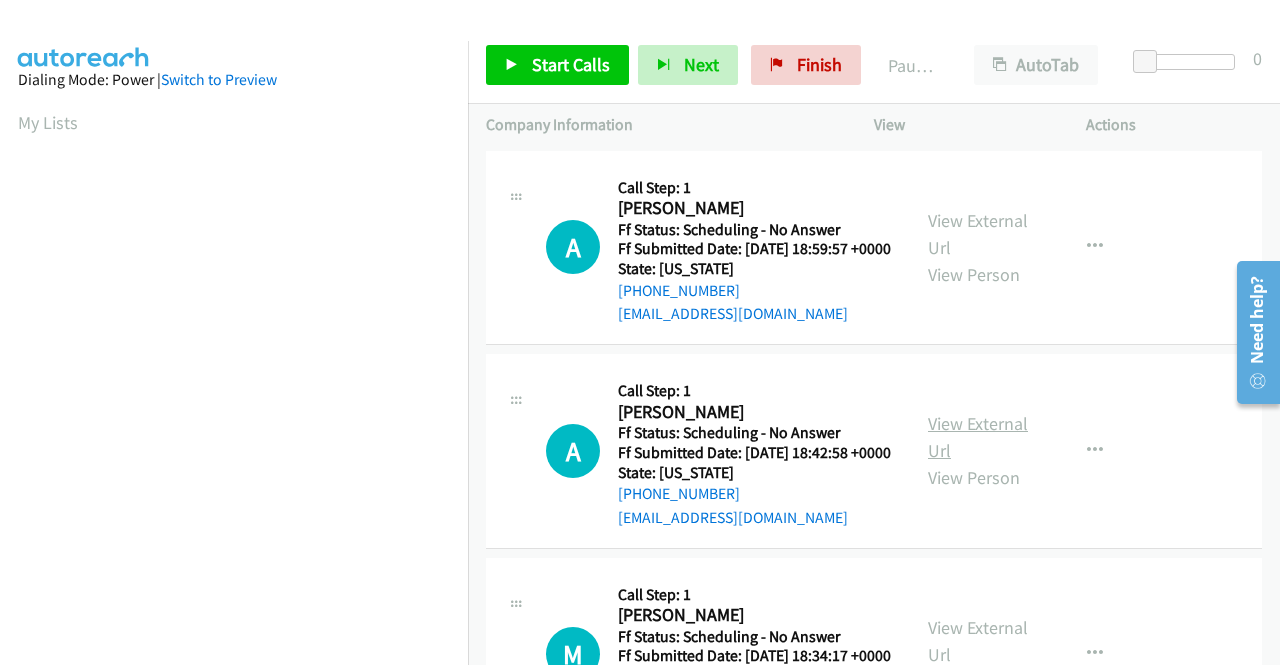 click on "View External Url" at bounding box center (978, 437) 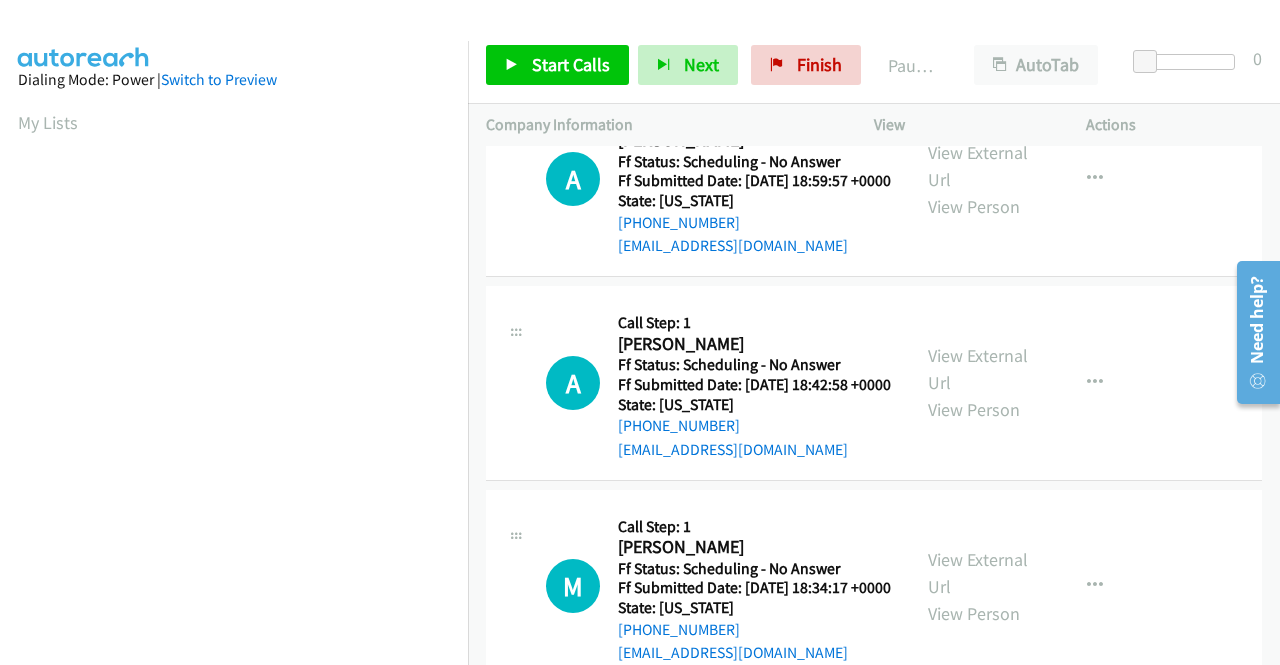 scroll, scrollTop: 100, scrollLeft: 0, axis: vertical 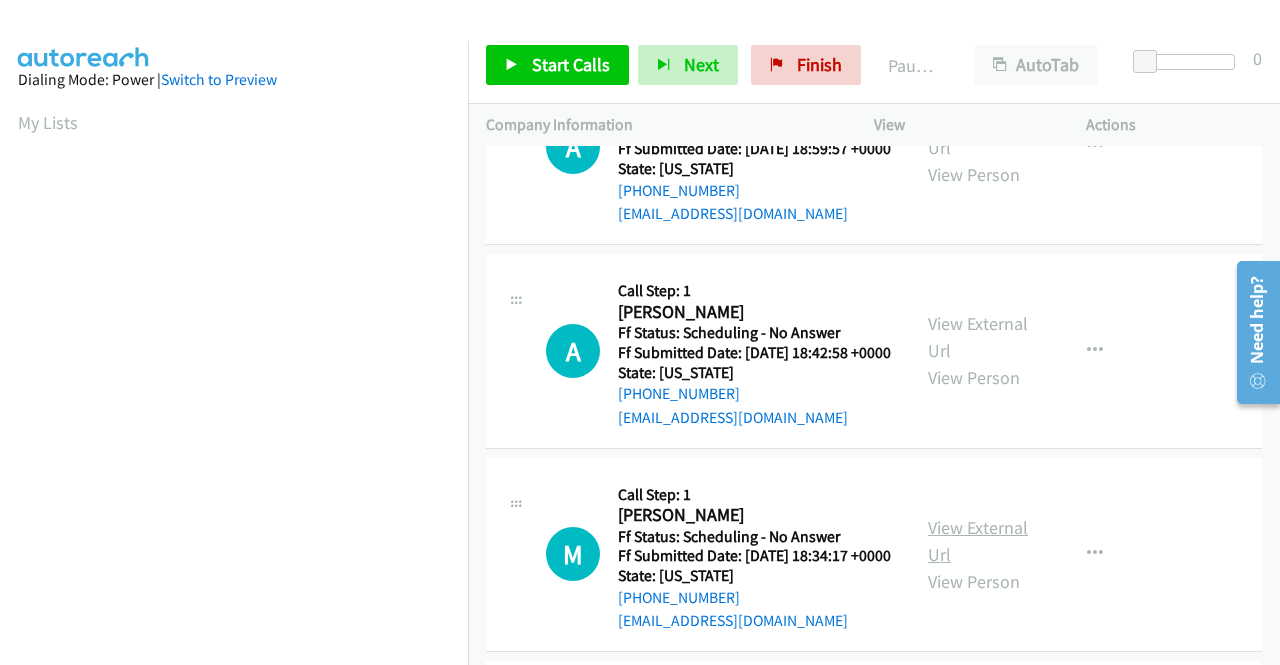click on "View External Url" at bounding box center [978, 541] 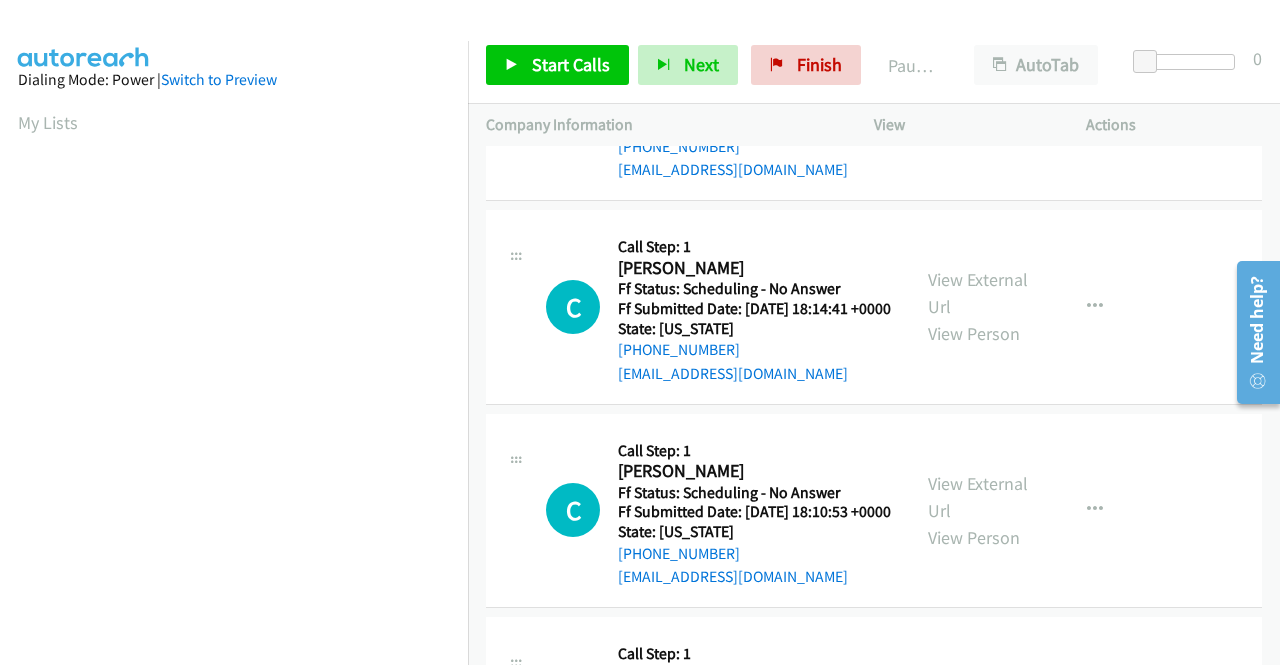 scroll, scrollTop: 600, scrollLeft: 0, axis: vertical 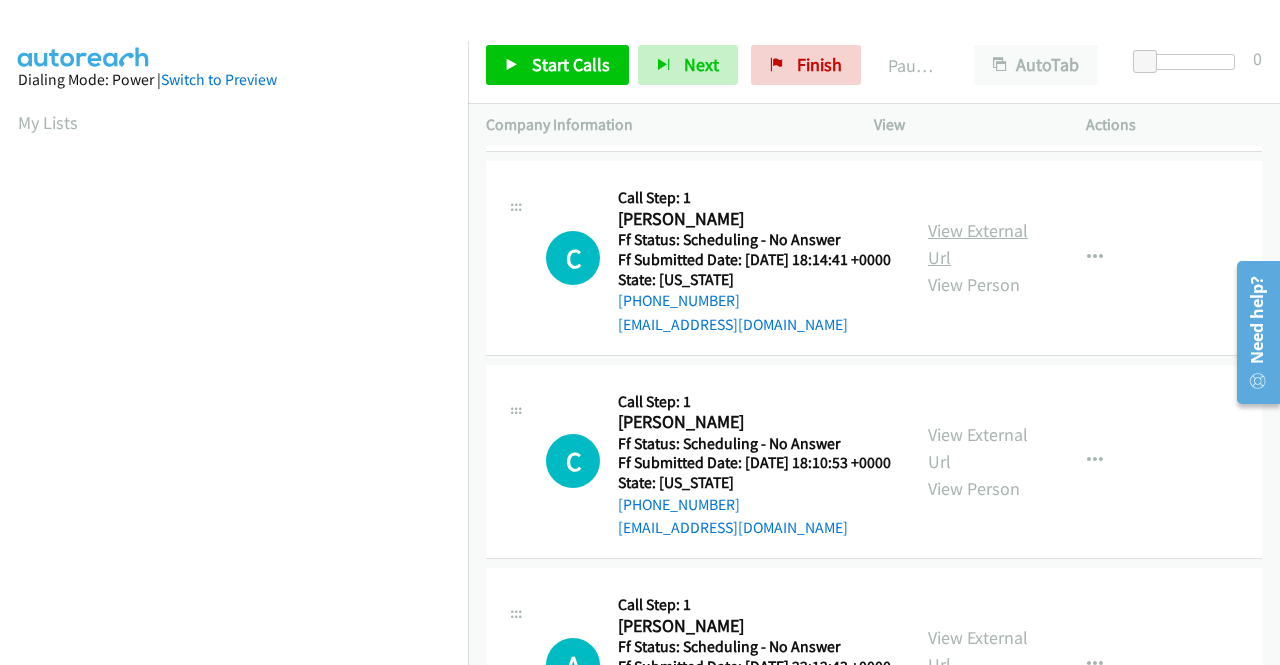 click on "View External Url" at bounding box center (978, 244) 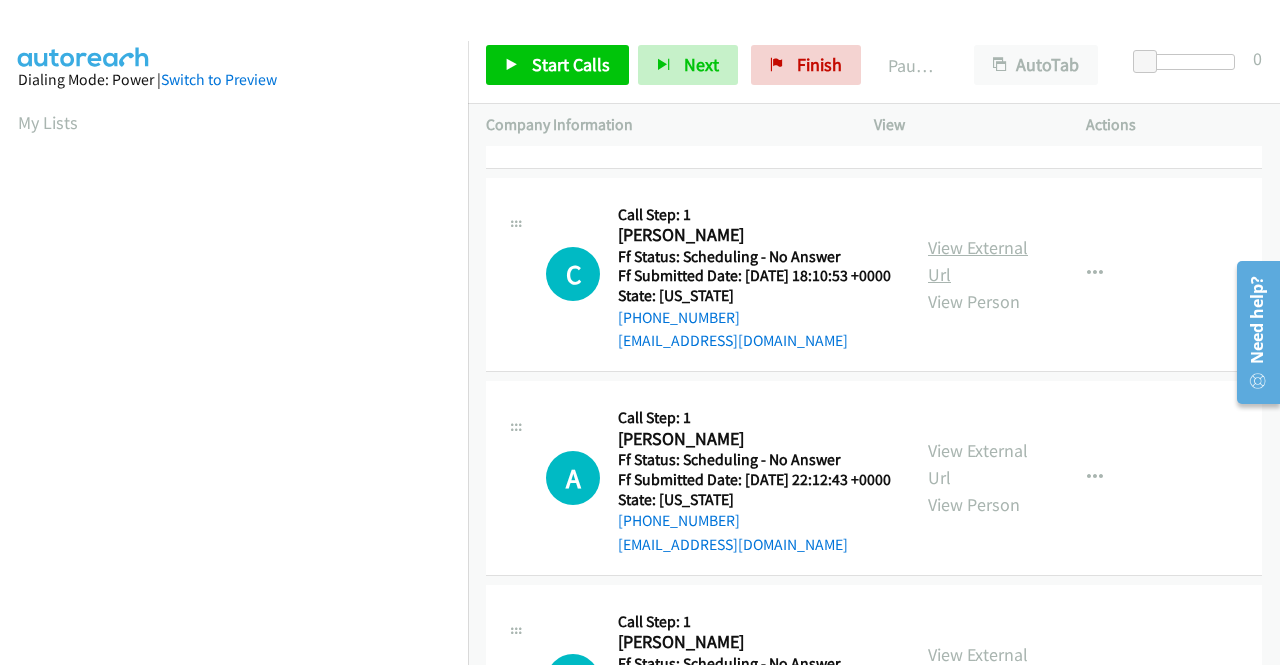 scroll, scrollTop: 800, scrollLeft: 0, axis: vertical 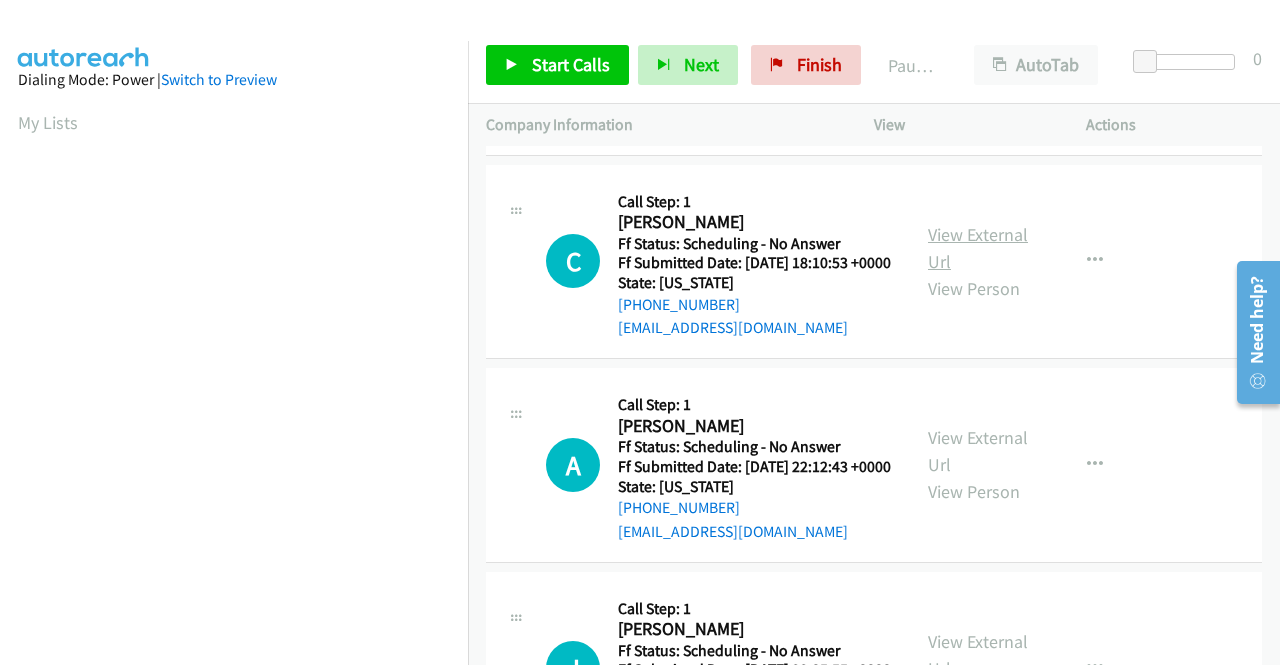 click on "View External Url" at bounding box center [978, 248] 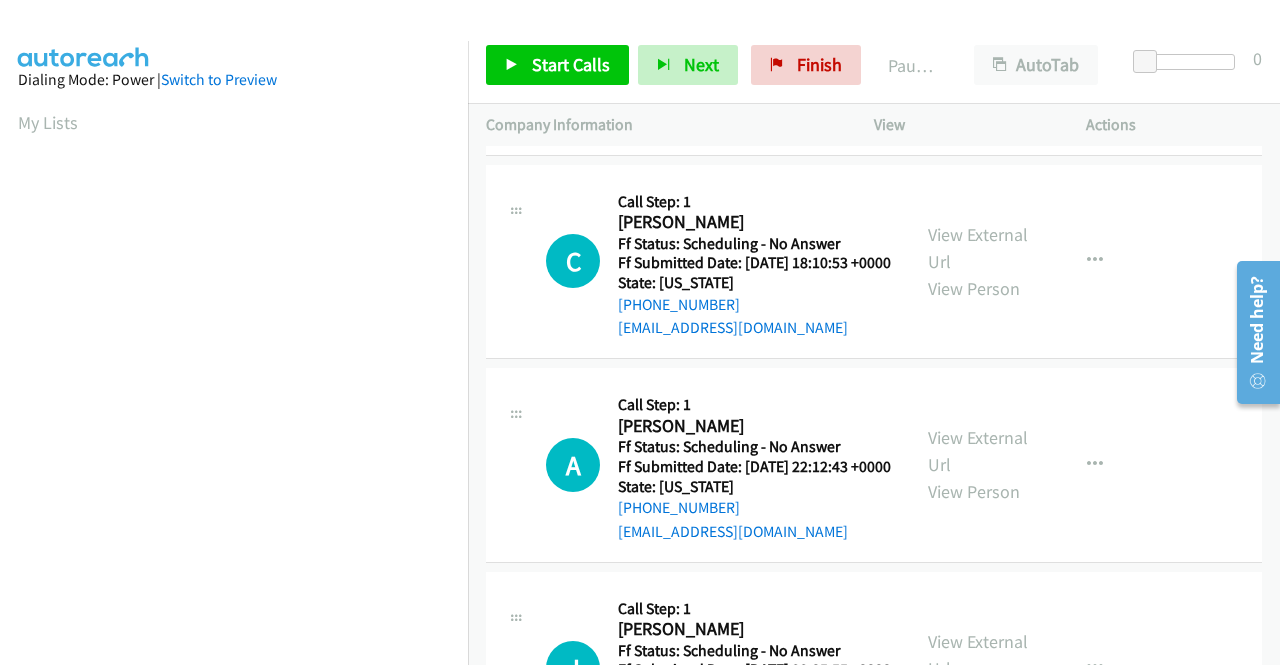scroll, scrollTop: 900, scrollLeft: 0, axis: vertical 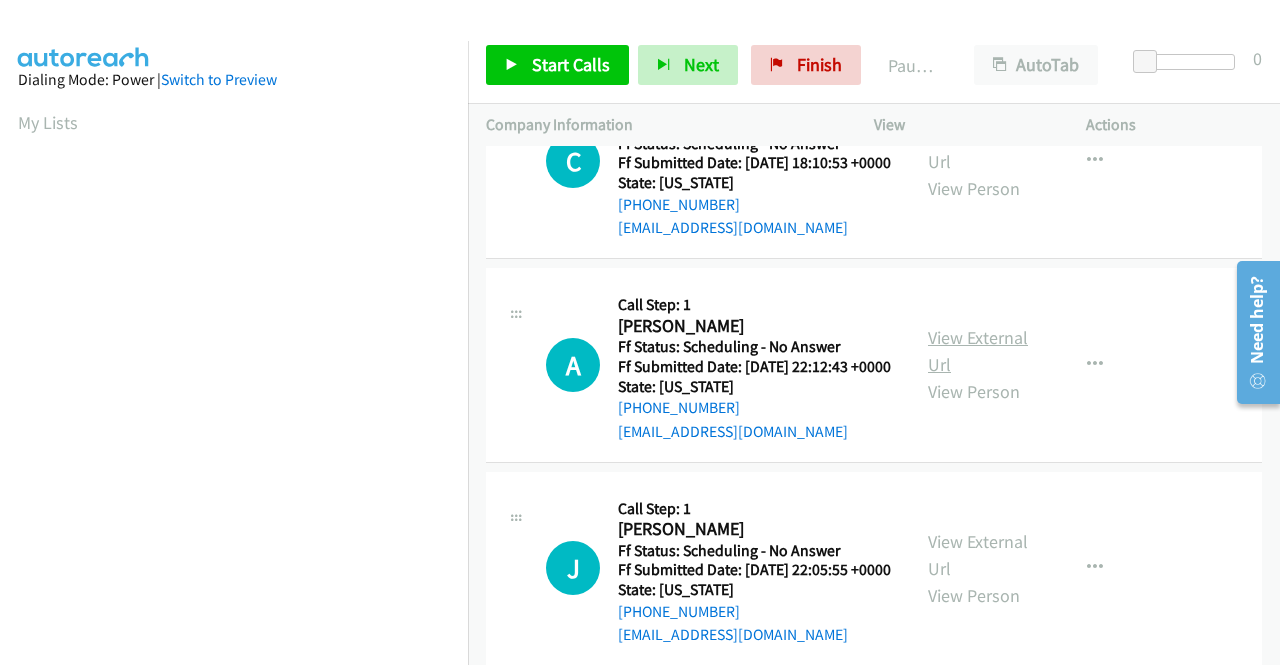 click on "View External Url" at bounding box center (978, 351) 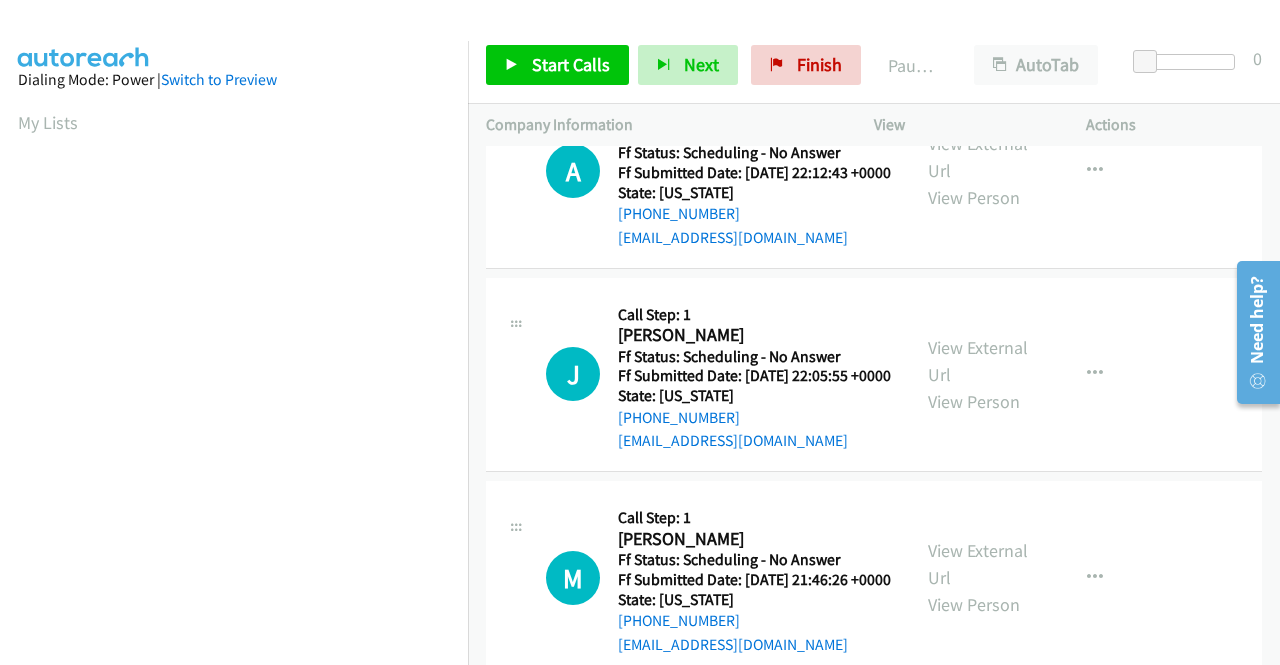 scroll, scrollTop: 1100, scrollLeft: 0, axis: vertical 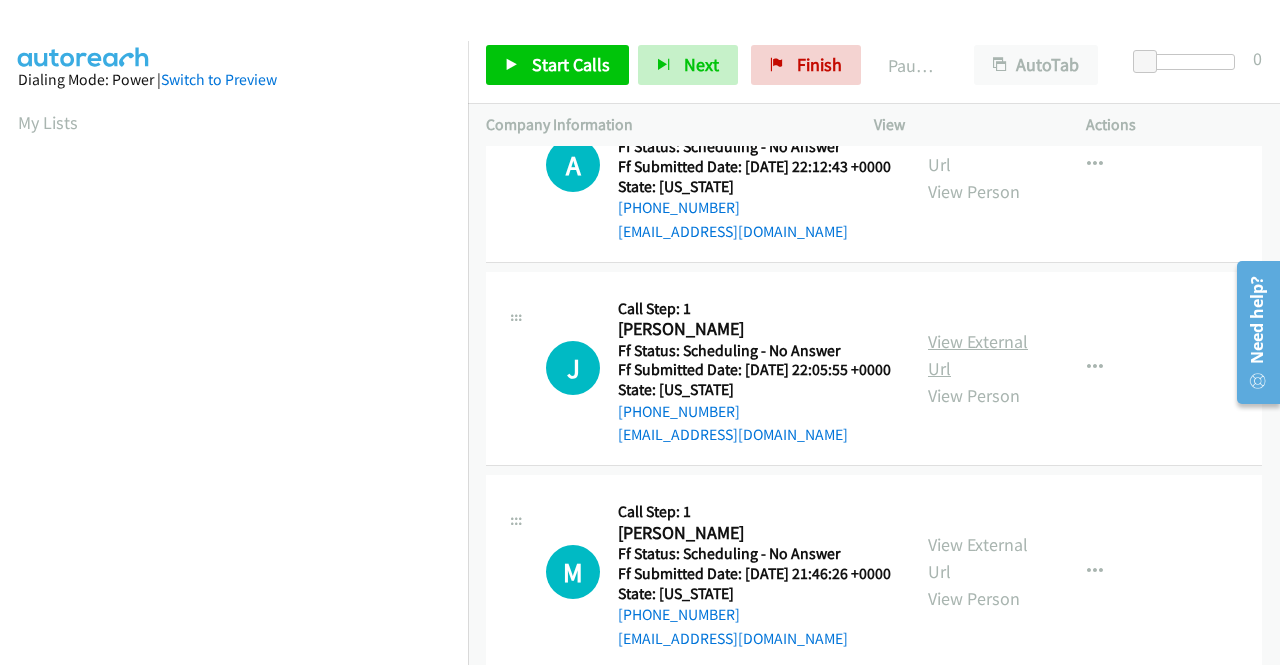 click on "View External Url" at bounding box center (978, 355) 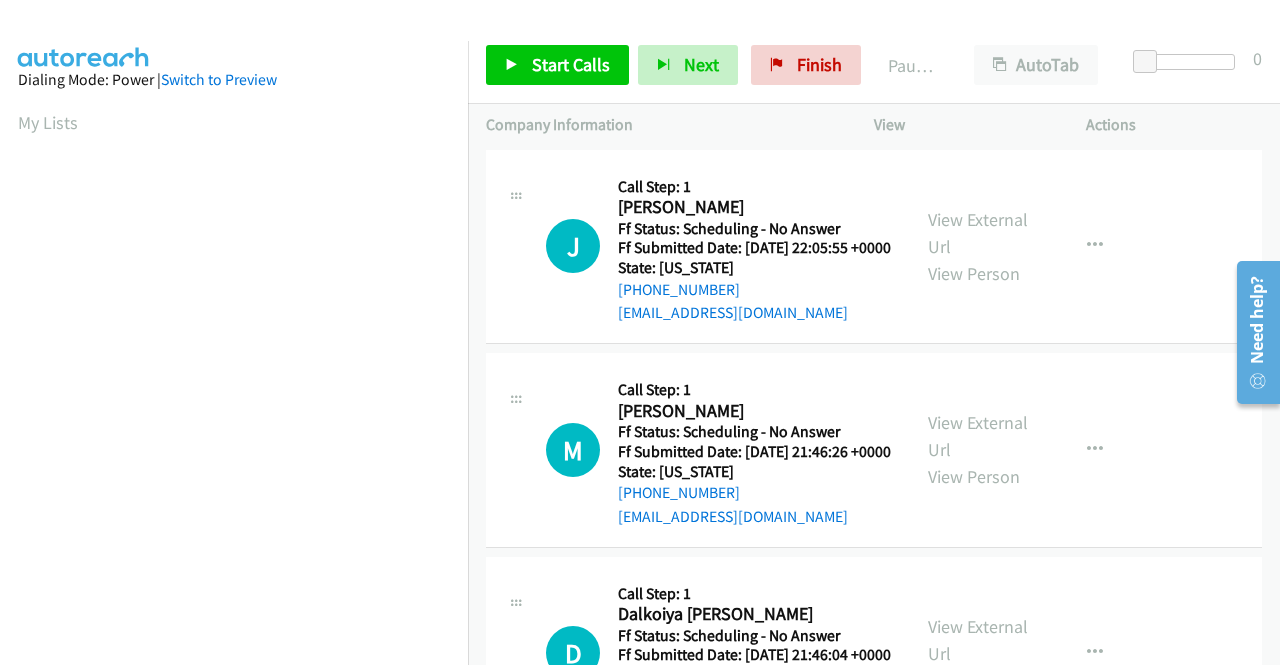 scroll, scrollTop: 1300, scrollLeft: 0, axis: vertical 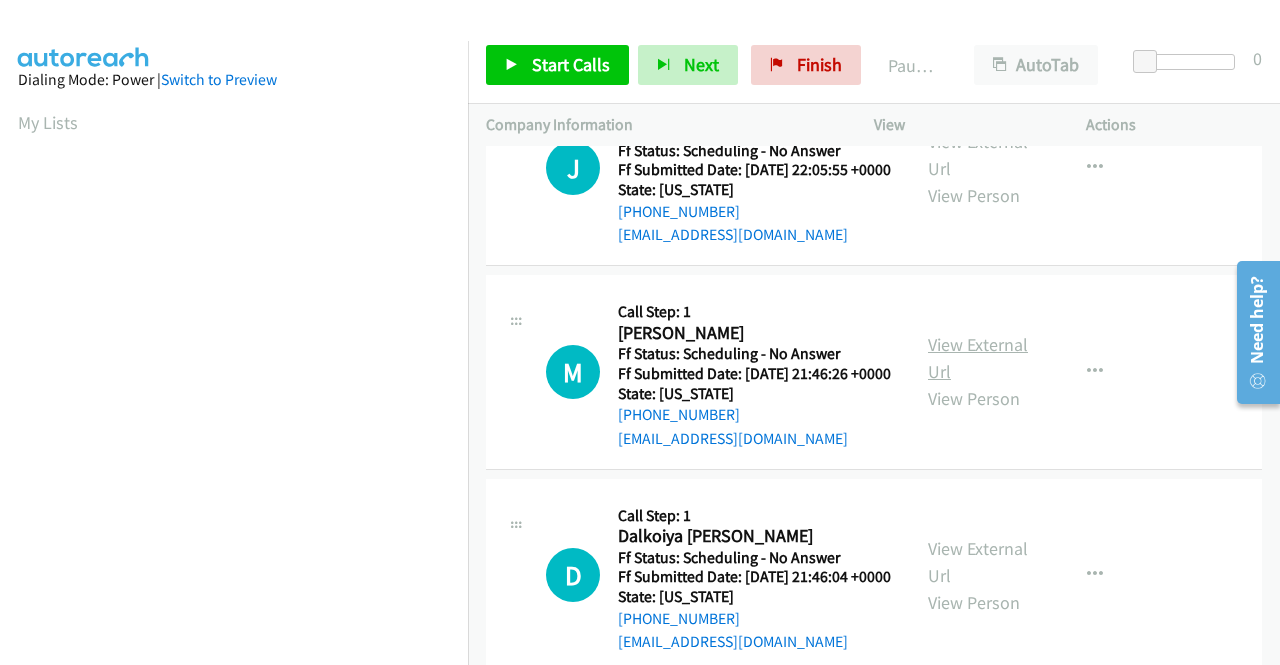 click on "View External Url" at bounding box center [978, 358] 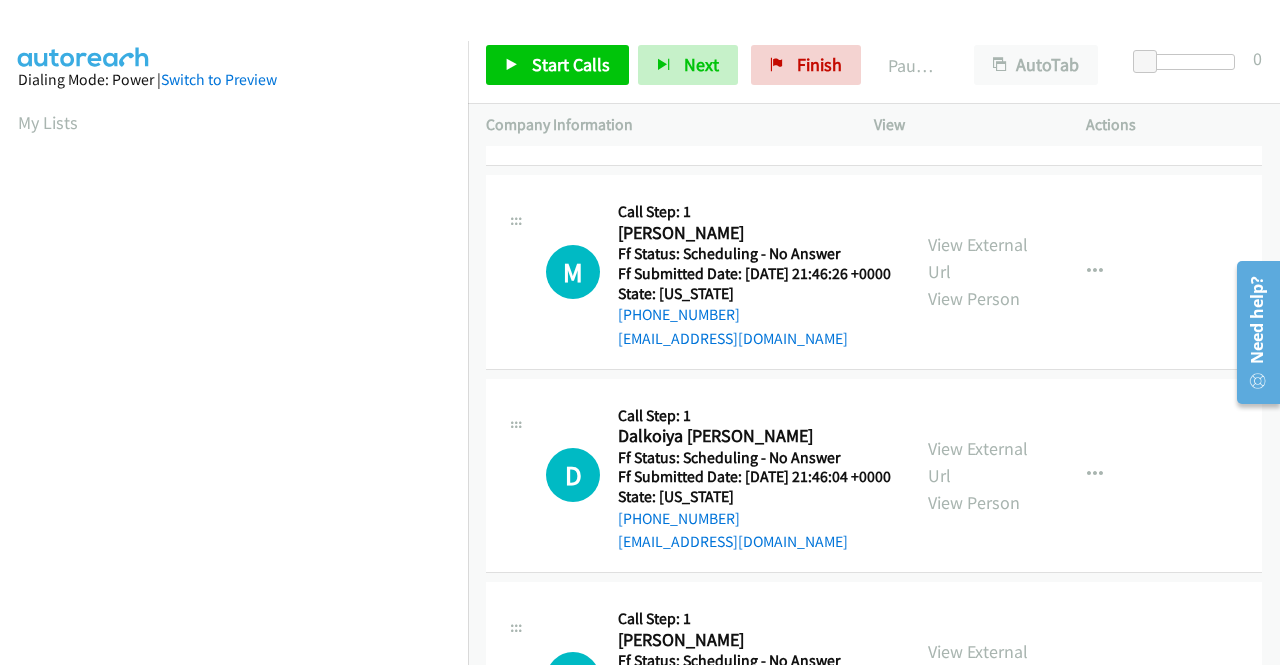 scroll, scrollTop: 1500, scrollLeft: 0, axis: vertical 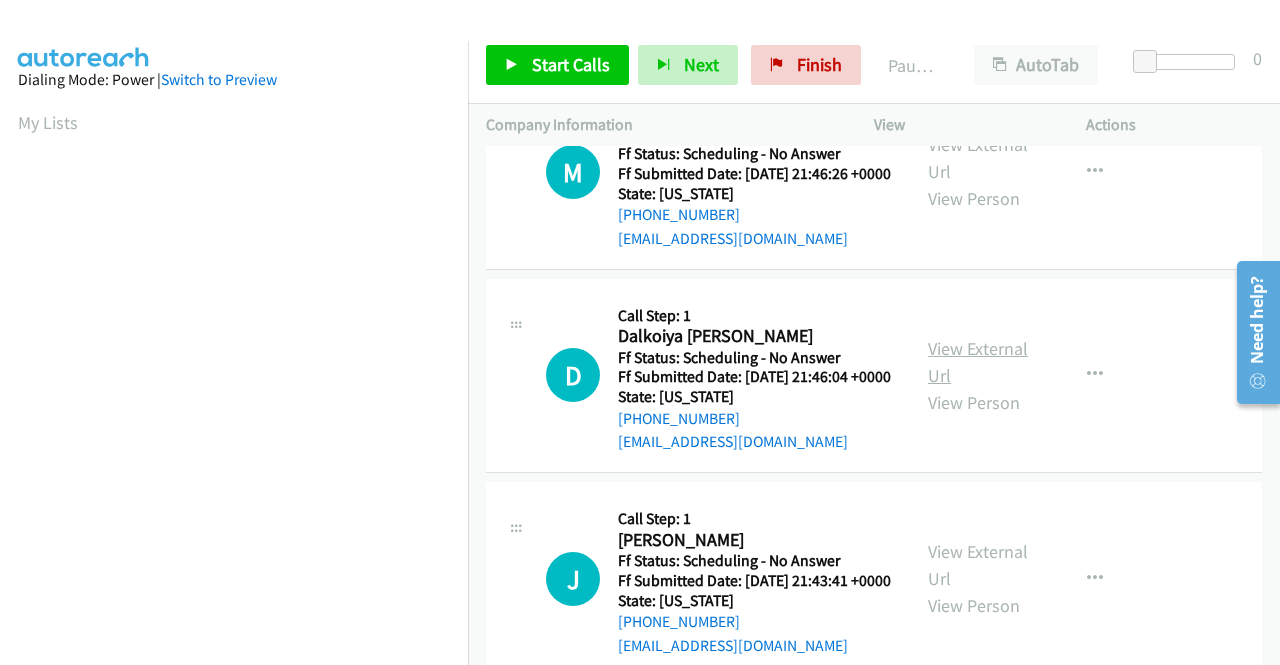 click on "View External Url" at bounding box center (978, 362) 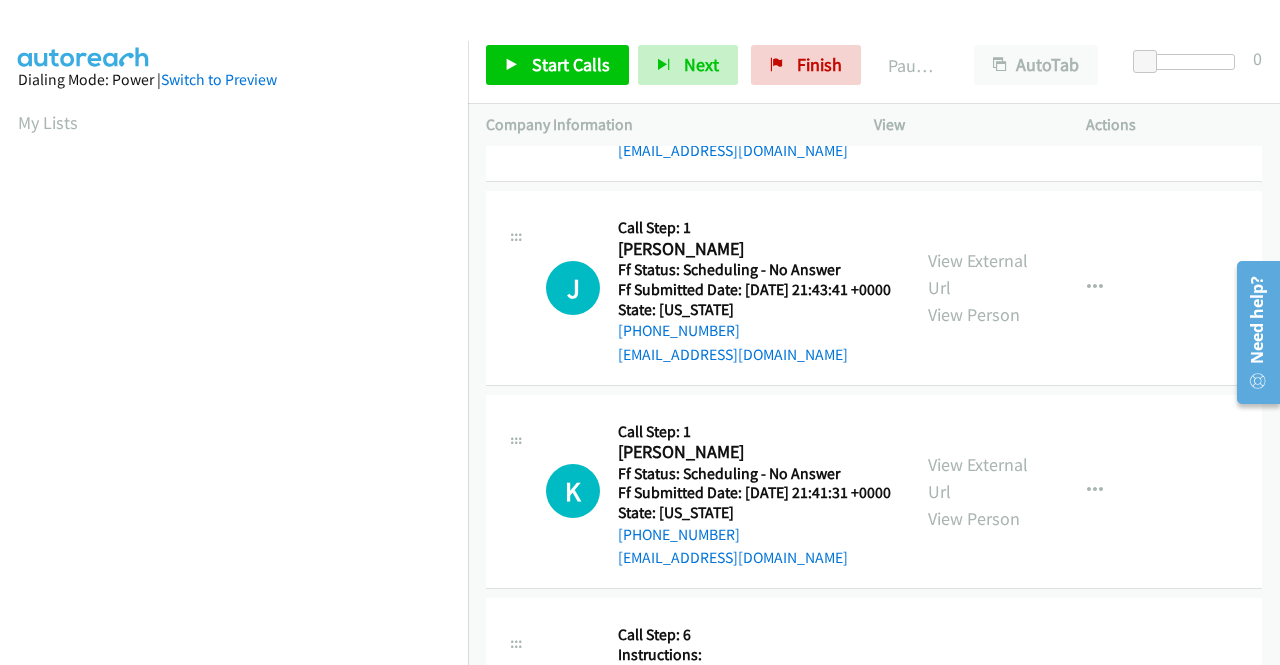 scroll, scrollTop: 1800, scrollLeft: 0, axis: vertical 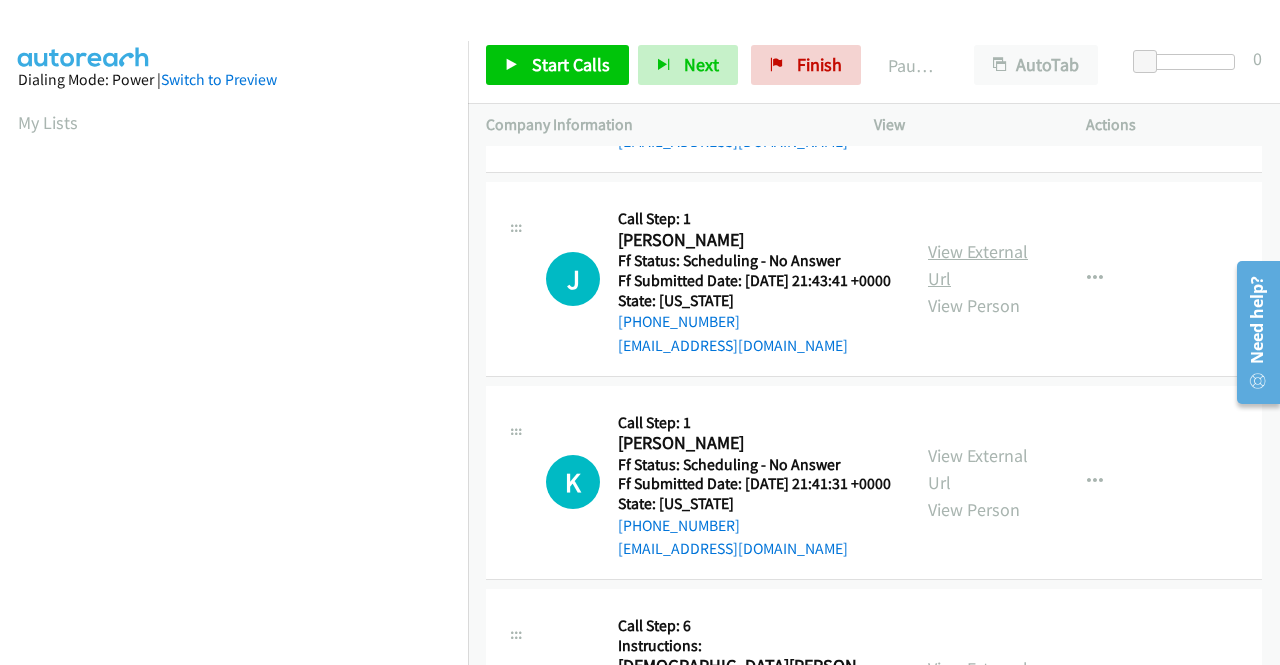 click on "View External Url" at bounding box center [978, 265] 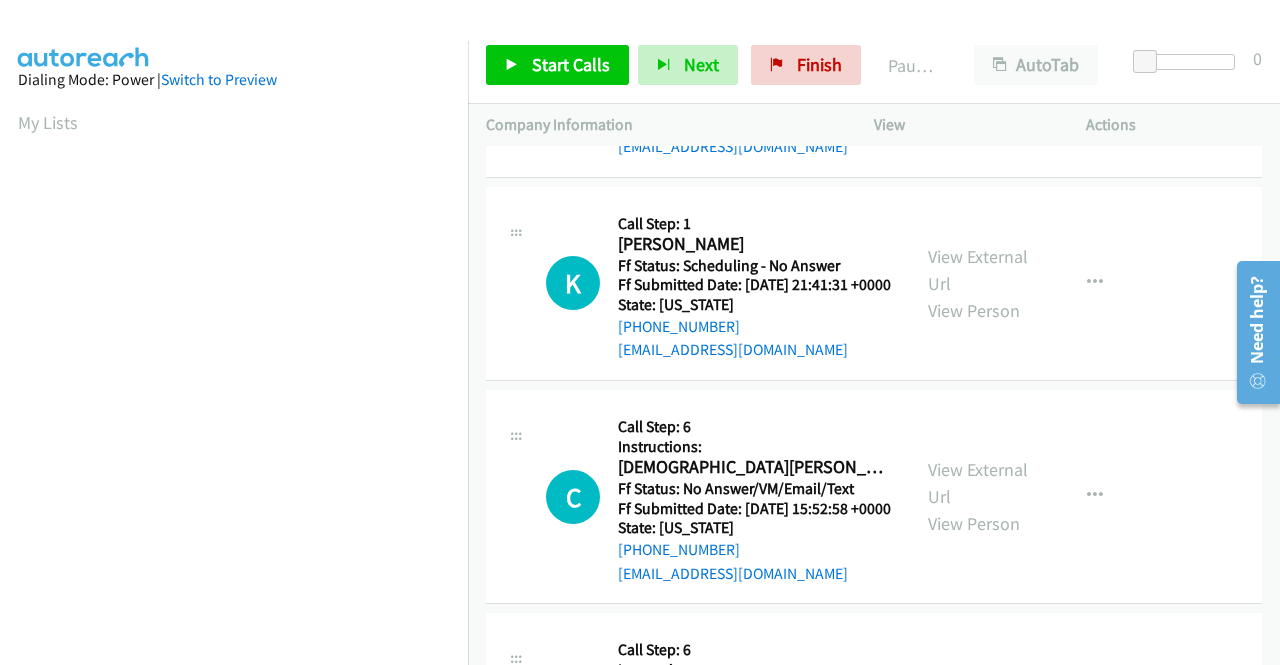 scroll, scrollTop: 2000, scrollLeft: 0, axis: vertical 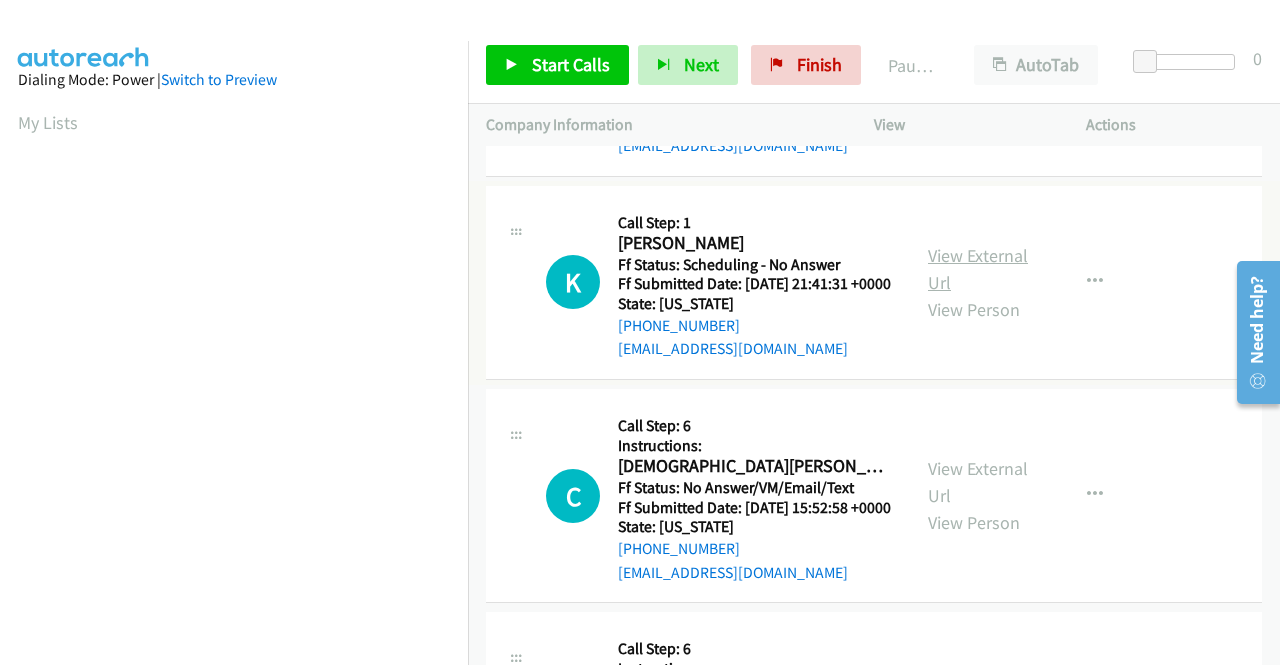 click on "View External Url" at bounding box center (978, 269) 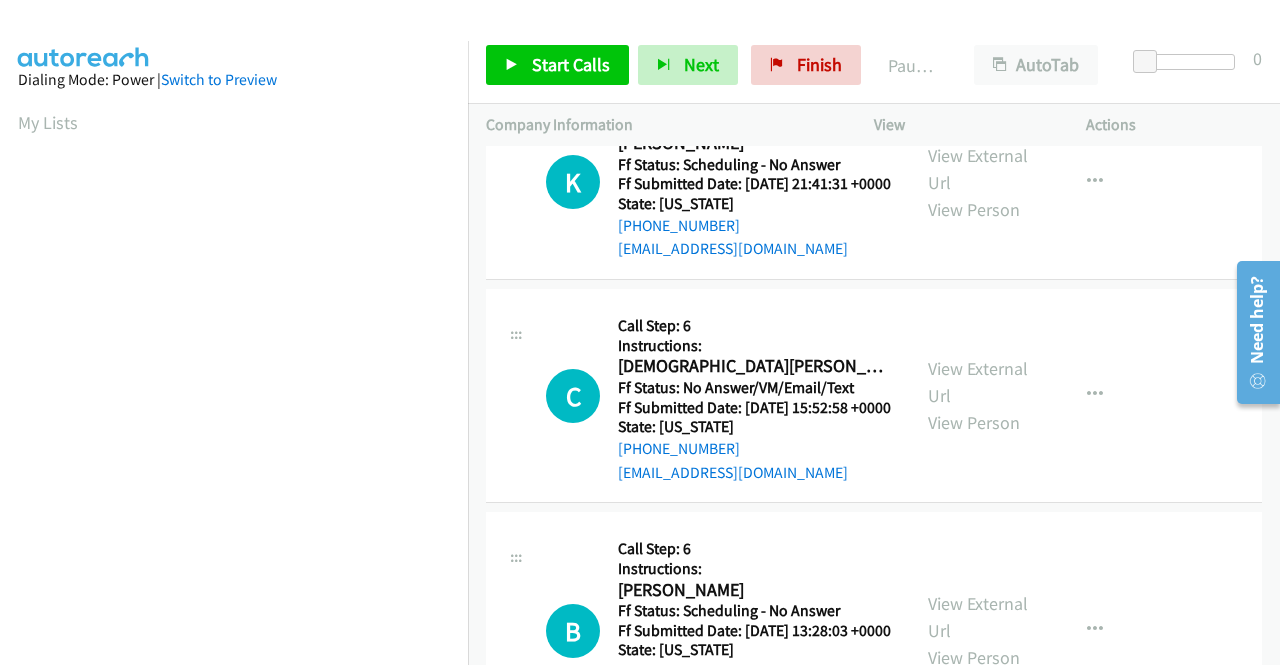 scroll, scrollTop: 2200, scrollLeft: 0, axis: vertical 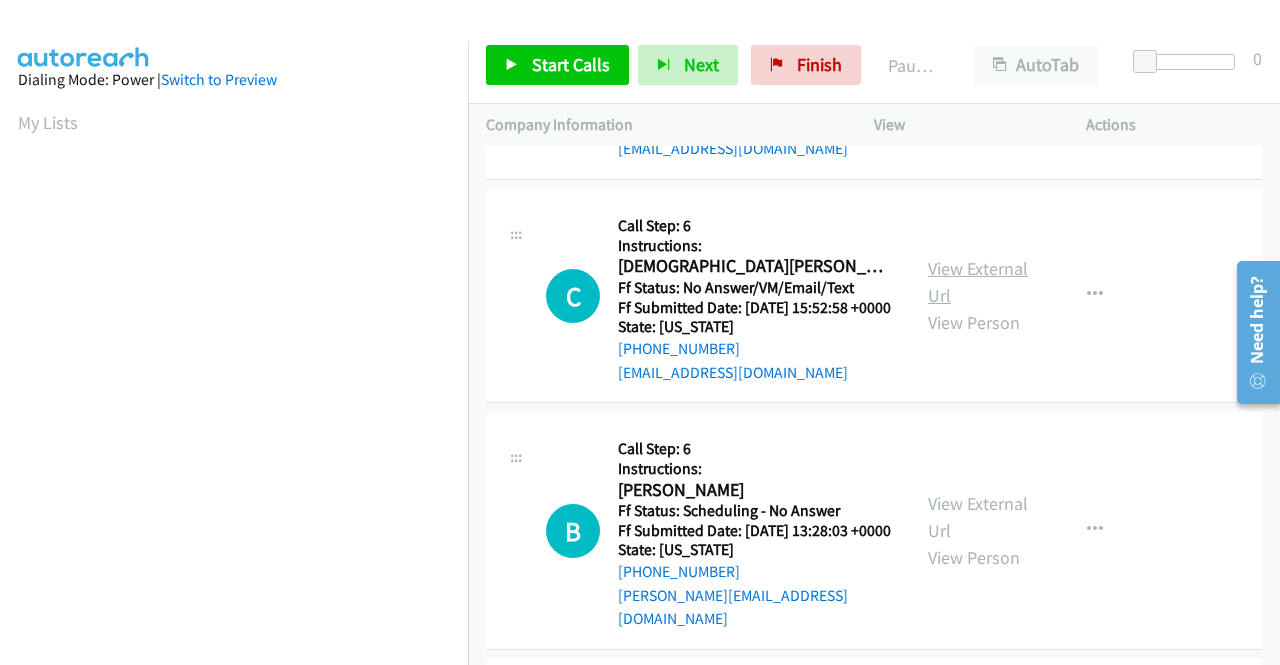 click on "View External Url" at bounding box center [978, 282] 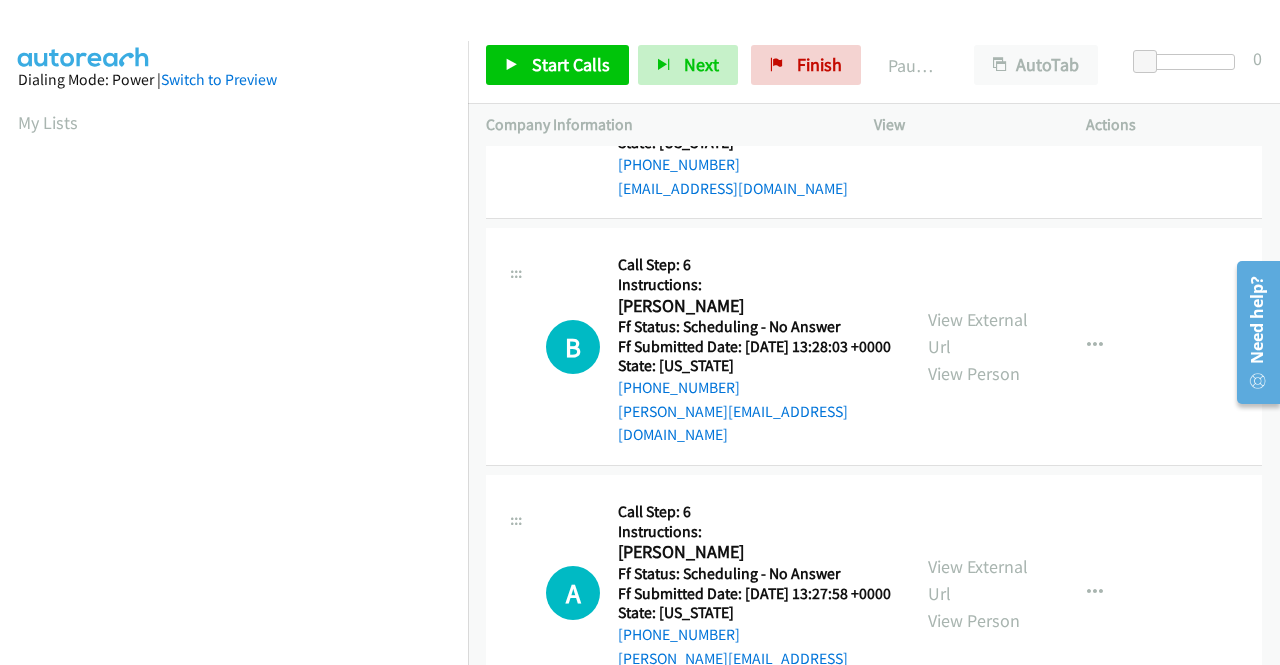 scroll, scrollTop: 2400, scrollLeft: 0, axis: vertical 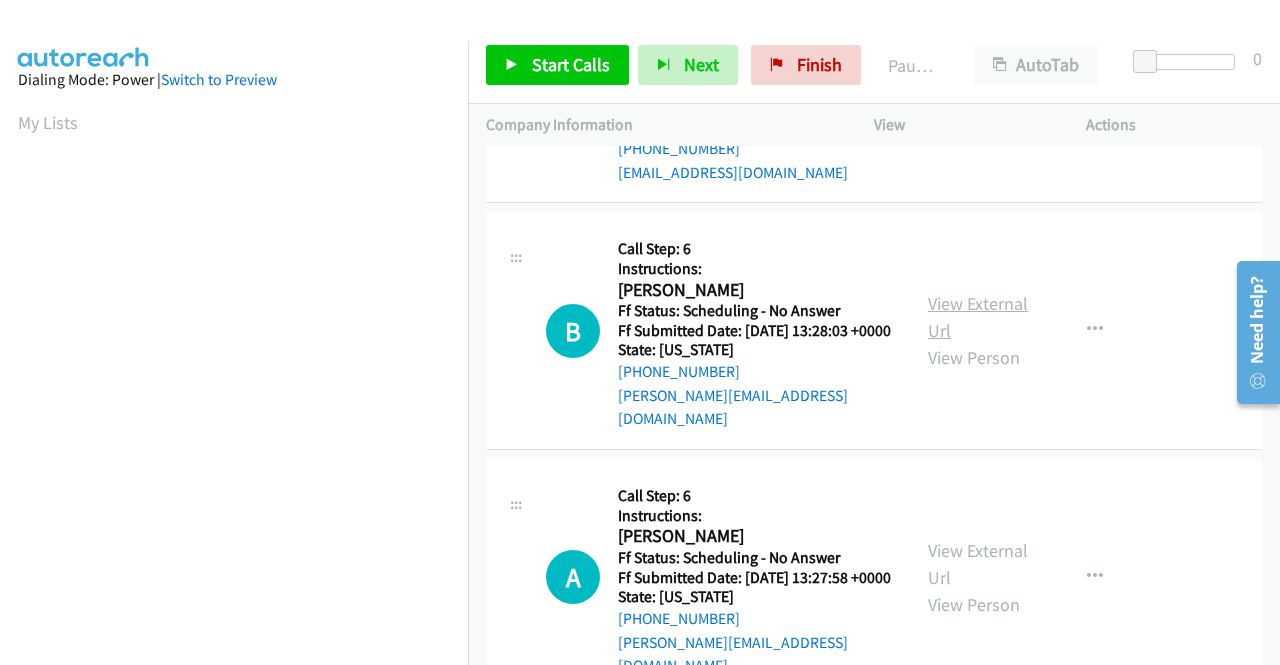 click on "View External Url" at bounding box center (978, 317) 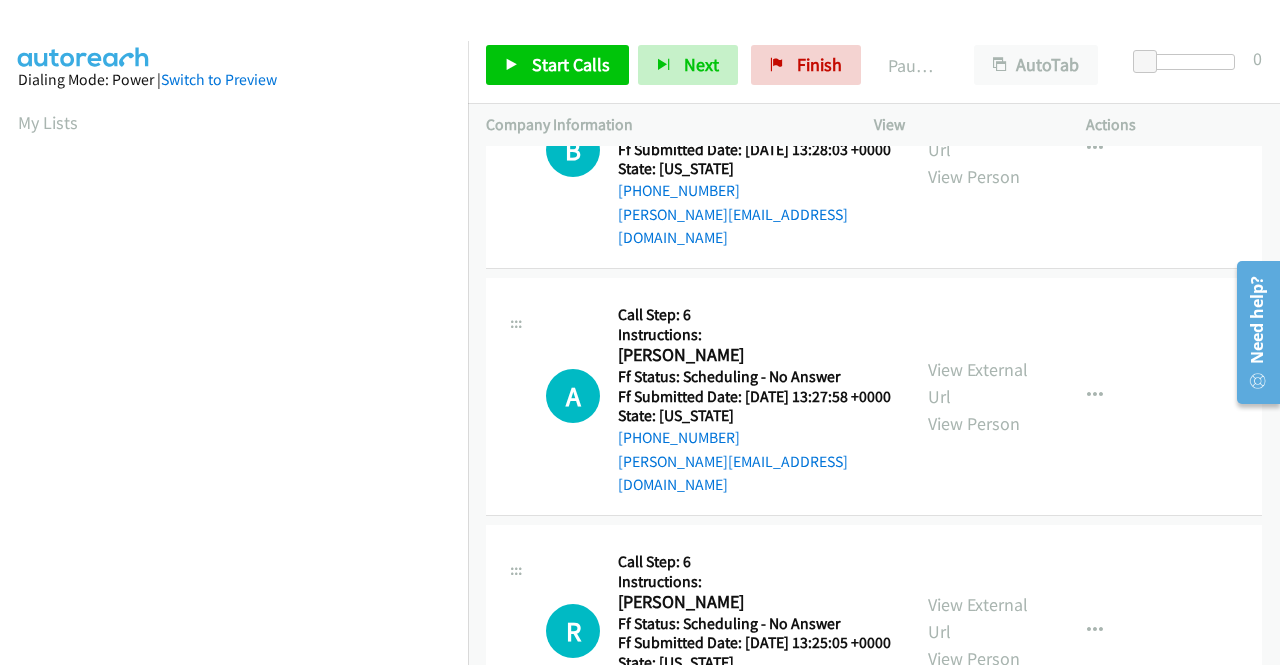scroll, scrollTop: 2600, scrollLeft: 0, axis: vertical 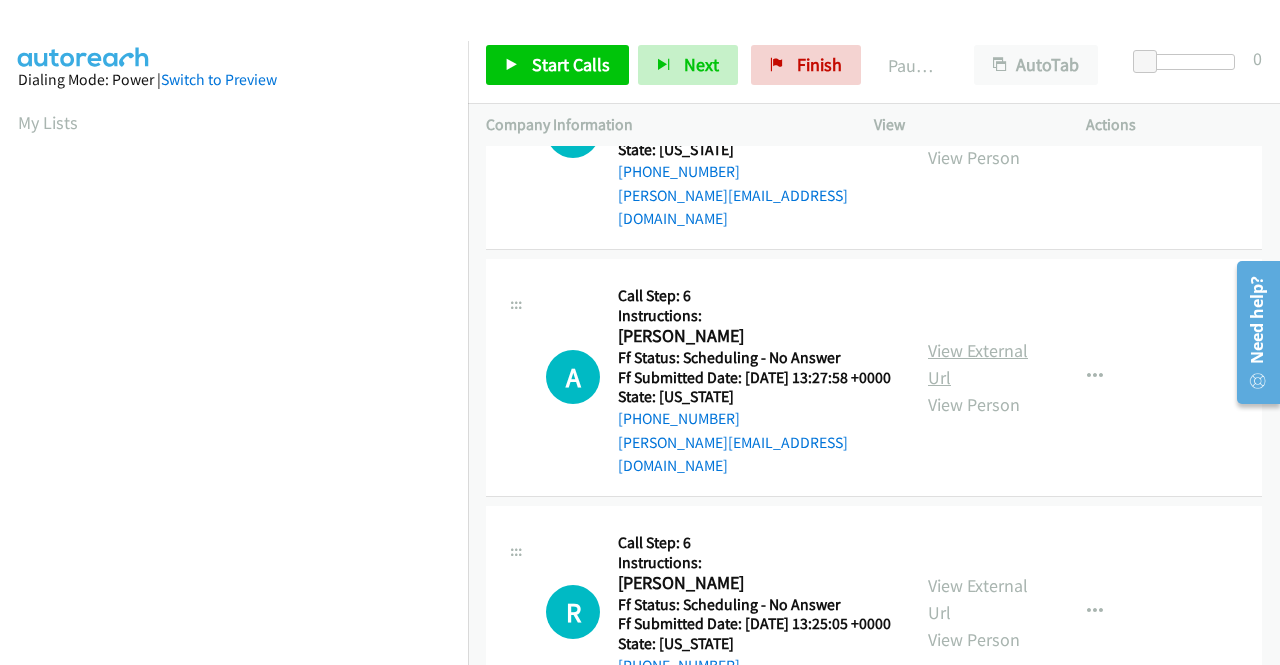 click on "View External Url" at bounding box center (978, 364) 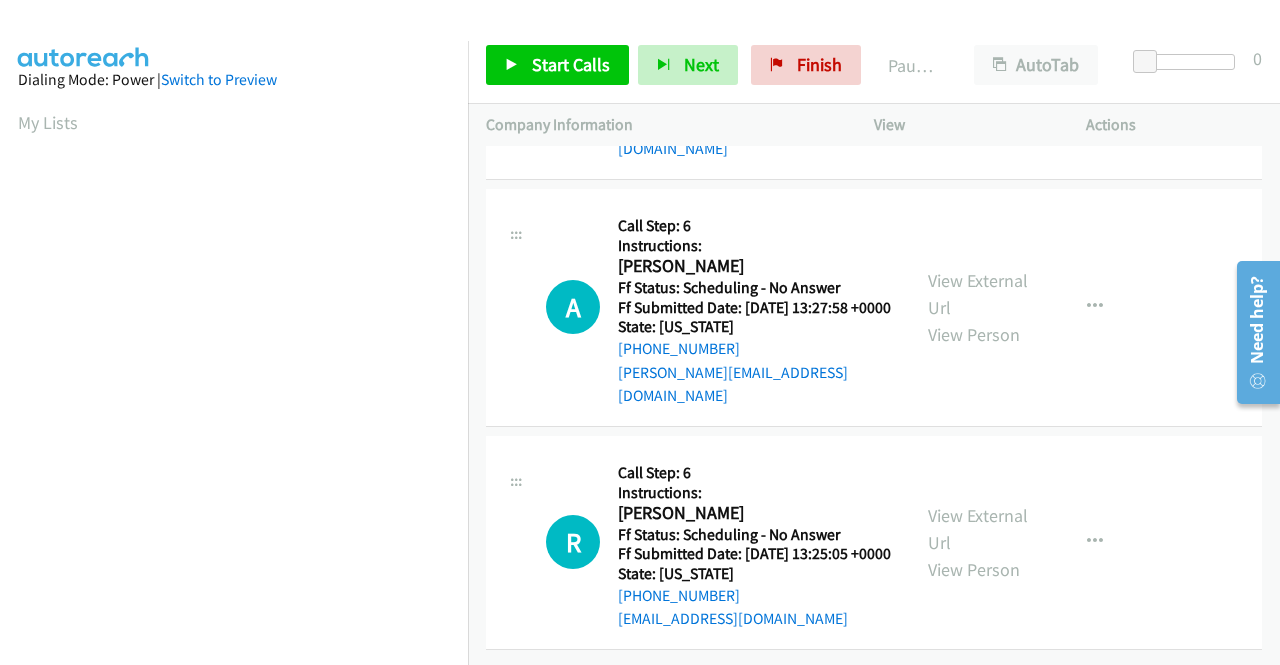 scroll, scrollTop: 2900, scrollLeft: 0, axis: vertical 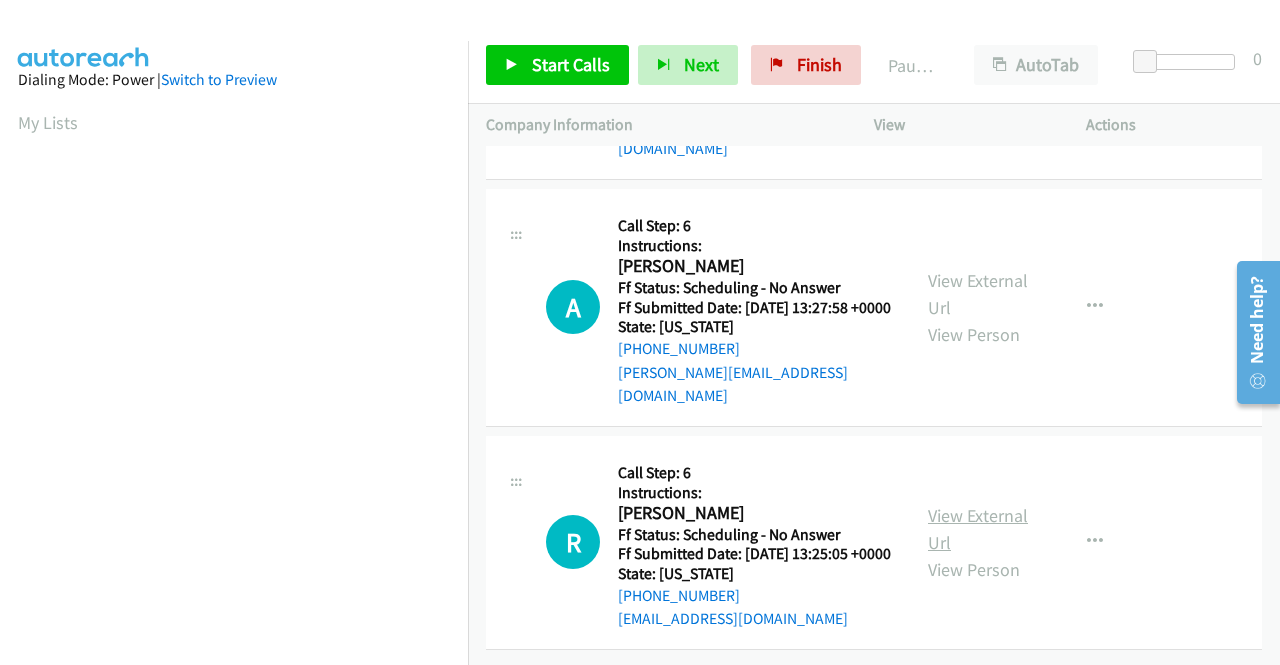 click on "View External Url" at bounding box center (978, 529) 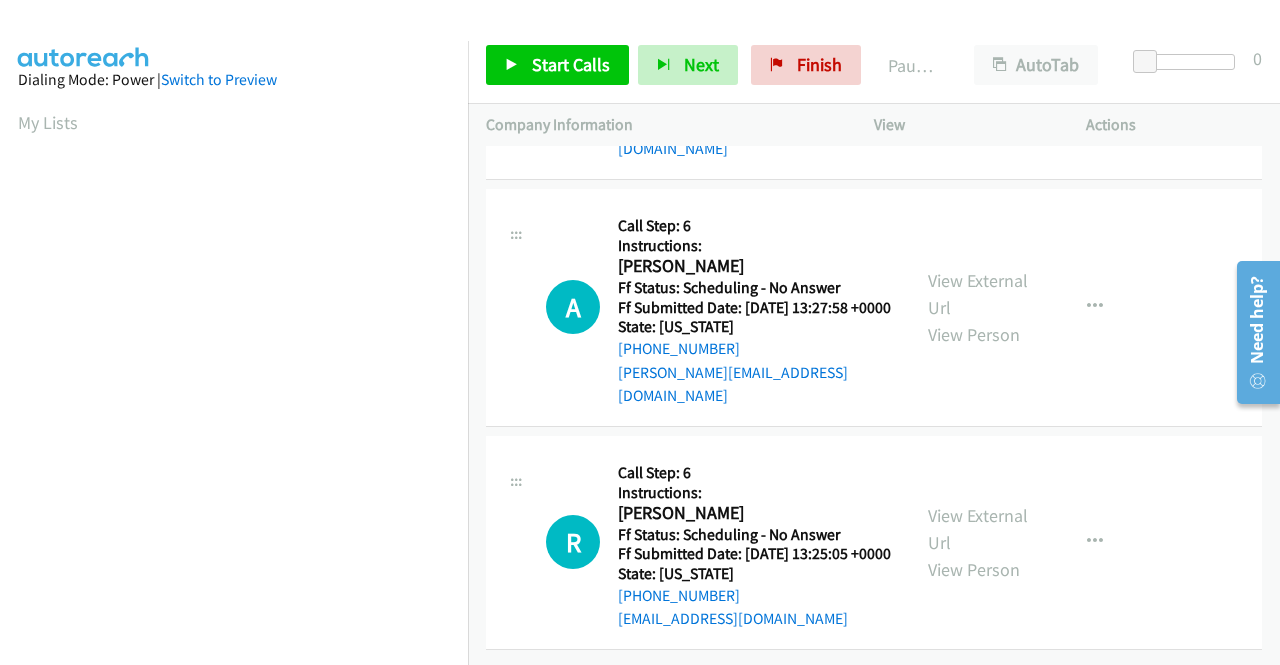 scroll, scrollTop: 2927, scrollLeft: 0, axis: vertical 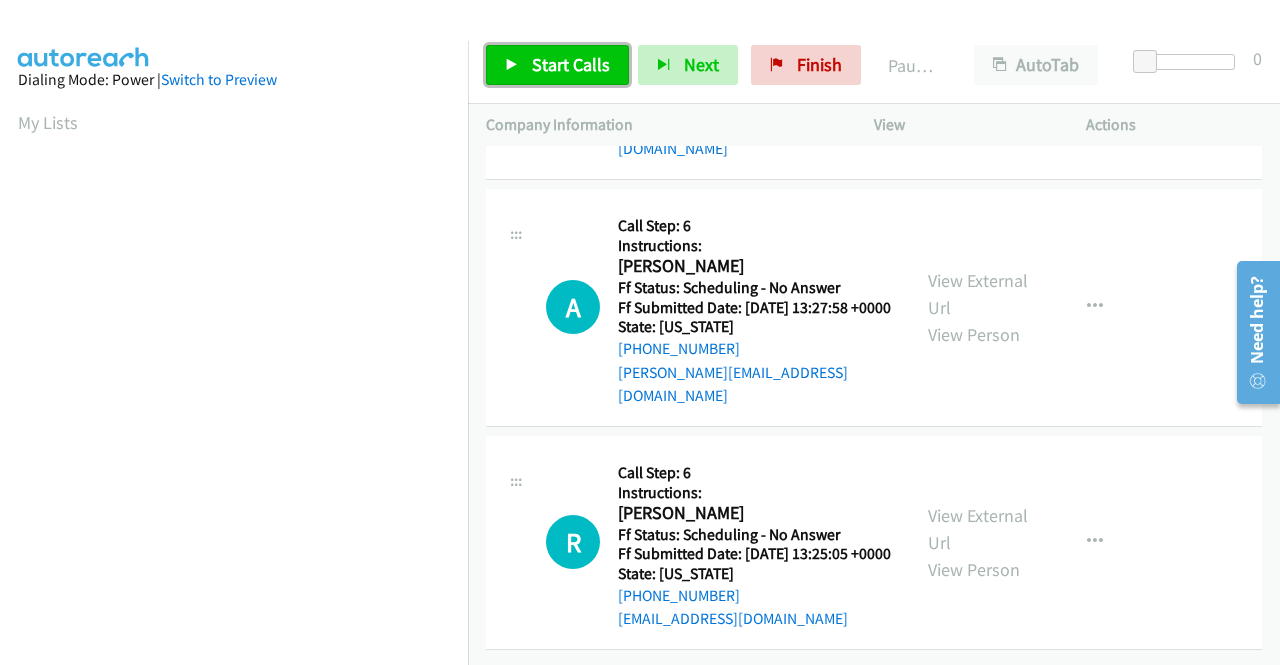 click on "Start Calls" at bounding box center (557, 65) 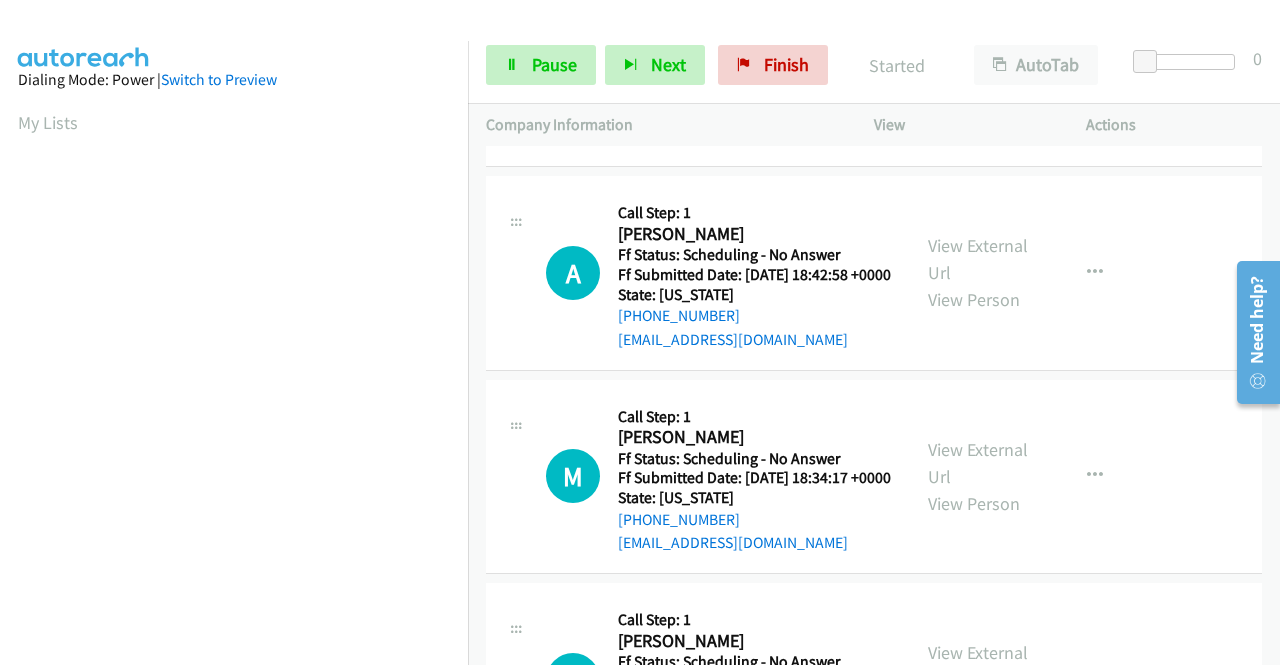 scroll, scrollTop: 0, scrollLeft: 0, axis: both 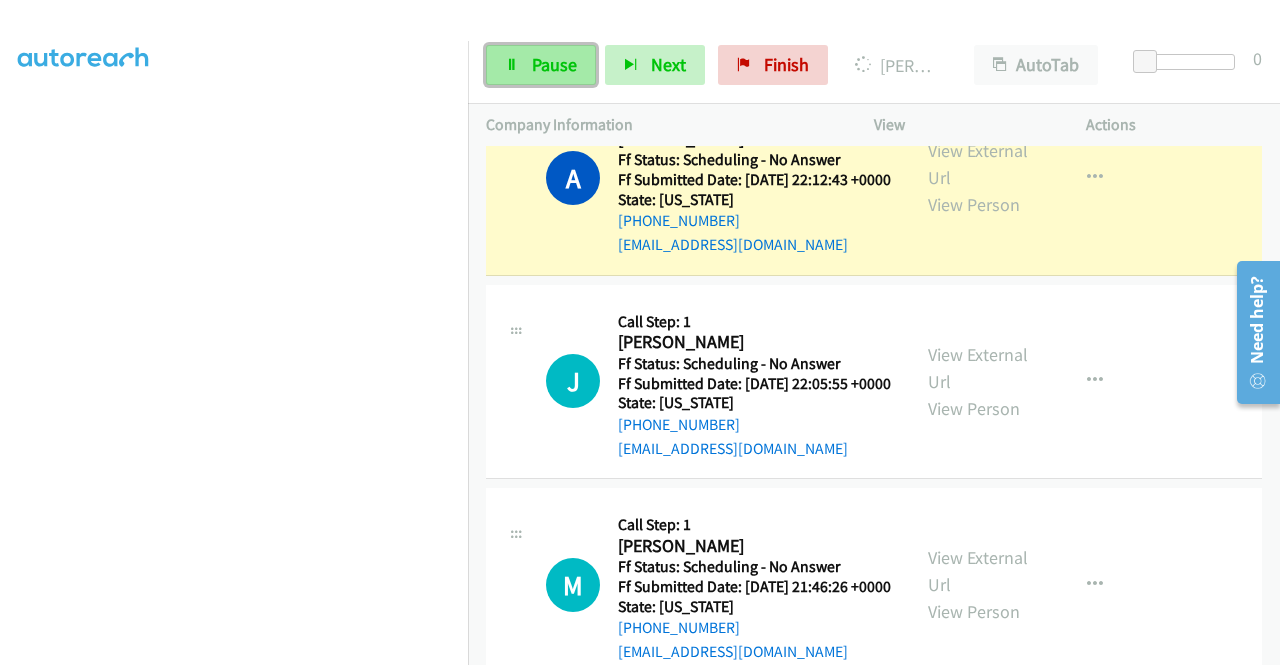 click on "Pause" at bounding box center [541, 65] 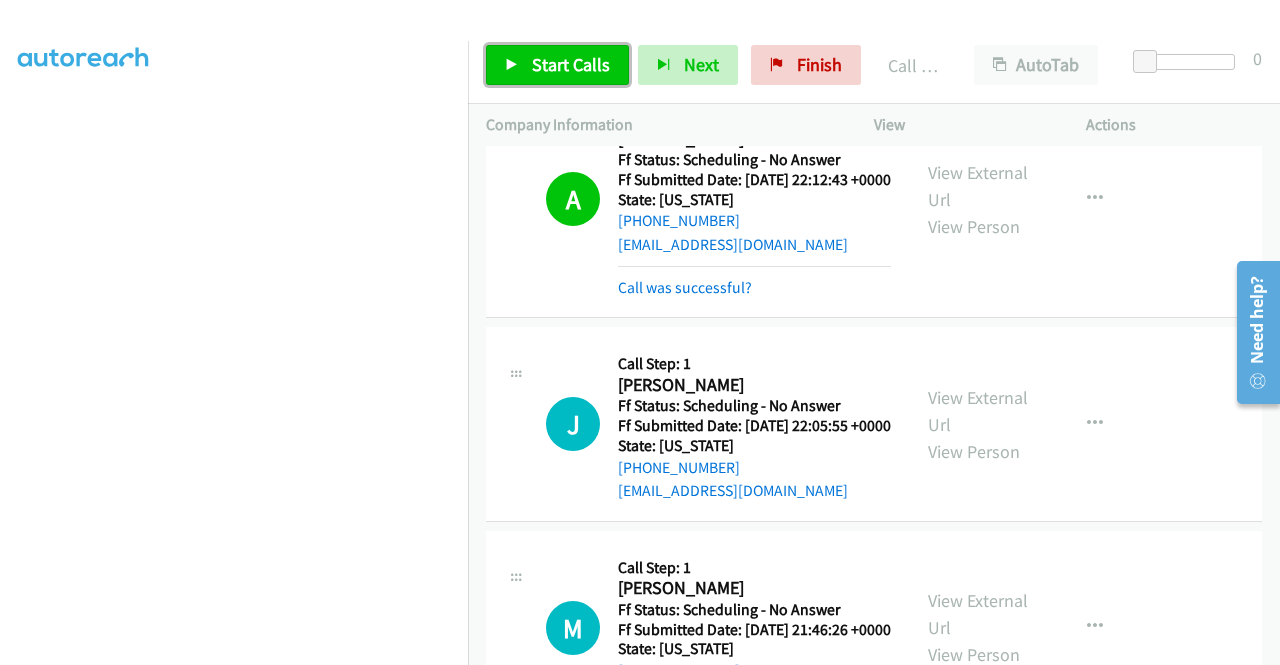 click on "Start Calls" at bounding box center (571, 64) 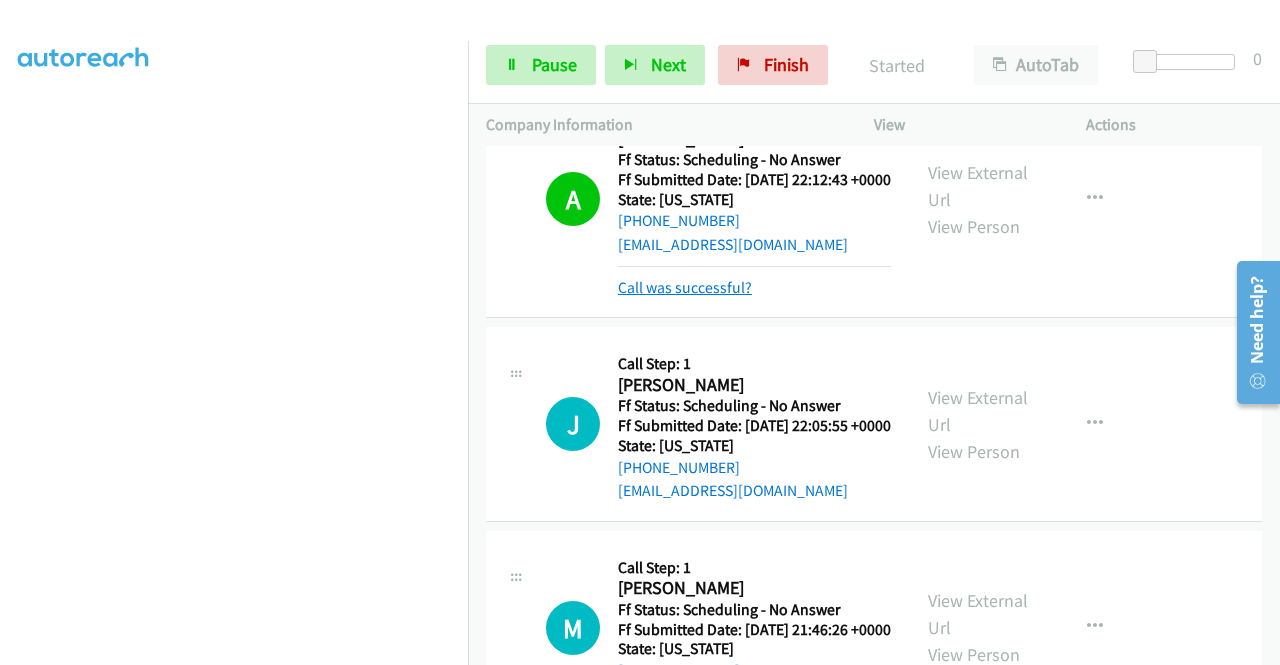click on "Call was successful?" at bounding box center [685, 287] 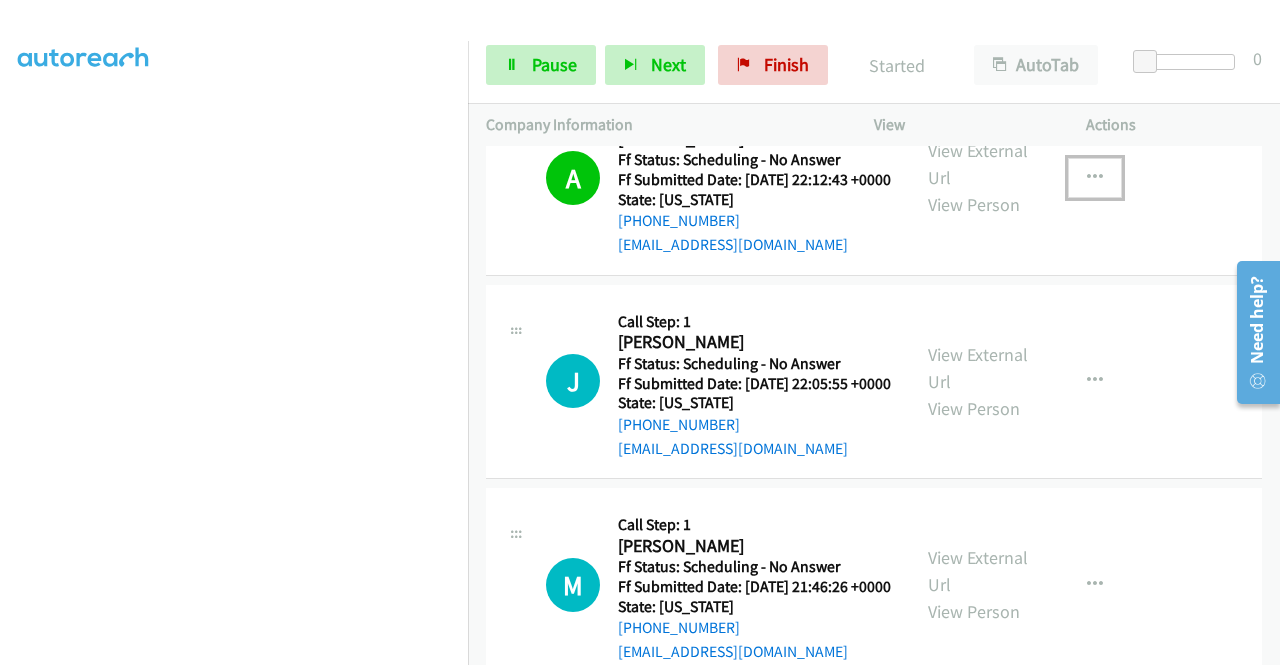 click at bounding box center (1095, 178) 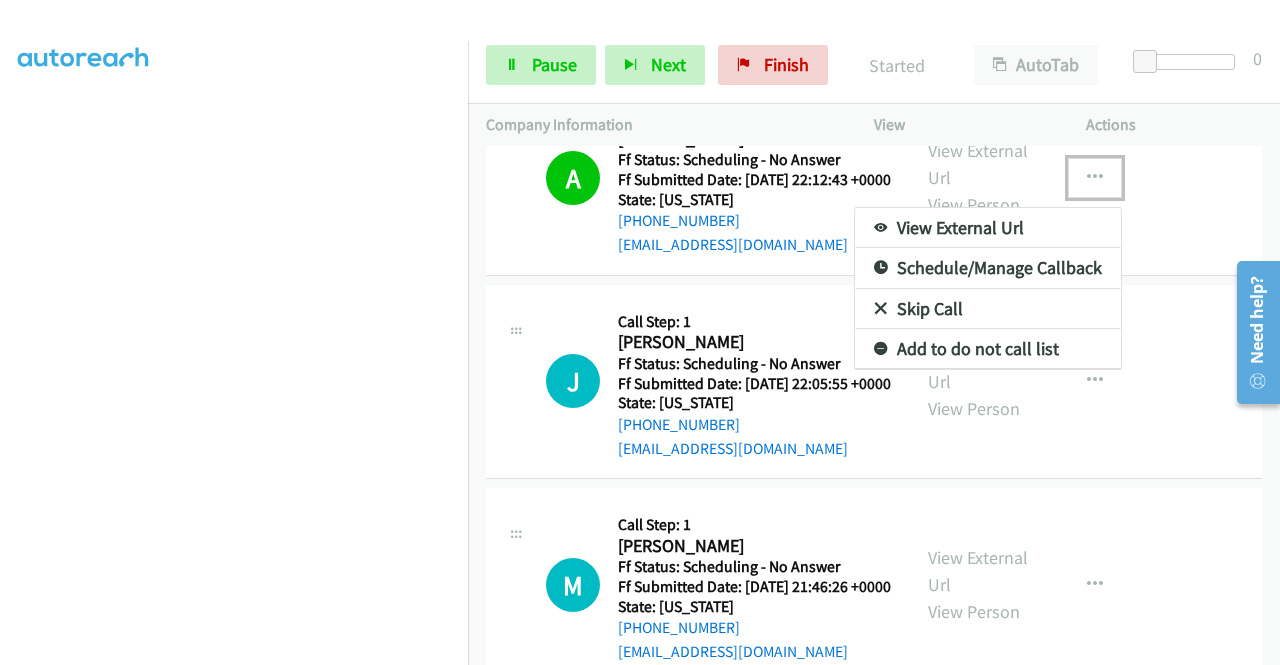 click on "Add to do not call list" at bounding box center [988, 349] 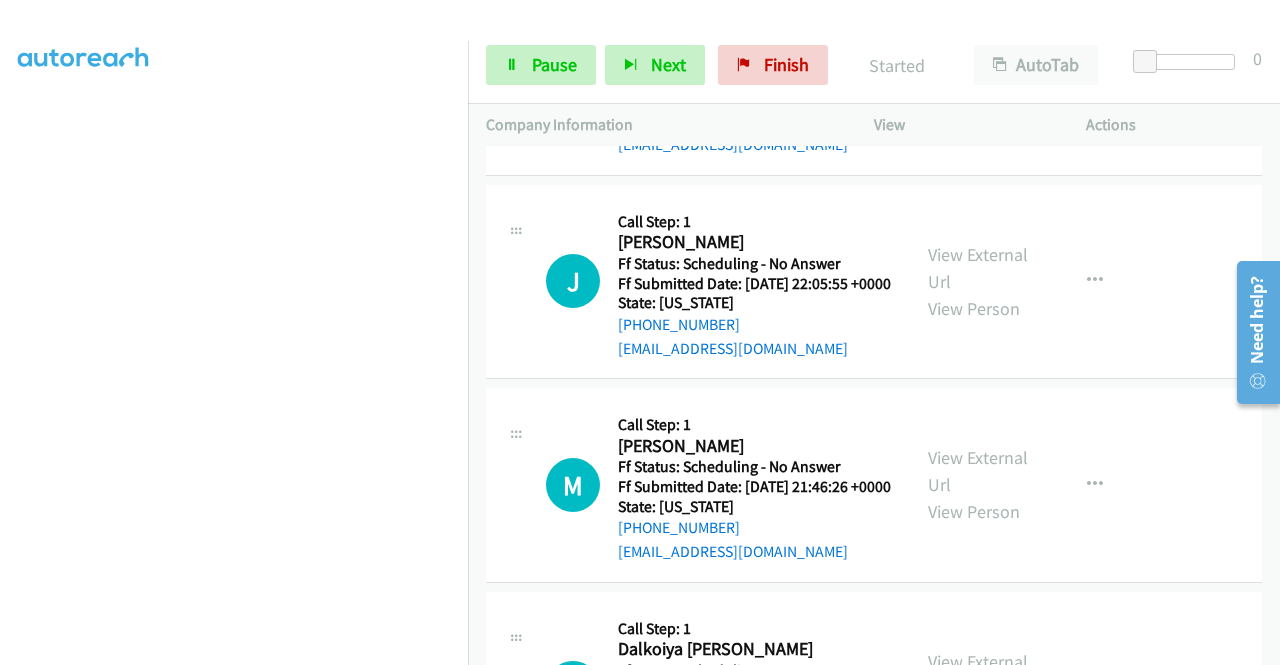 scroll, scrollTop: 1500, scrollLeft: 0, axis: vertical 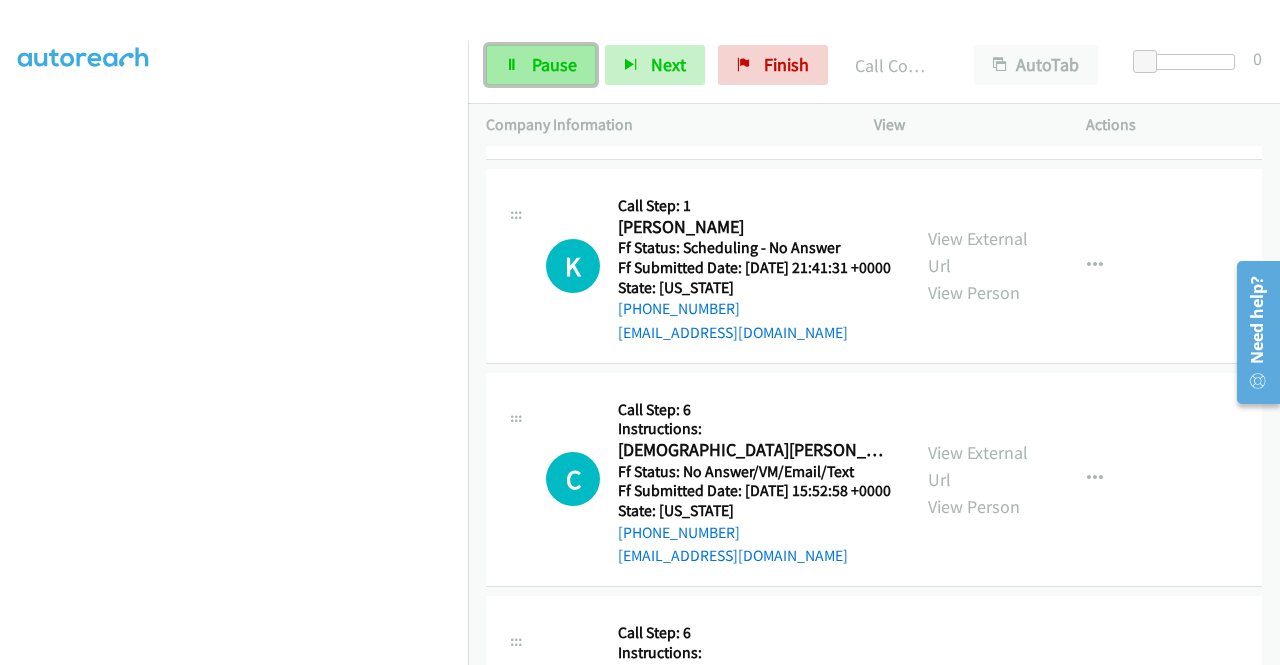 click on "Pause" at bounding box center (541, 65) 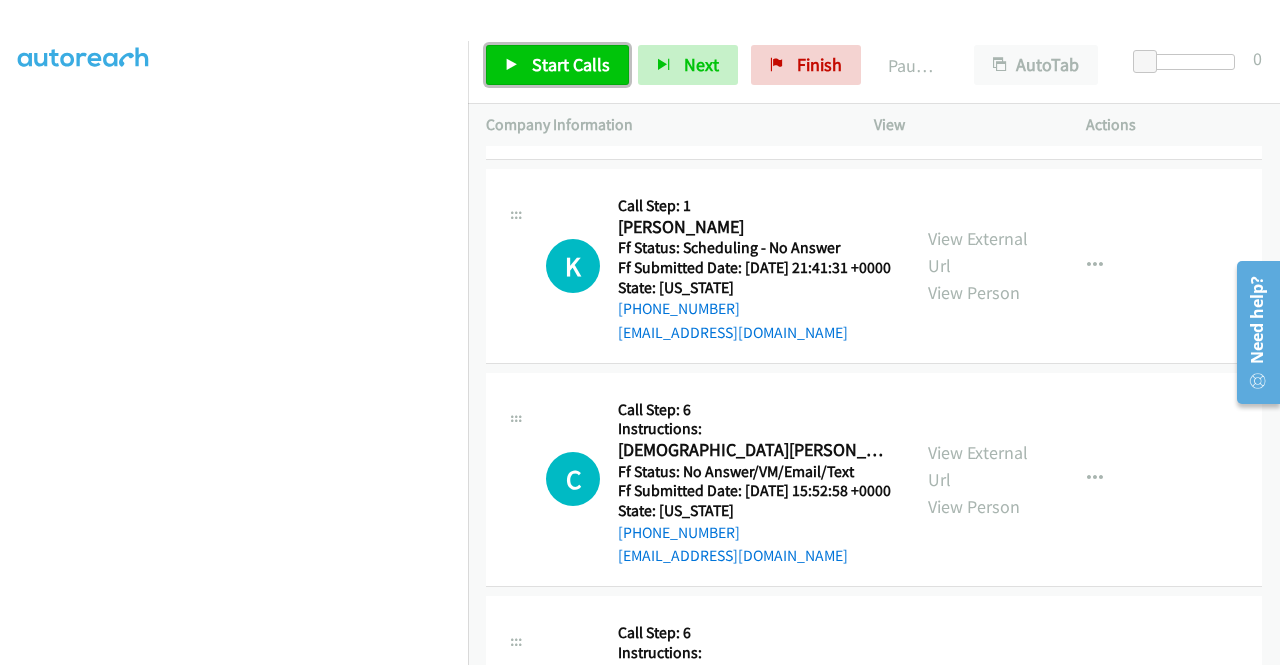click on "Start Calls" at bounding box center (557, 65) 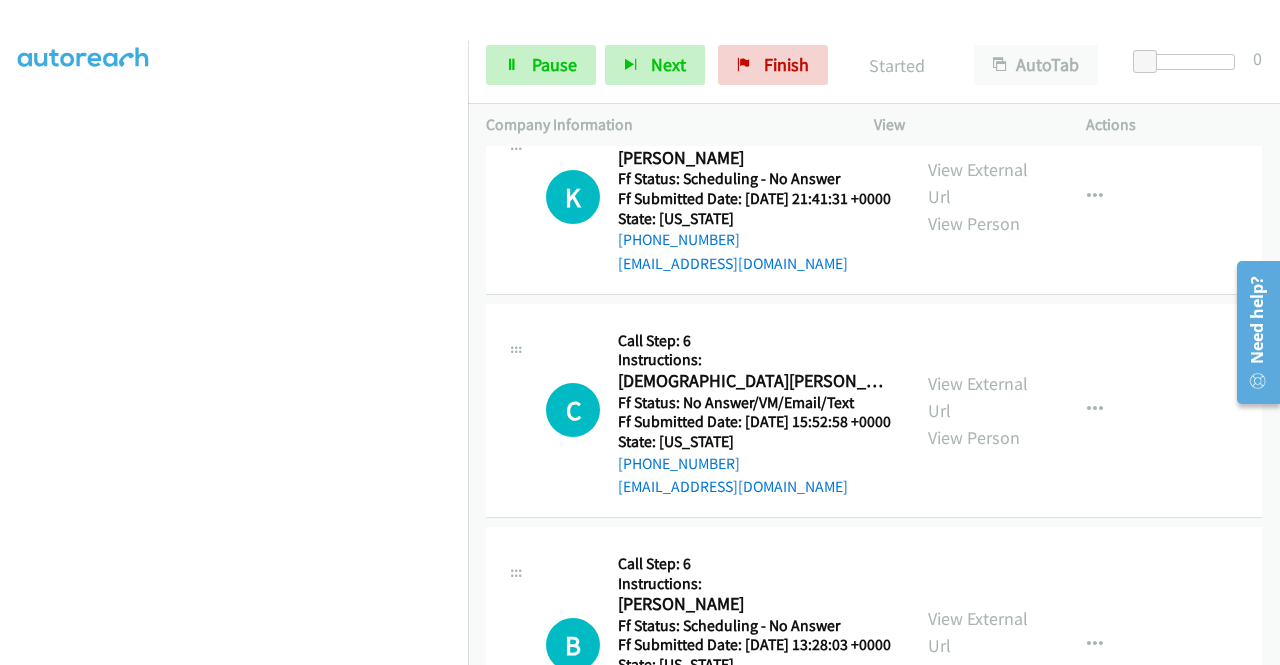 scroll, scrollTop: 2500, scrollLeft: 0, axis: vertical 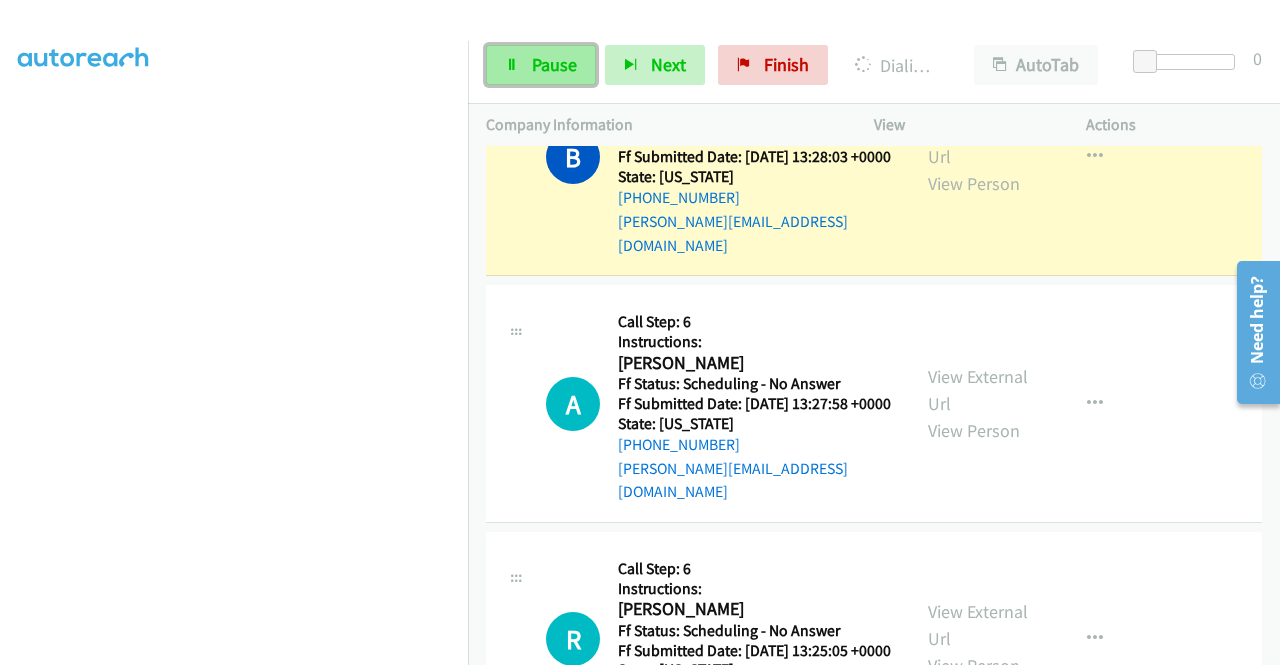 click on "Pause" at bounding box center [541, 65] 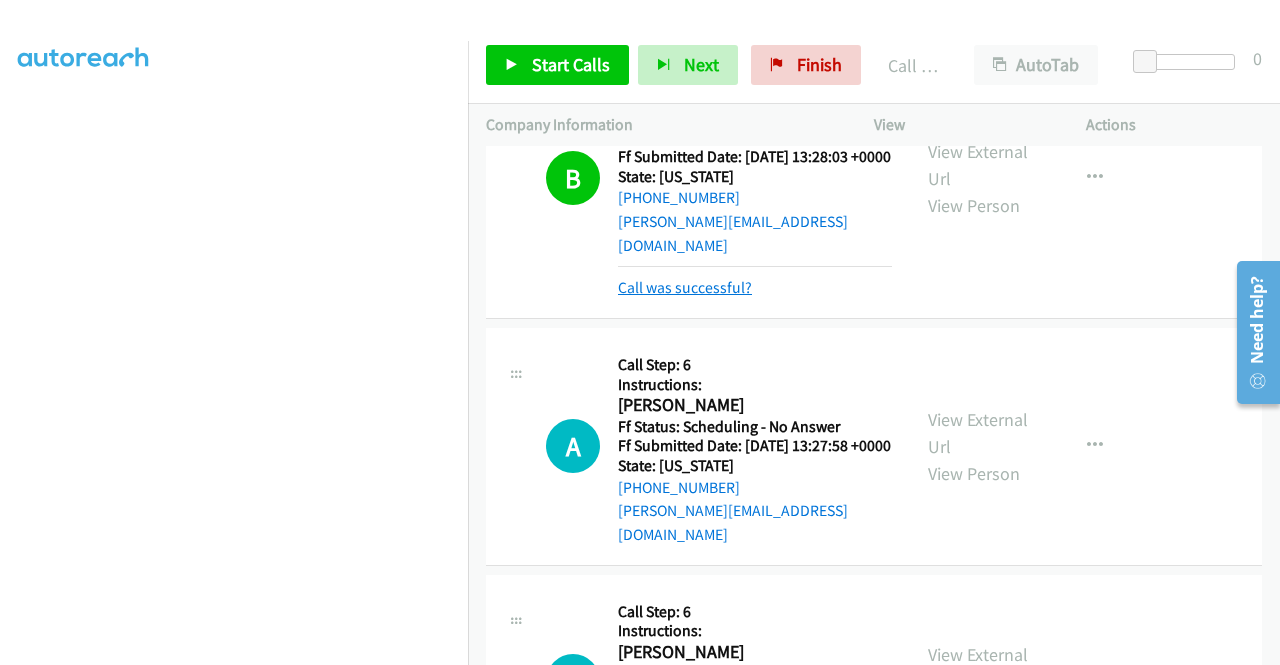 click on "Call was successful?" at bounding box center (685, 287) 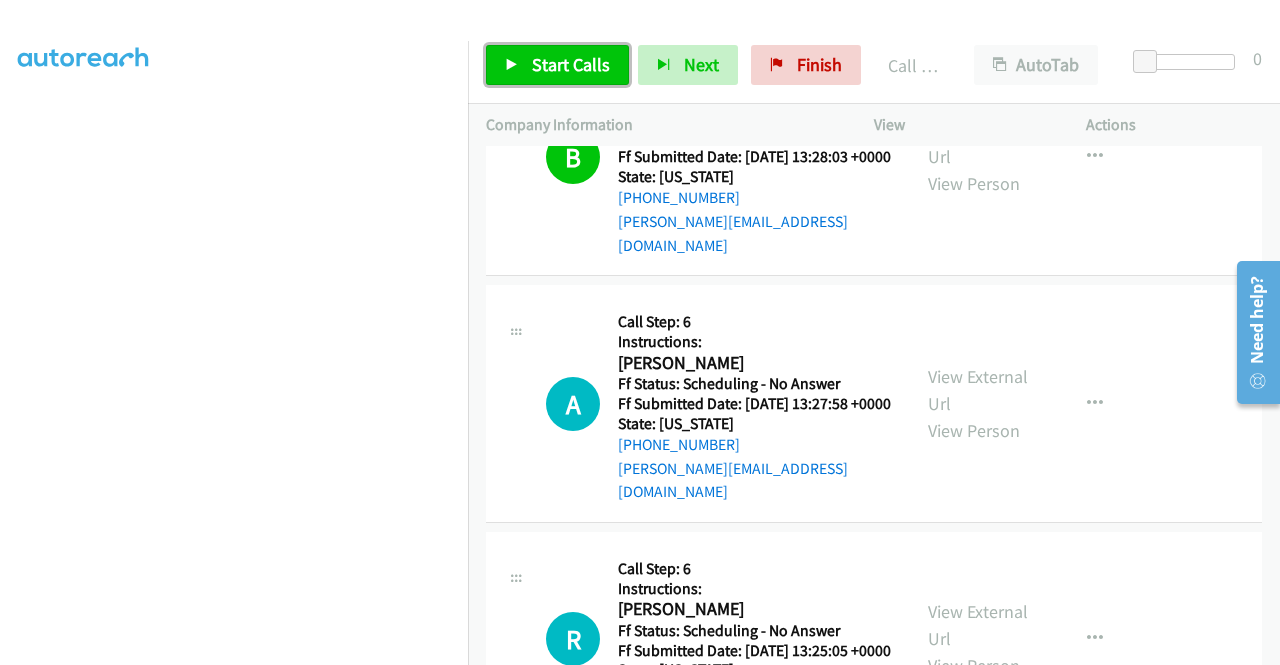 click on "Start Calls" at bounding box center (571, 64) 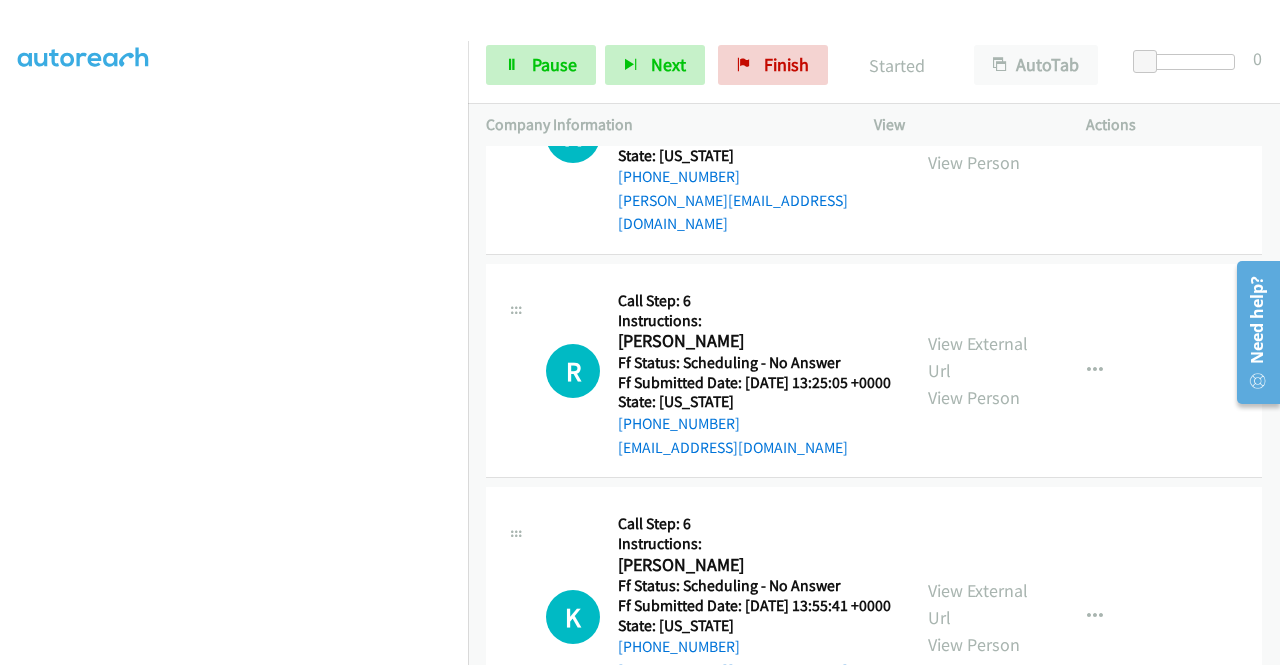 scroll, scrollTop: 3300, scrollLeft: 0, axis: vertical 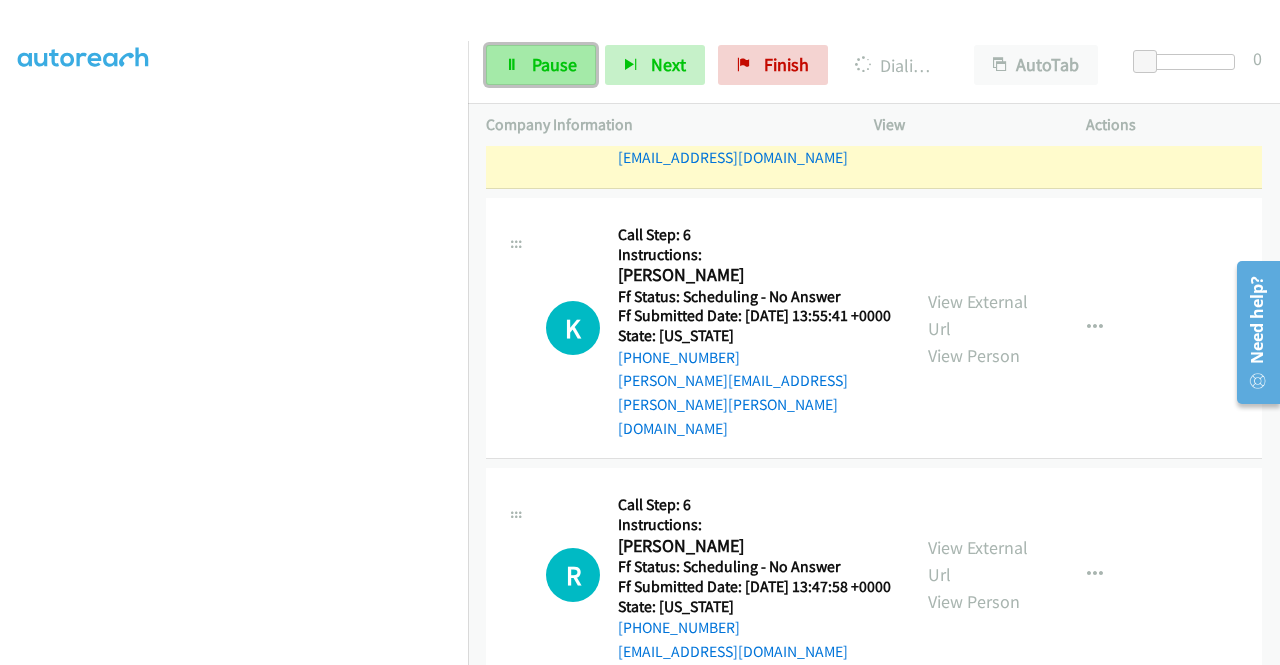 click on "Pause" at bounding box center (541, 65) 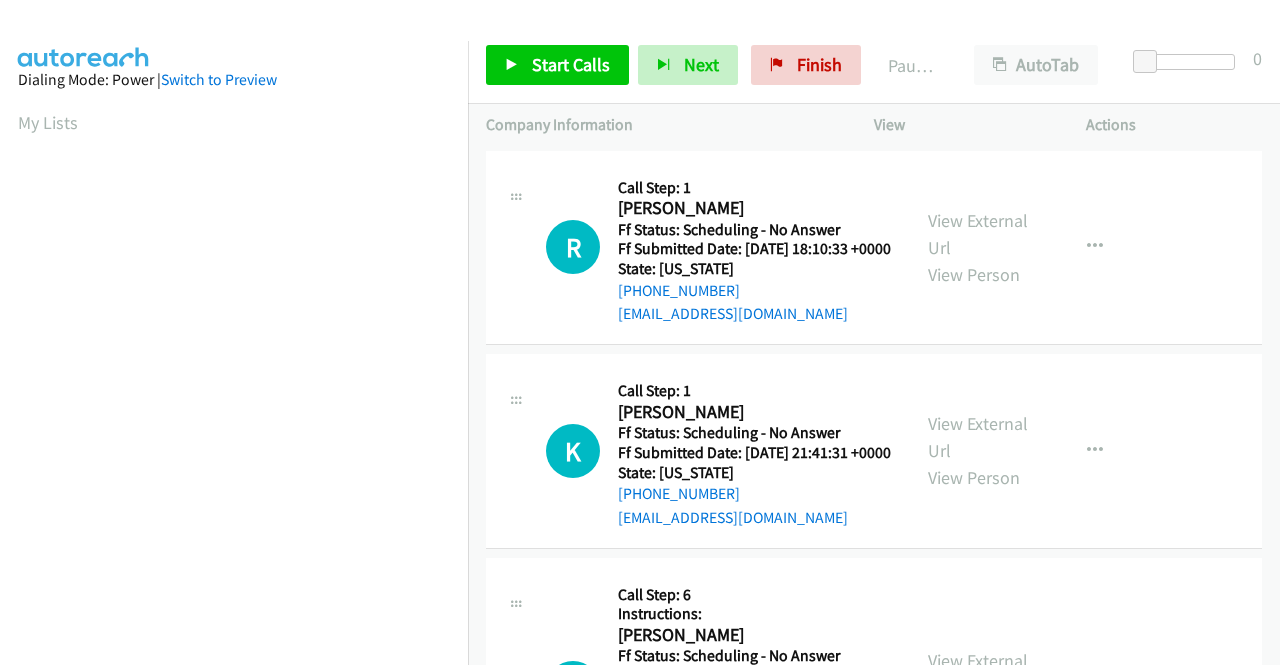 scroll, scrollTop: 0, scrollLeft: 0, axis: both 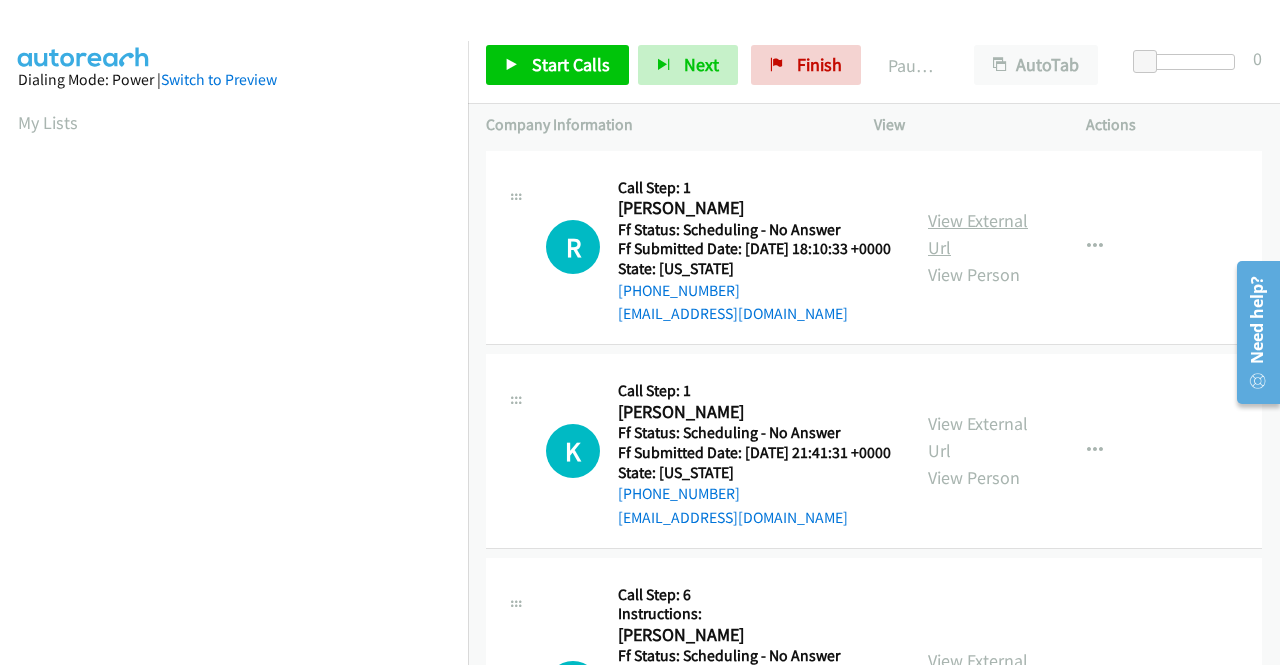 click on "View External Url" at bounding box center [978, 234] 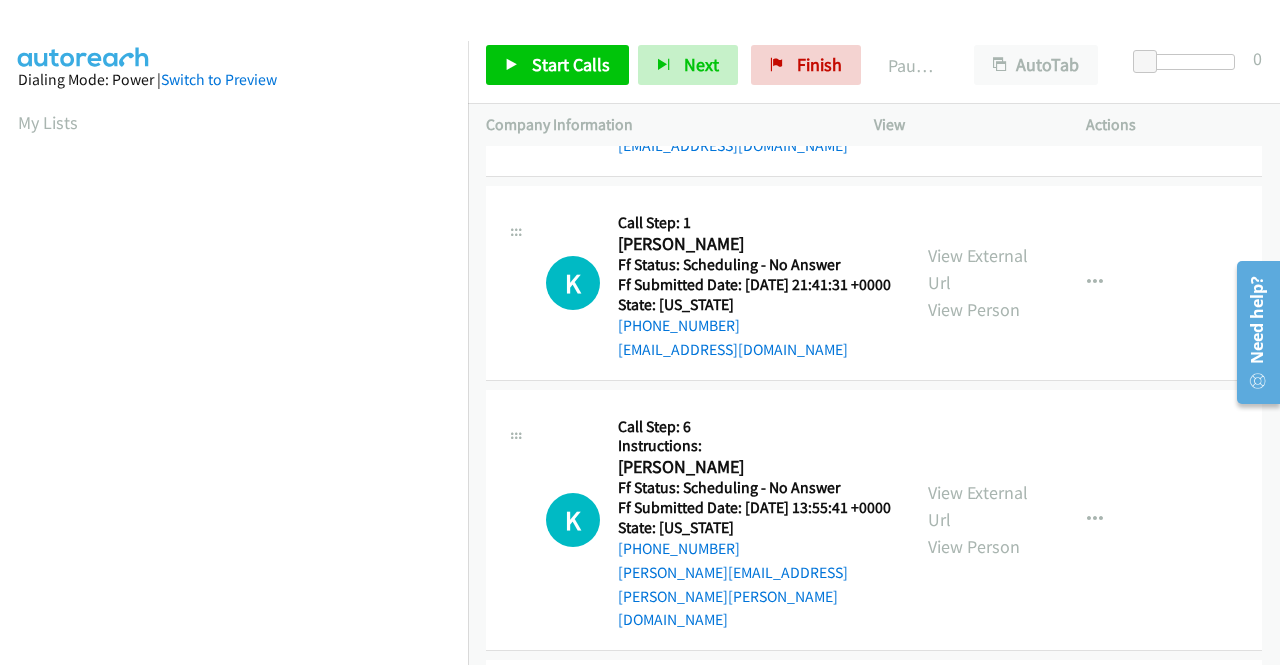 scroll, scrollTop: 200, scrollLeft: 0, axis: vertical 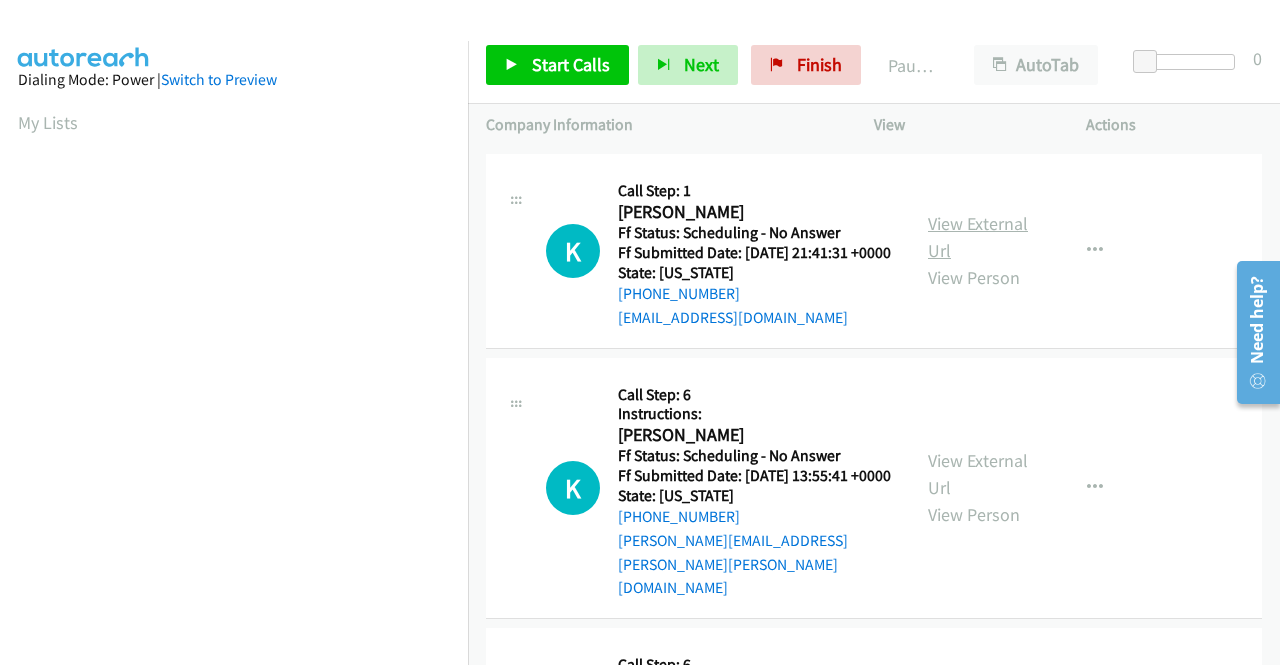 click on "View External Url" at bounding box center [978, 237] 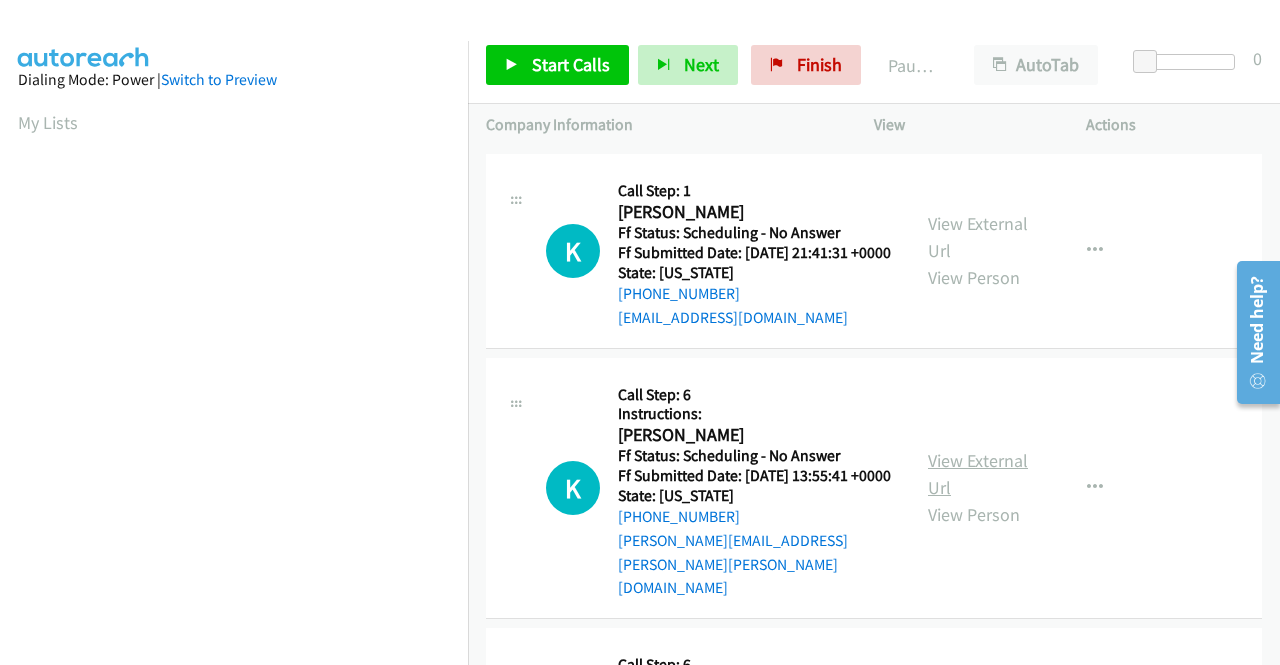 click on "View External Url" at bounding box center [978, 474] 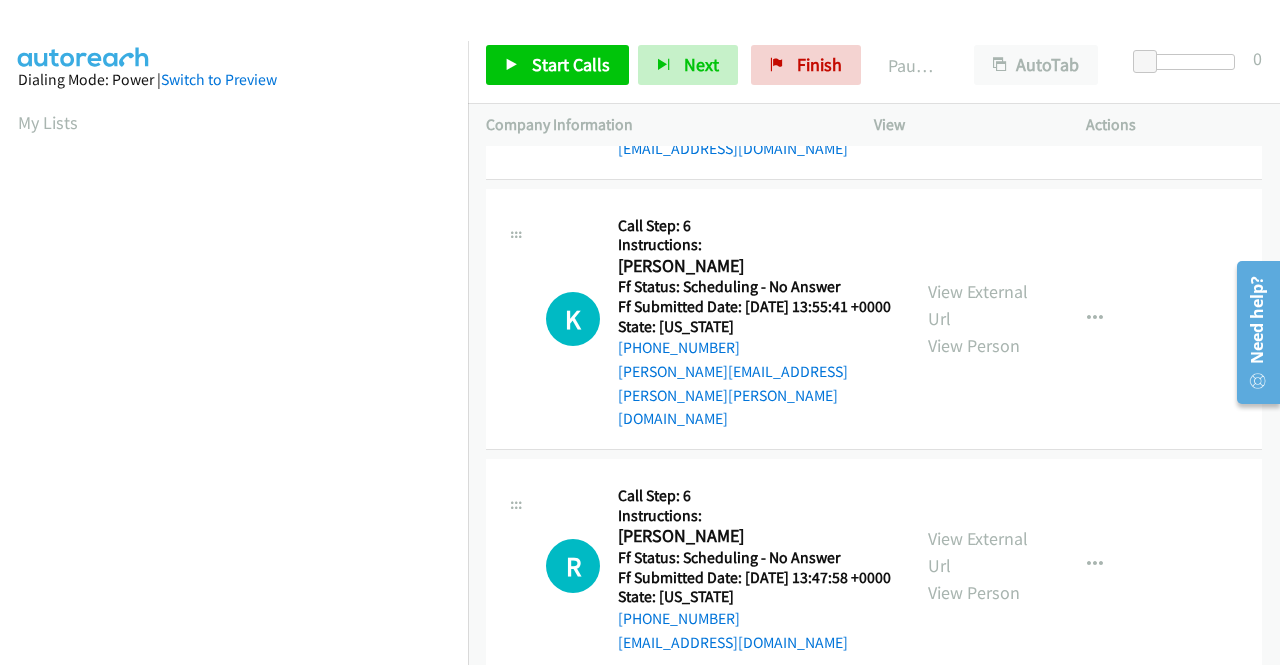 scroll, scrollTop: 400, scrollLeft: 0, axis: vertical 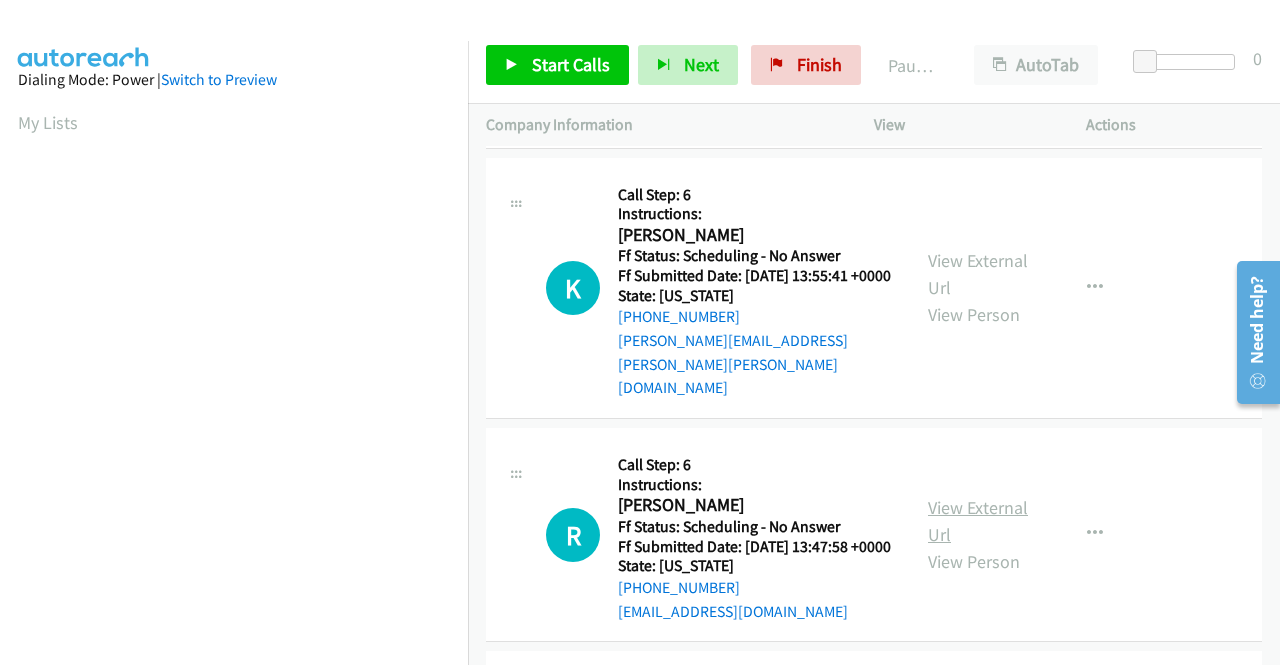 click on "View External Url" at bounding box center (978, 521) 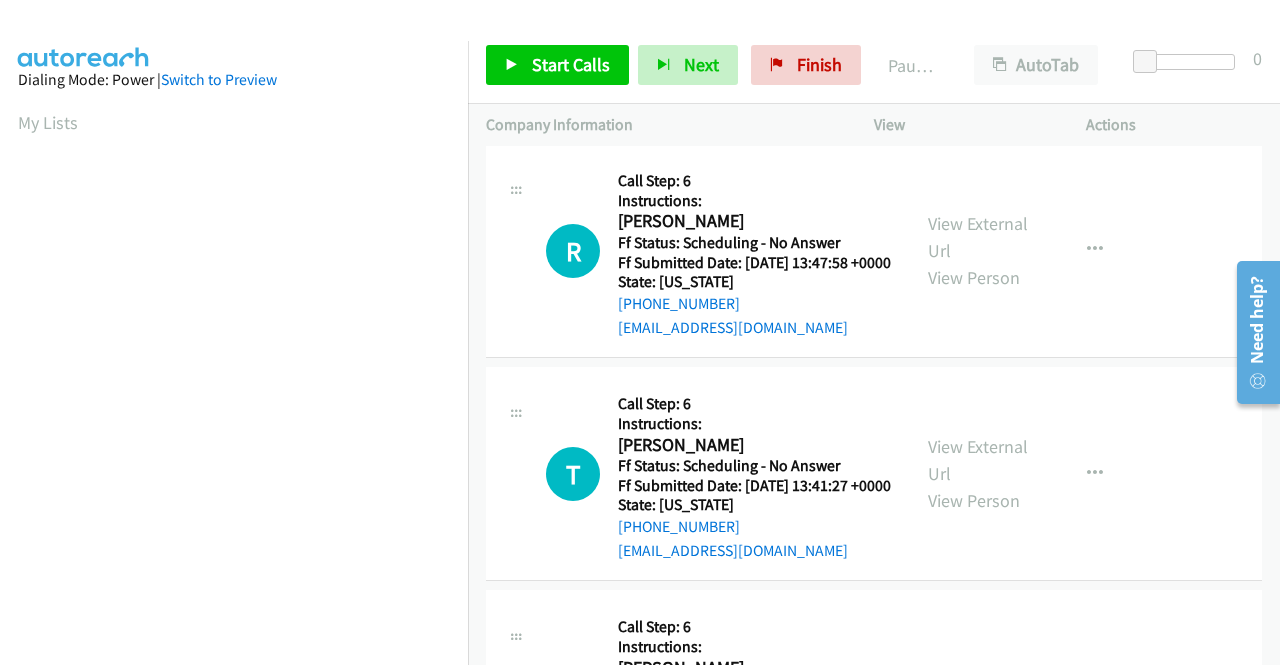 scroll, scrollTop: 700, scrollLeft: 0, axis: vertical 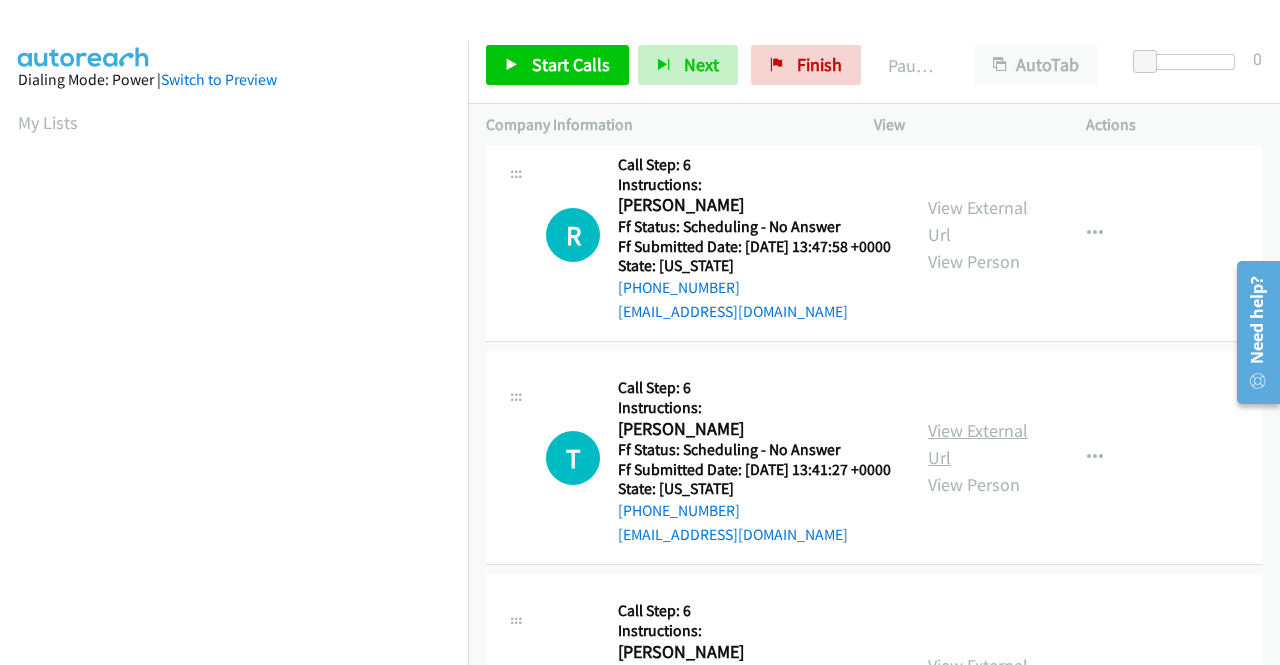 click on "View External Url" at bounding box center (978, 444) 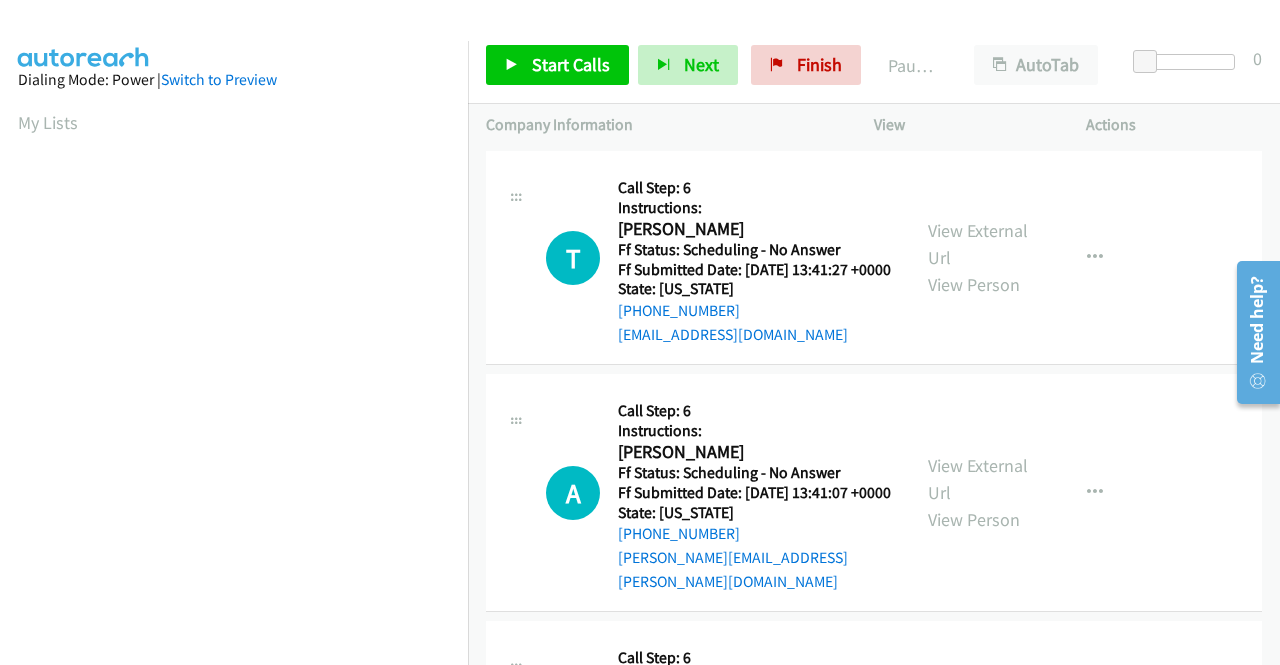 scroll, scrollTop: 1000, scrollLeft: 0, axis: vertical 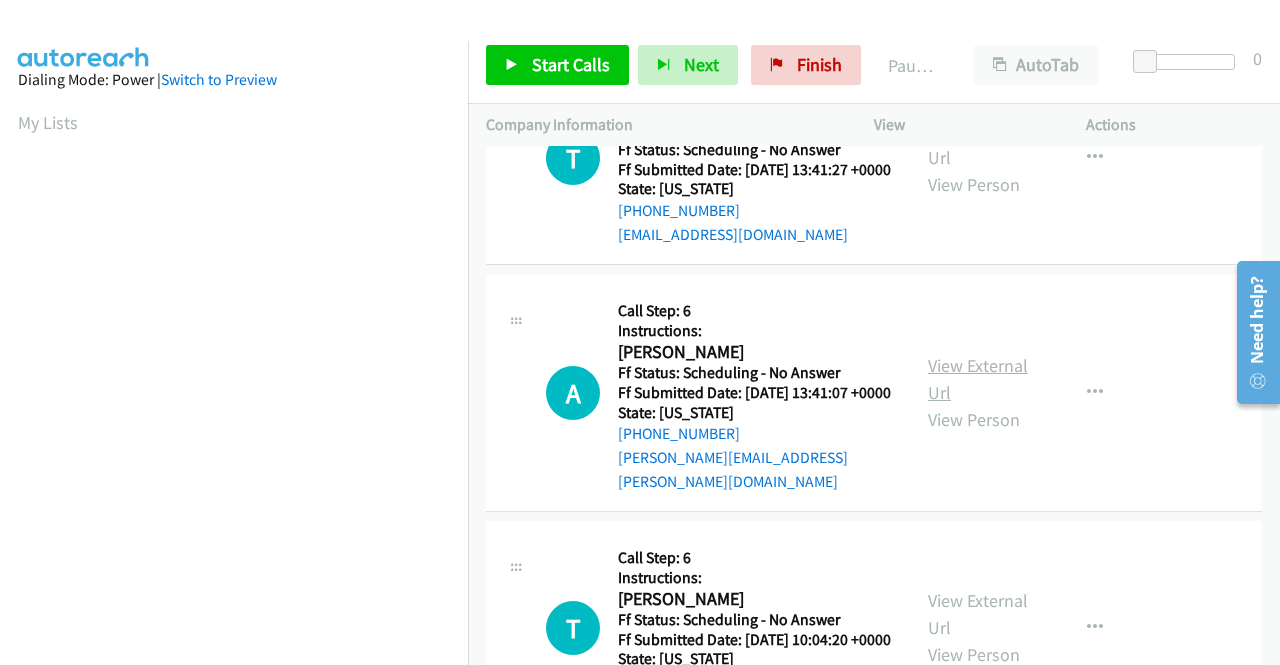 click on "View External Url" at bounding box center [978, 379] 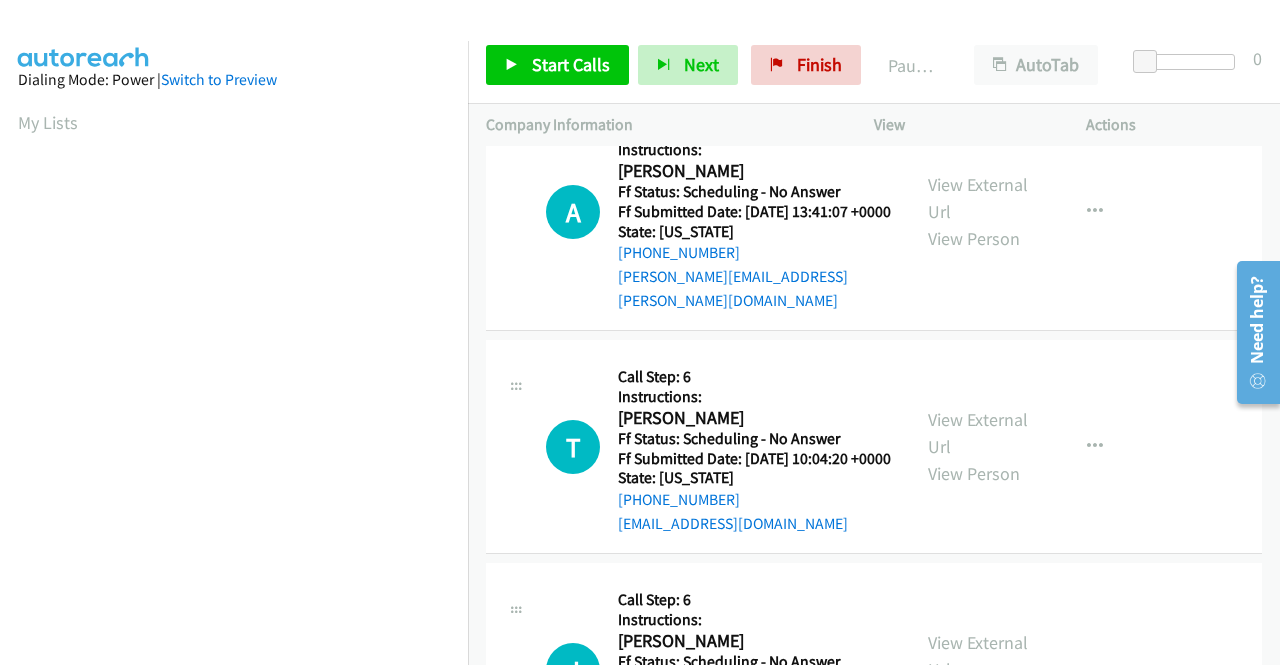 scroll, scrollTop: 1200, scrollLeft: 0, axis: vertical 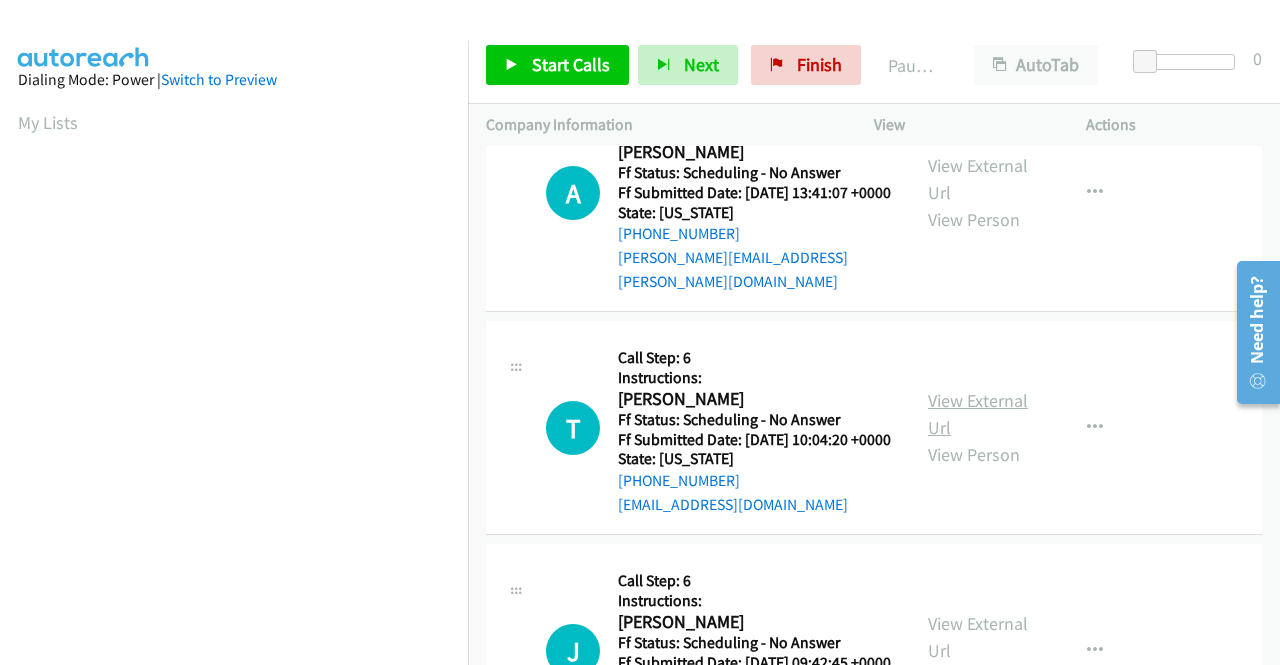 click on "View External Url" at bounding box center [978, 414] 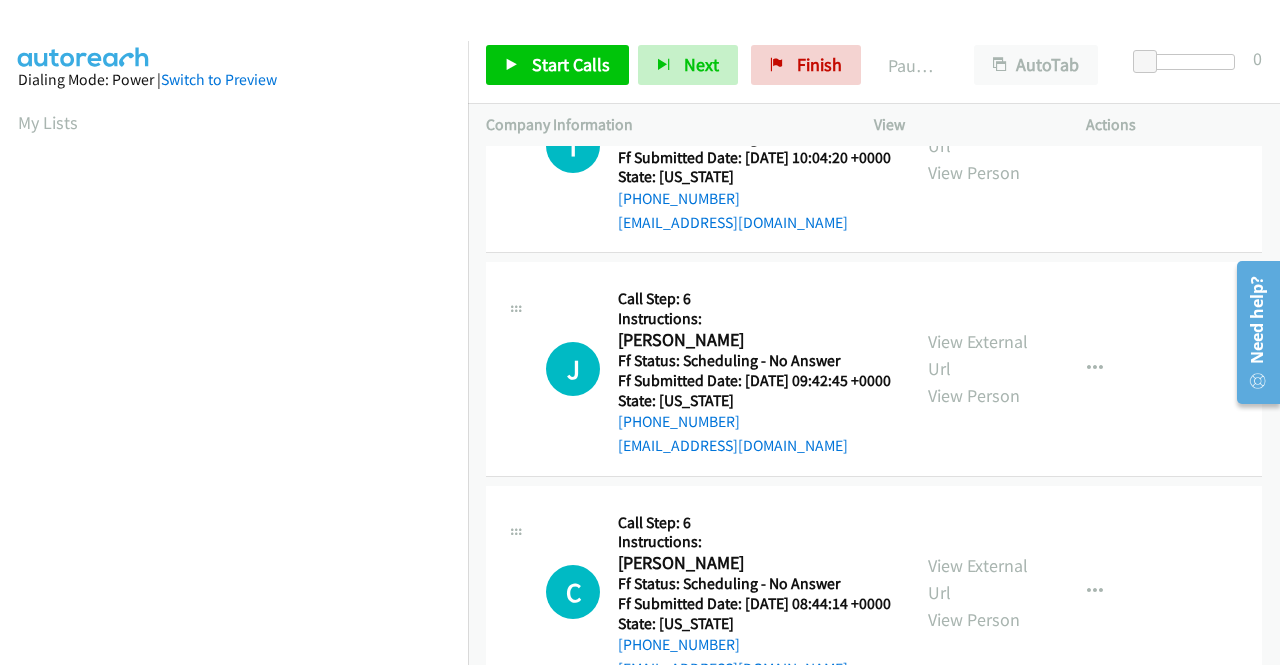 scroll, scrollTop: 1500, scrollLeft: 0, axis: vertical 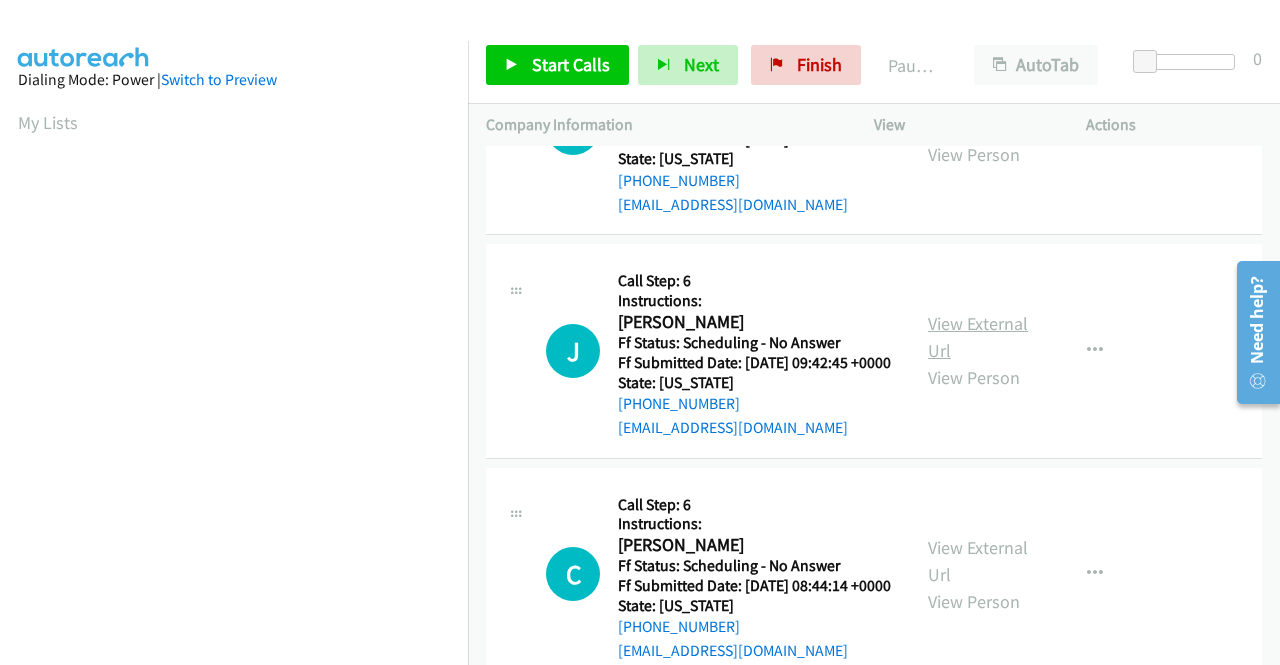 click on "View External Url" at bounding box center [978, 337] 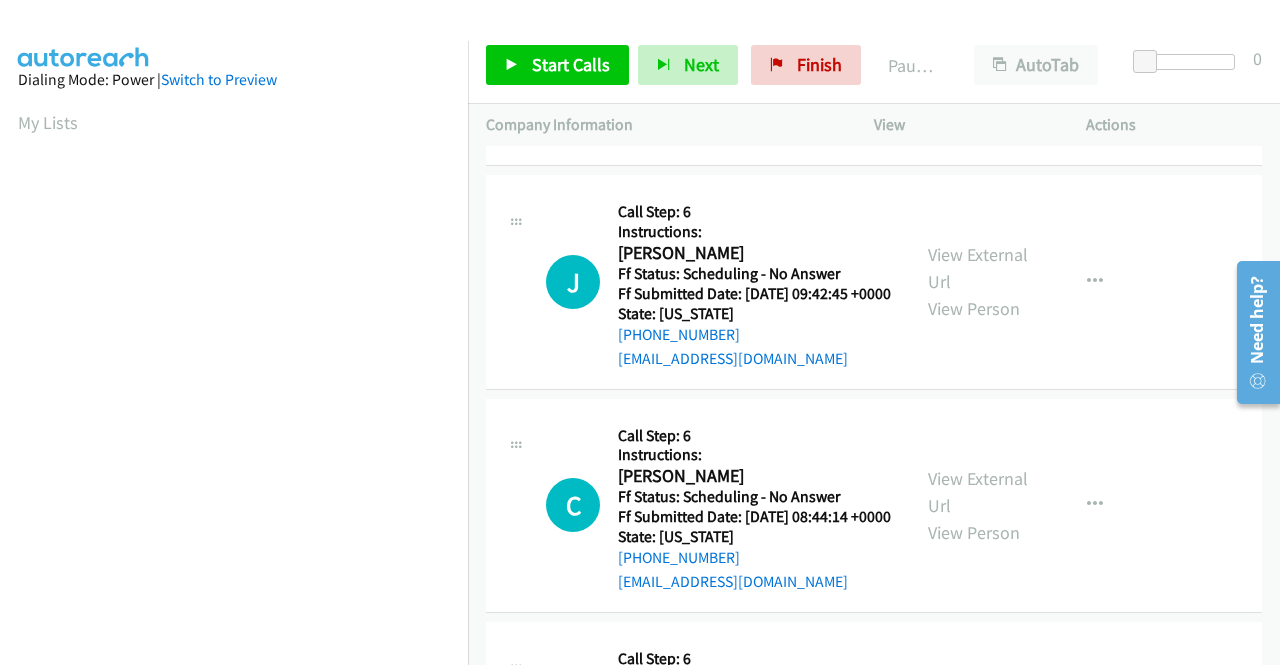 scroll, scrollTop: 1600, scrollLeft: 0, axis: vertical 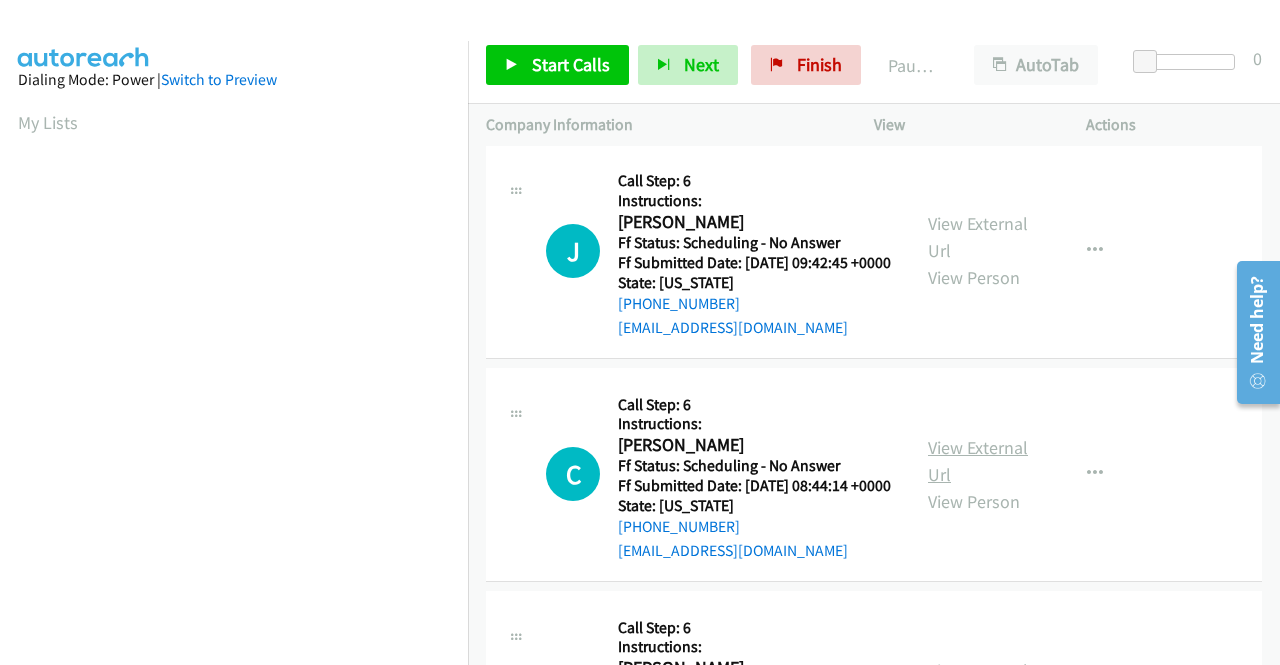 click on "View External Url" at bounding box center (978, 461) 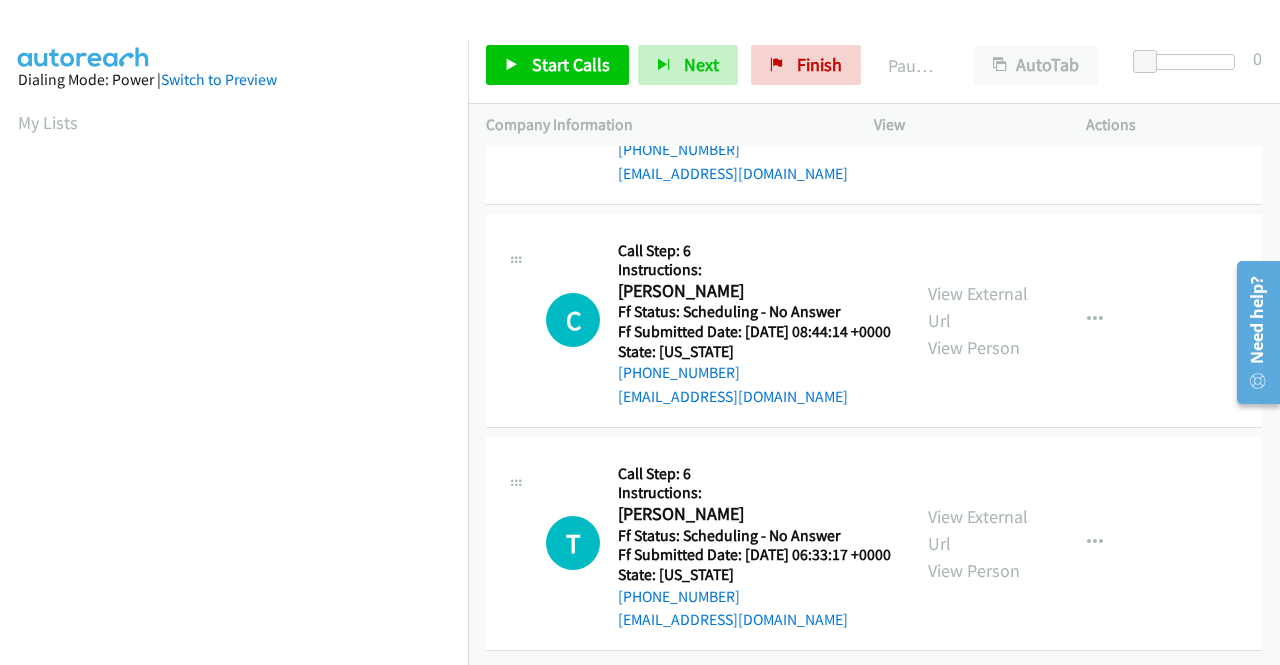 scroll, scrollTop: 1892, scrollLeft: 0, axis: vertical 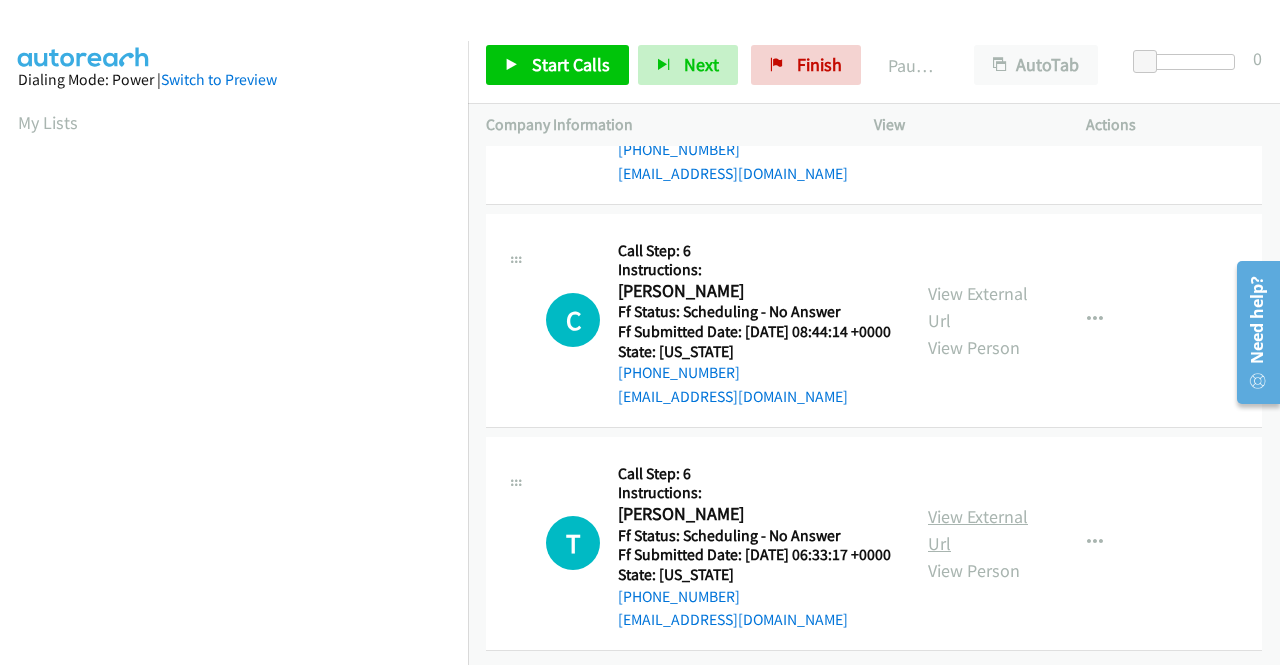click on "View External Url" at bounding box center [978, 530] 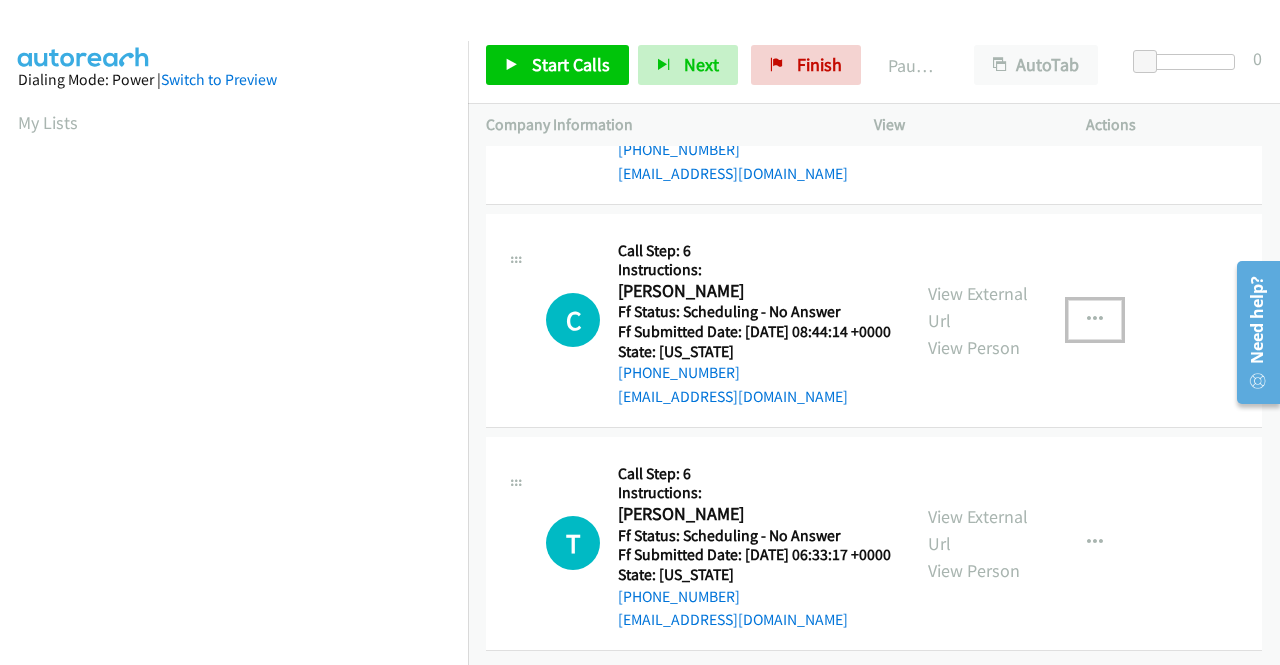 click at bounding box center (1095, 320) 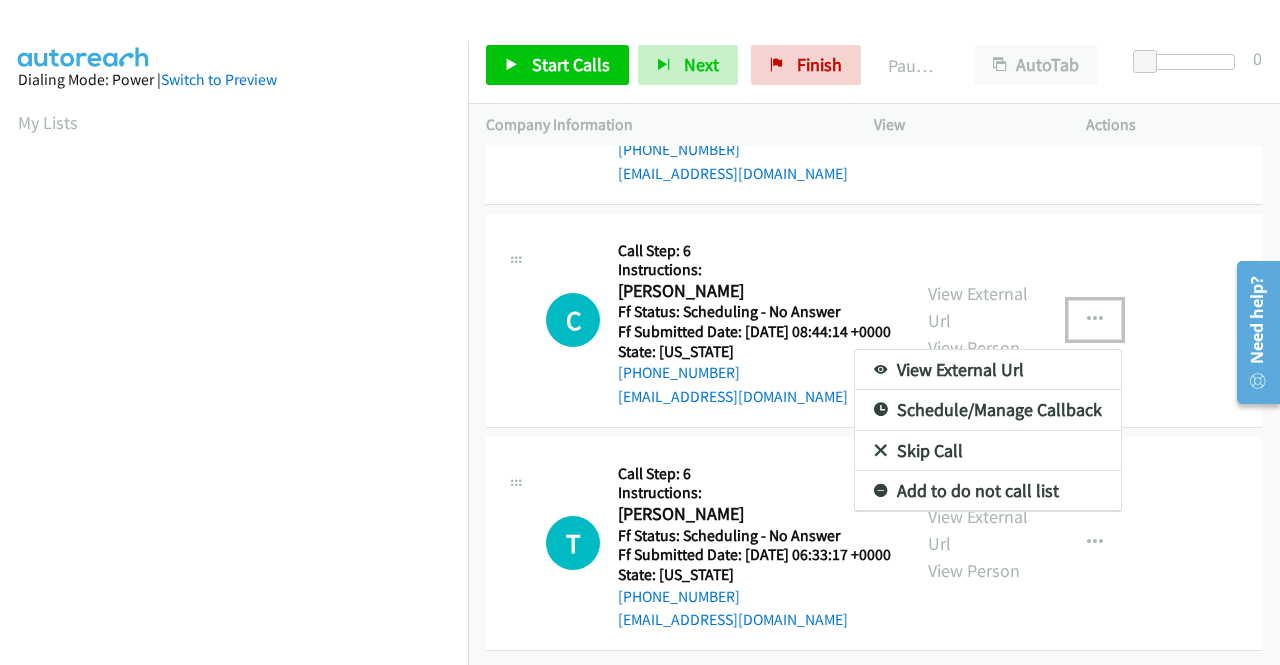 click on "Add to do not call list" at bounding box center [988, 491] 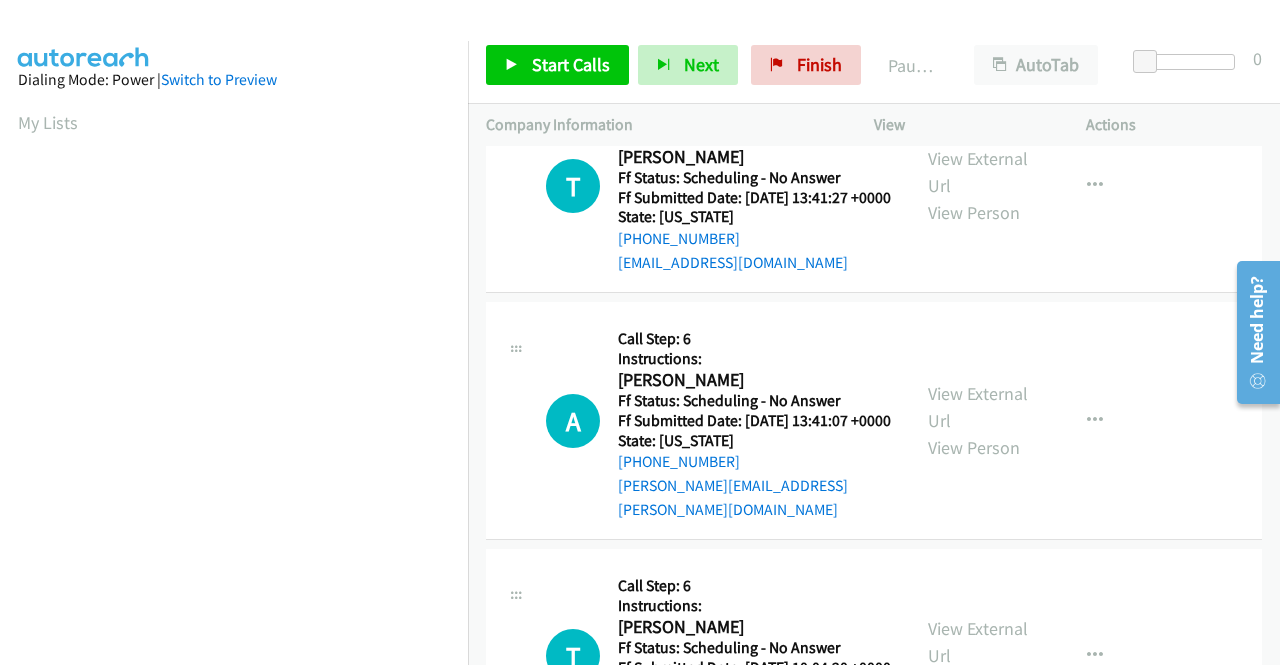 scroll, scrollTop: 792, scrollLeft: 0, axis: vertical 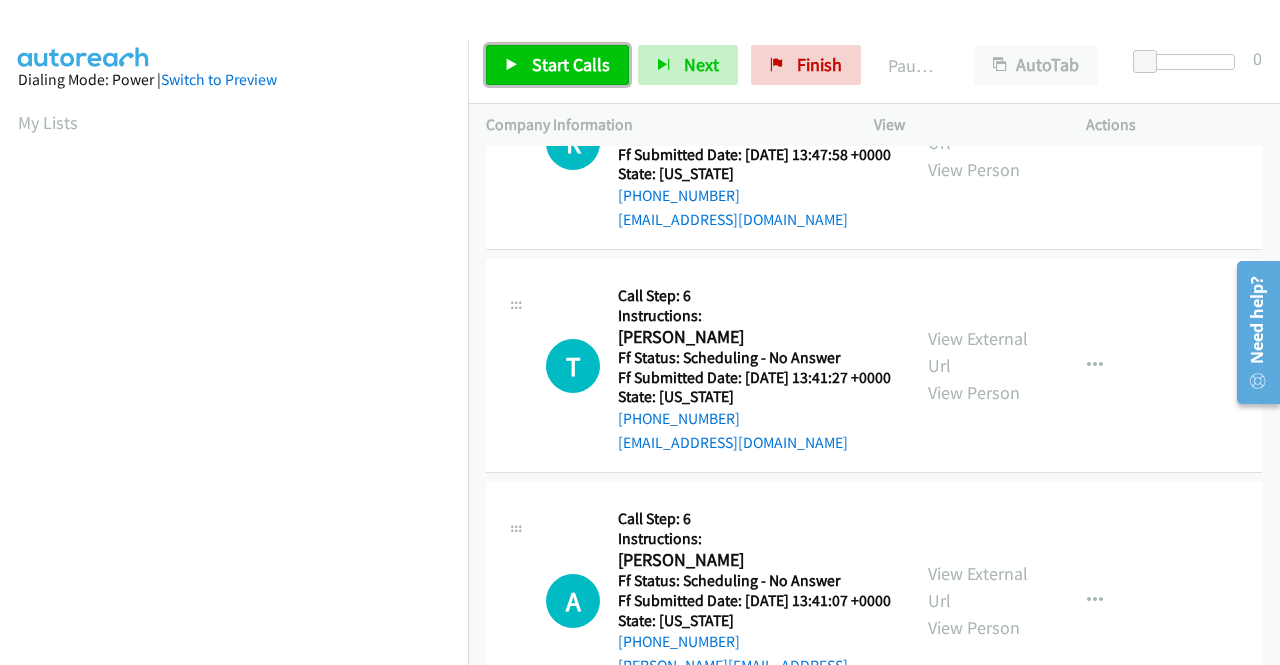 drag, startPoint x: 566, startPoint y: 76, endPoint x: 627, endPoint y: 105, distance: 67.54258 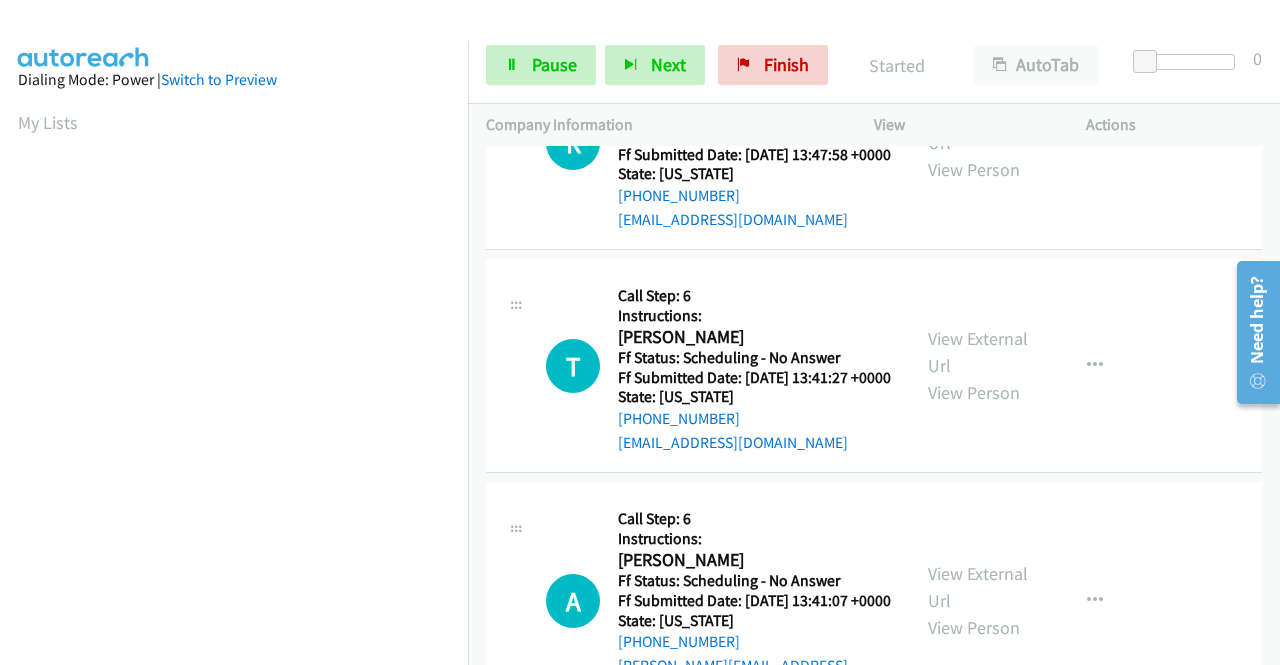 scroll, scrollTop: 351, scrollLeft: 0, axis: vertical 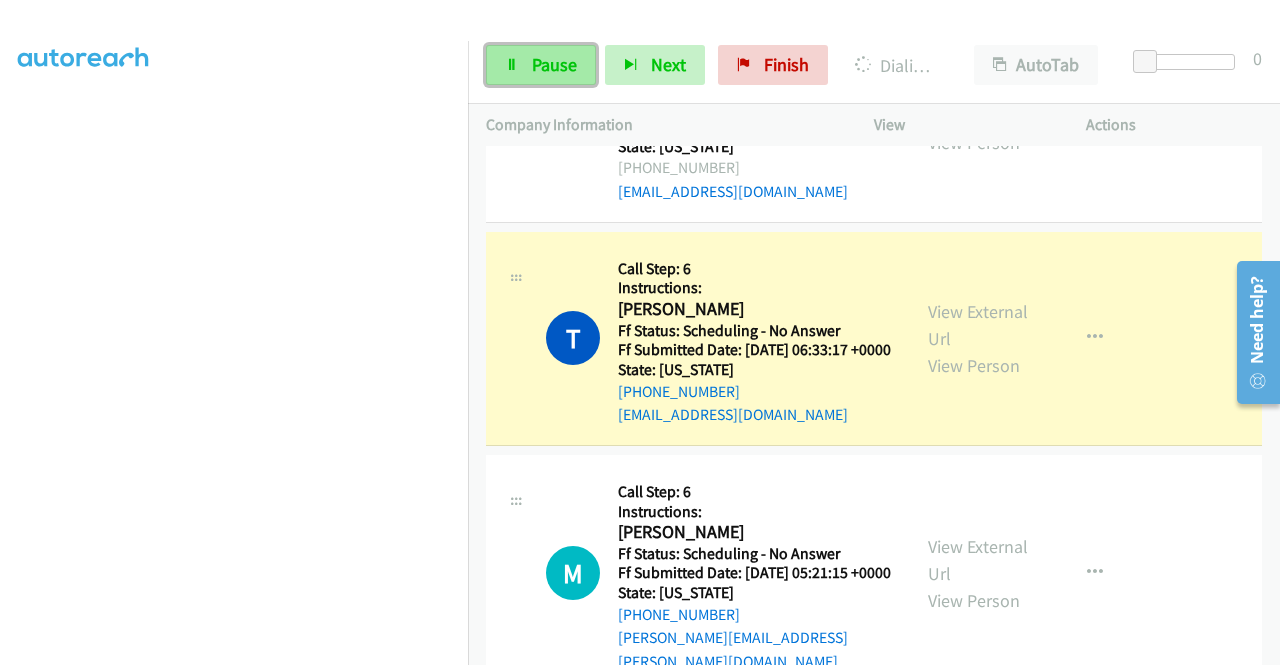 click on "Pause" at bounding box center (541, 65) 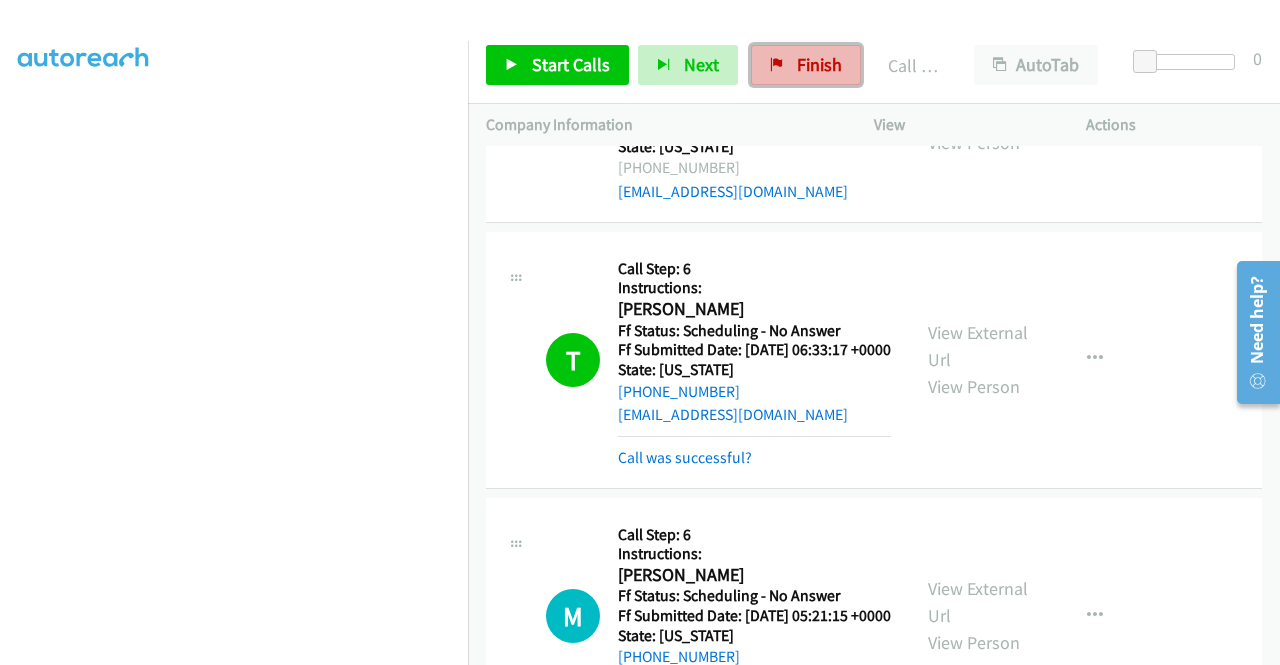 click on "Finish" at bounding box center (819, 64) 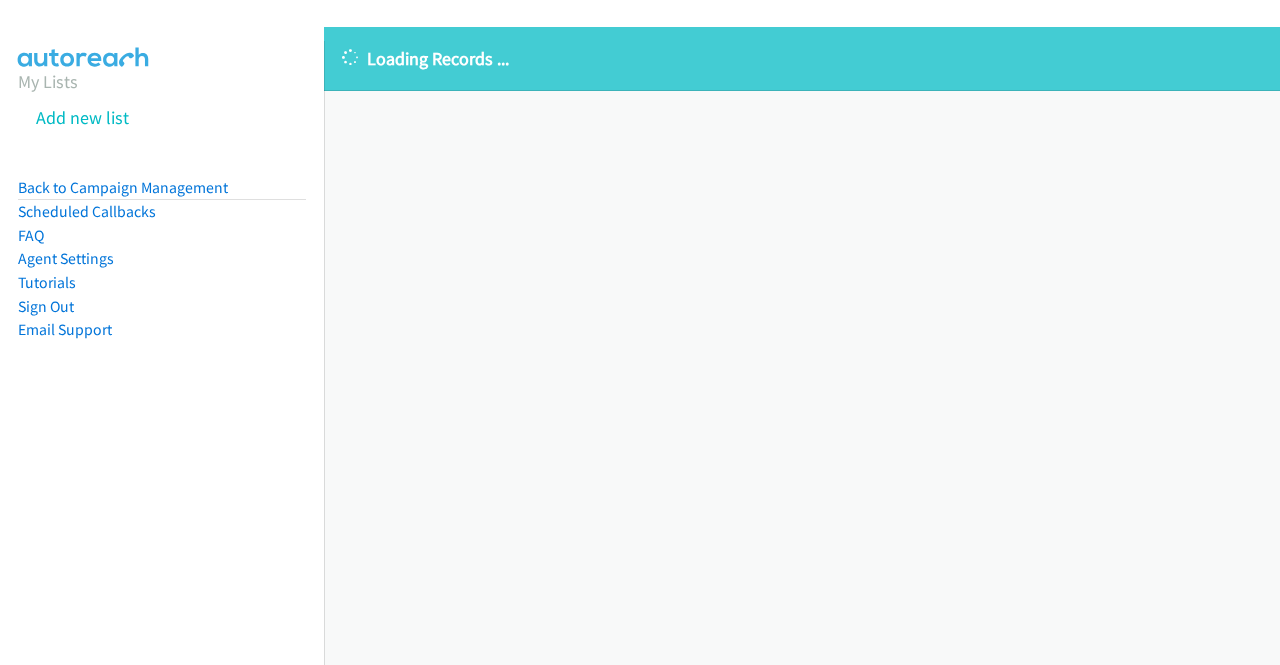scroll, scrollTop: 0, scrollLeft: 0, axis: both 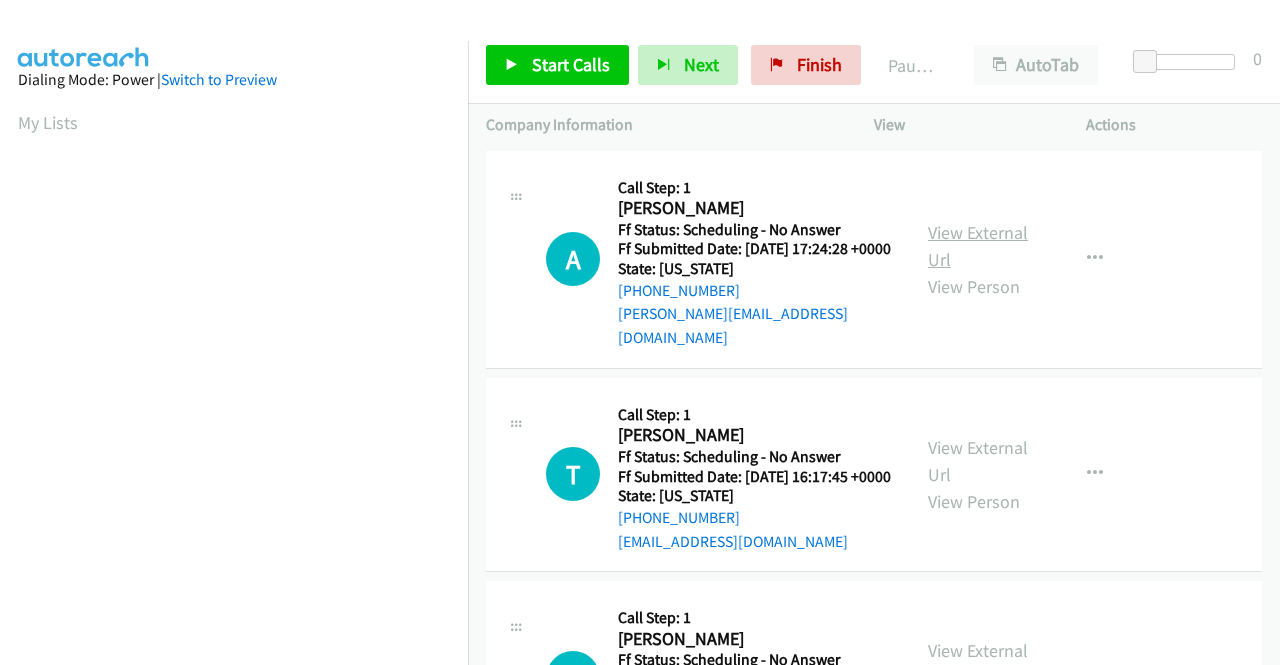 click on "View External Url" at bounding box center [978, 246] 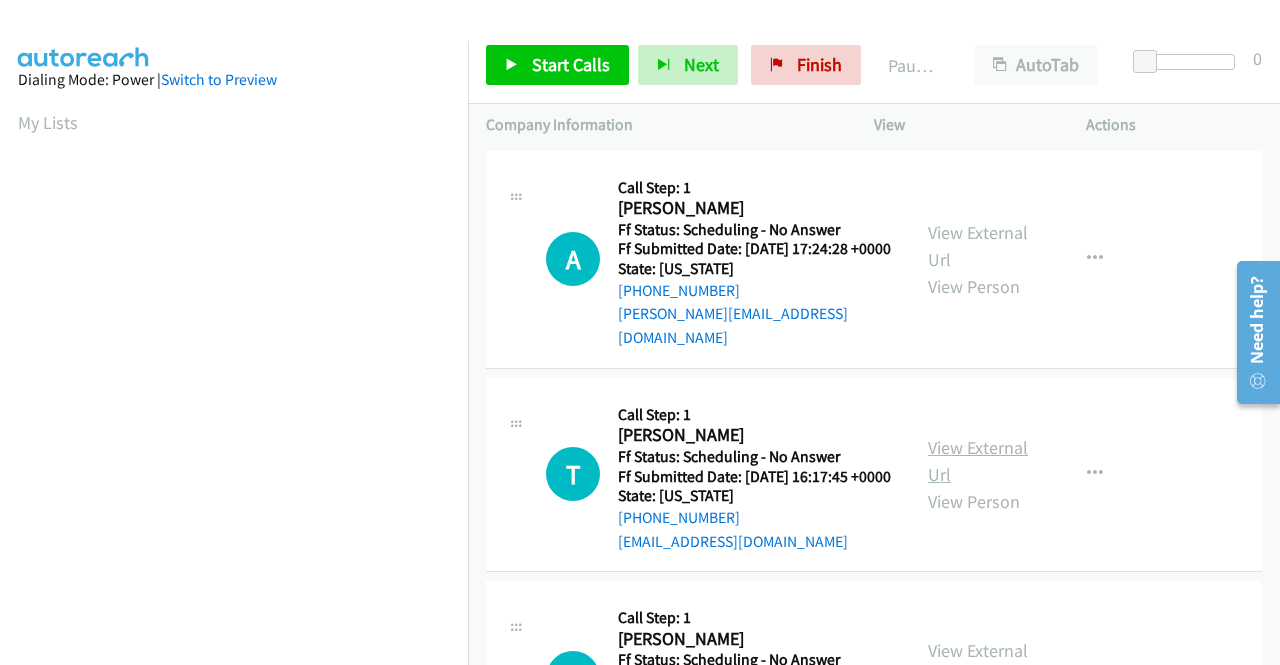 click on "View External Url" at bounding box center (978, 461) 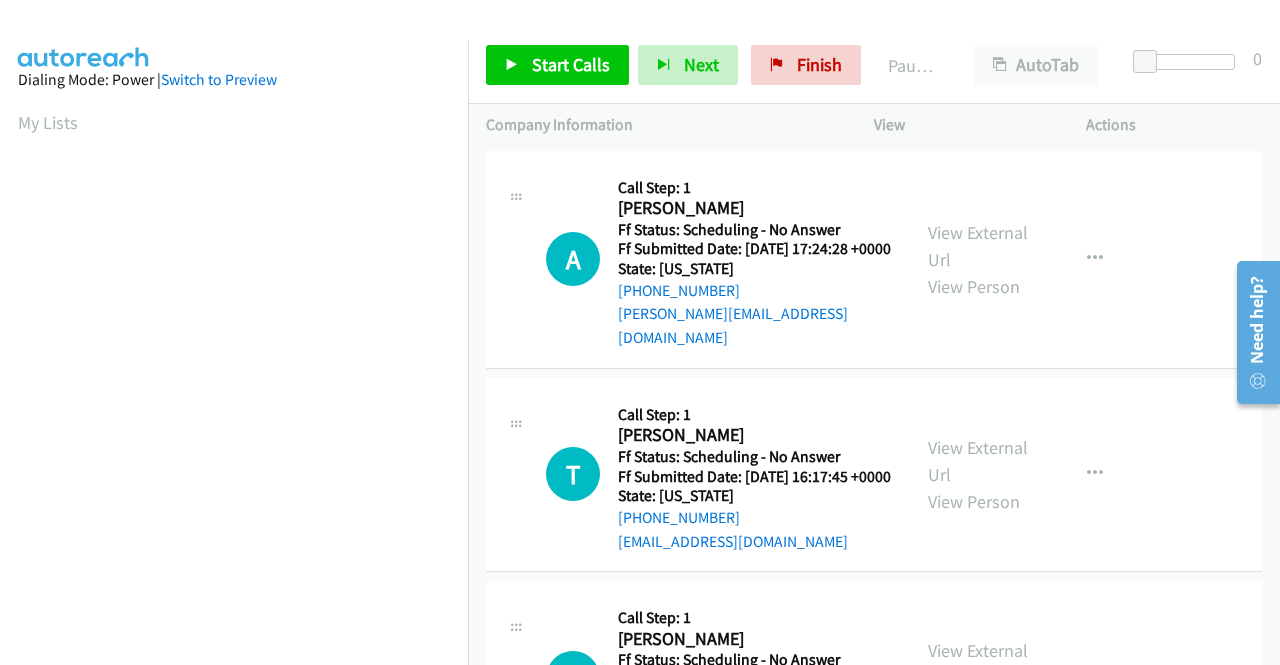 scroll, scrollTop: 100, scrollLeft: 0, axis: vertical 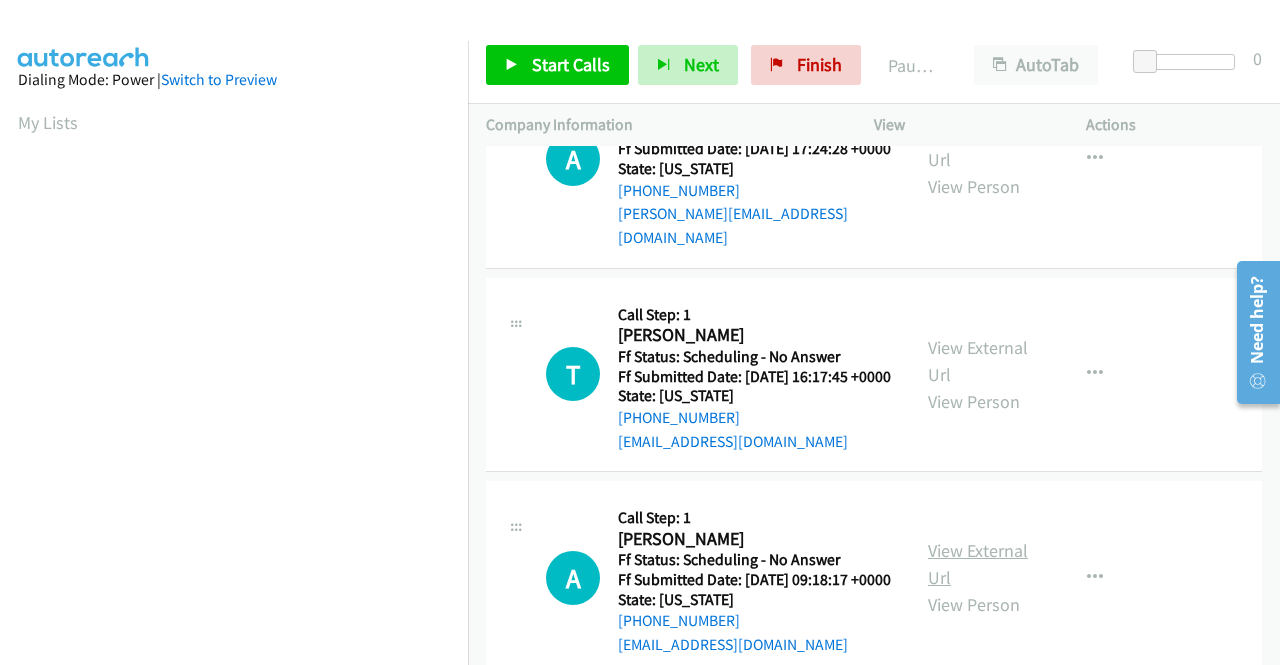 click on "View External Url" at bounding box center (978, 564) 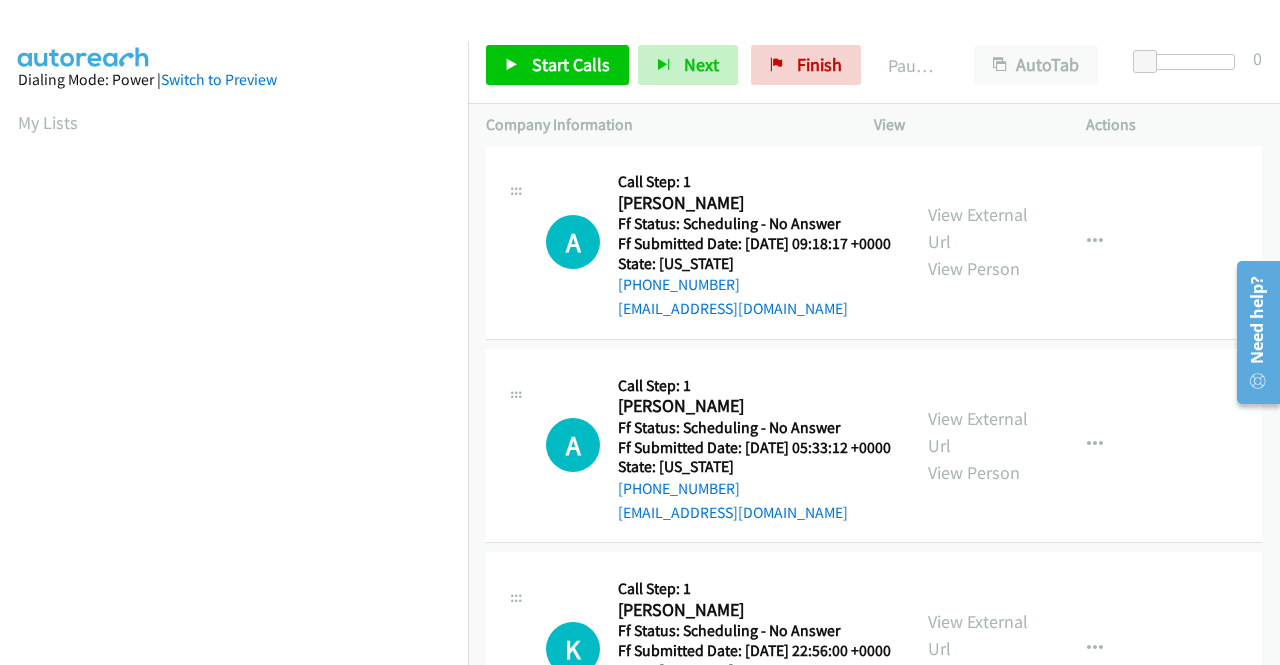 scroll, scrollTop: 500, scrollLeft: 0, axis: vertical 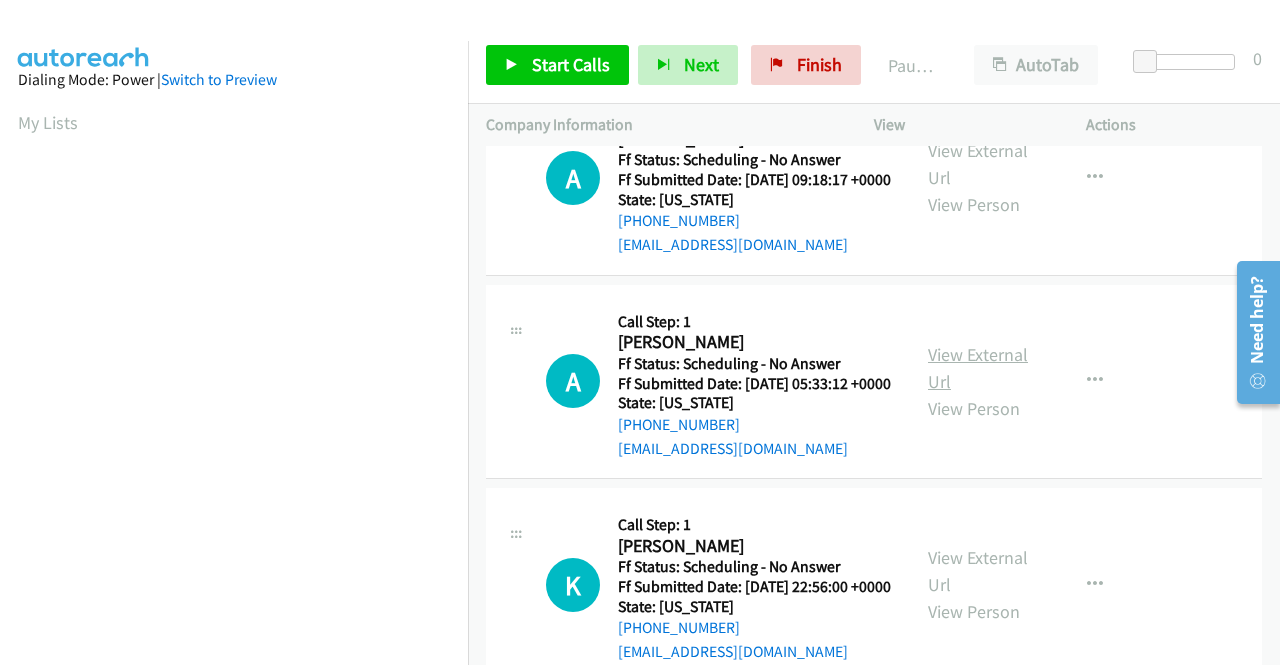 click on "View External Url" at bounding box center [978, 368] 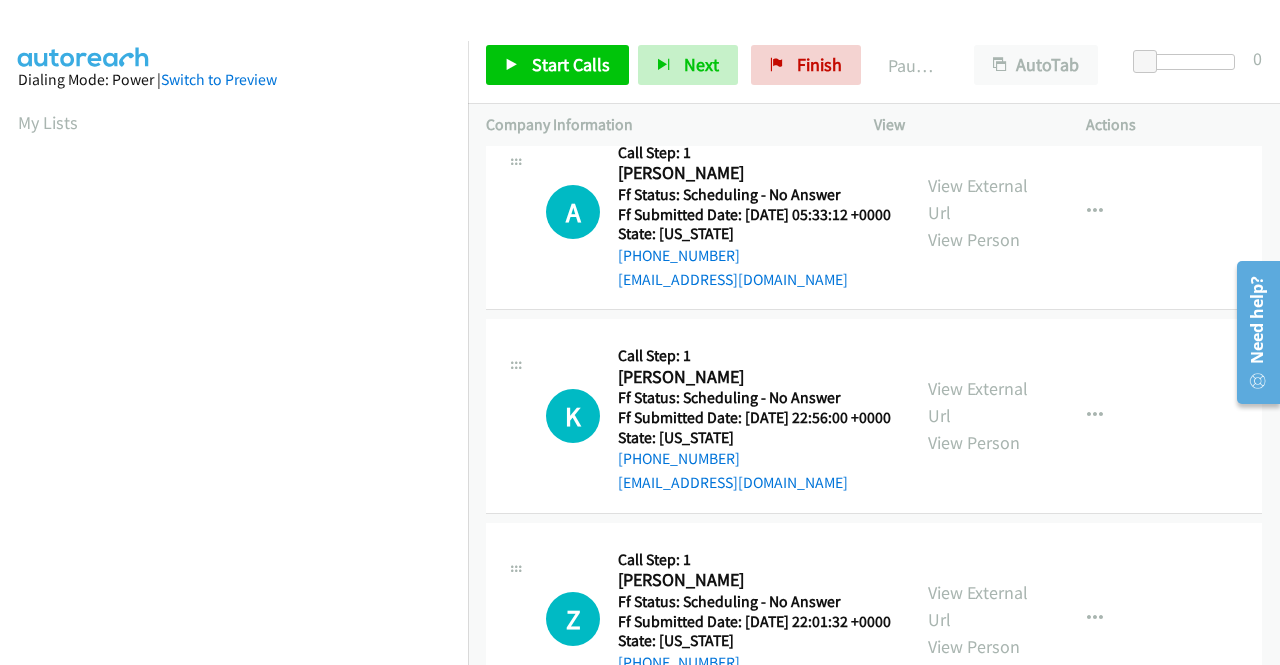 scroll, scrollTop: 800, scrollLeft: 0, axis: vertical 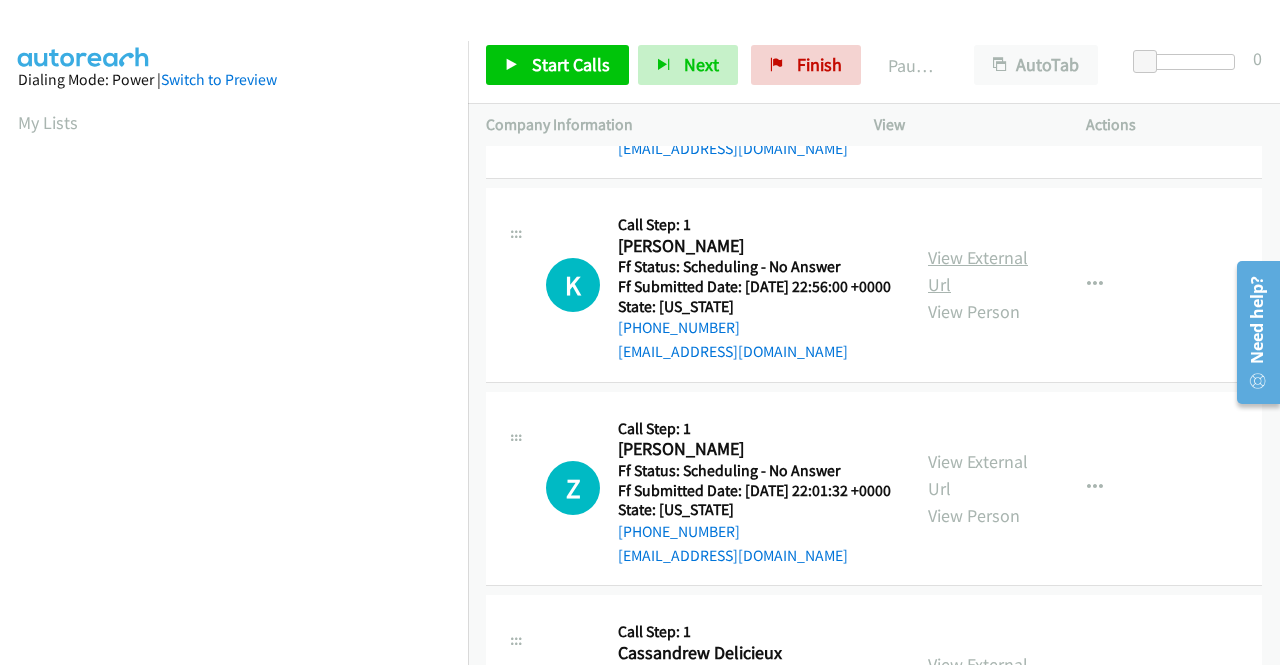 click on "View External Url" at bounding box center [978, 271] 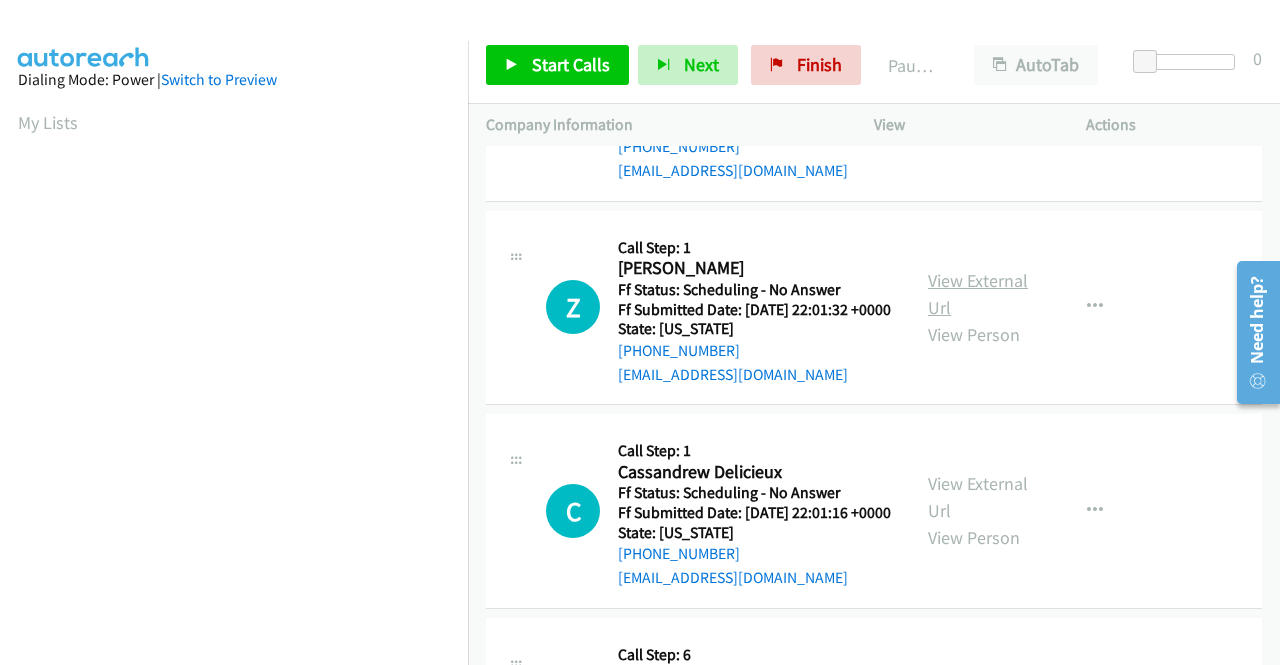 scroll, scrollTop: 1000, scrollLeft: 0, axis: vertical 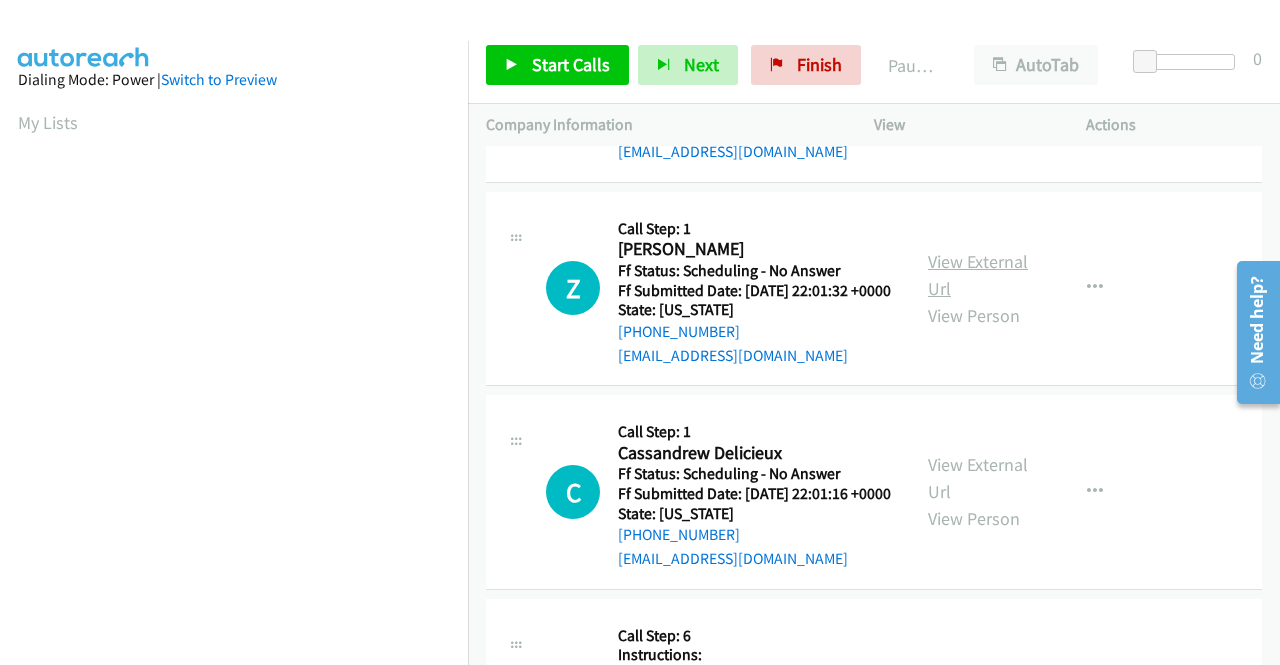 click on "View External Url" at bounding box center (978, 275) 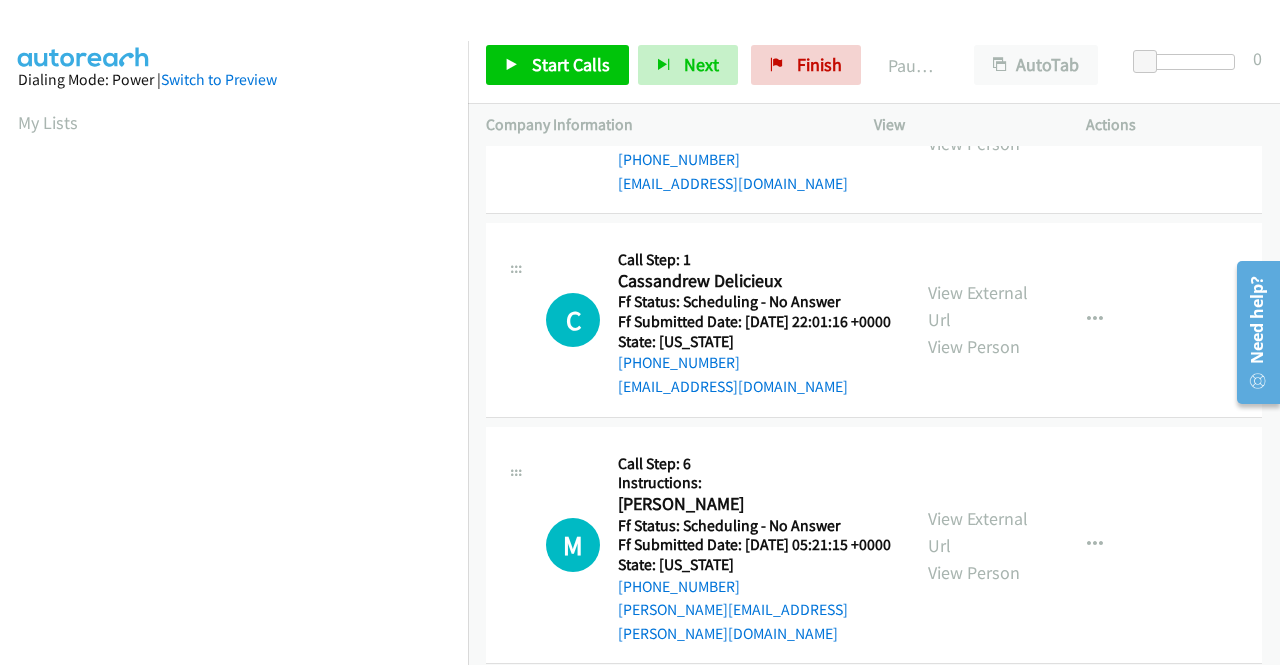 scroll, scrollTop: 1200, scrollLeft: 0, axis: vertical 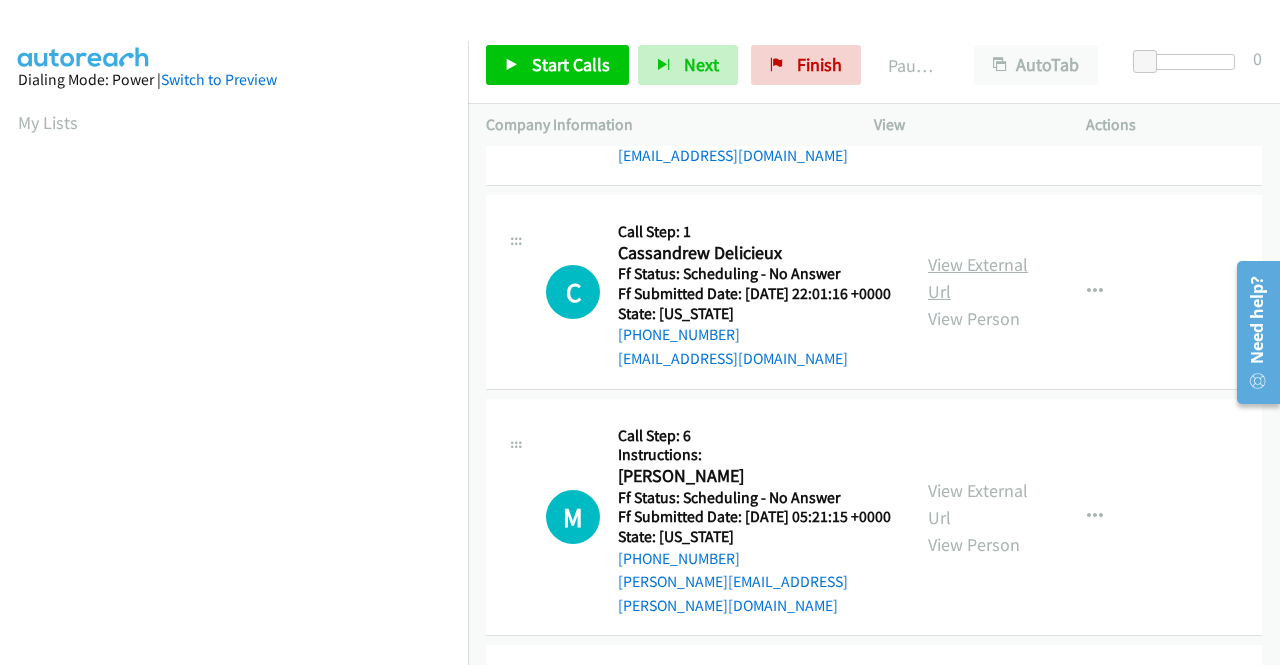 click on "View External Url" at bounding box center [978, 278] 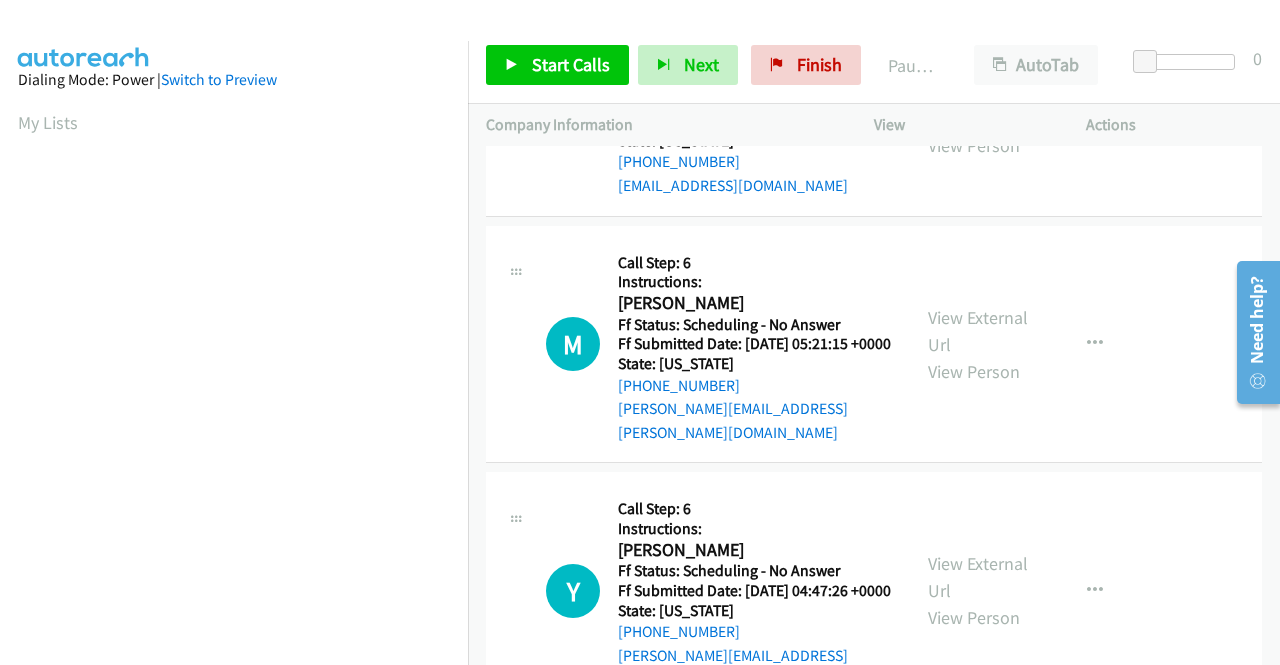 scroll, scrollTop: 1400, scrollLeft: 0, axis: vertical 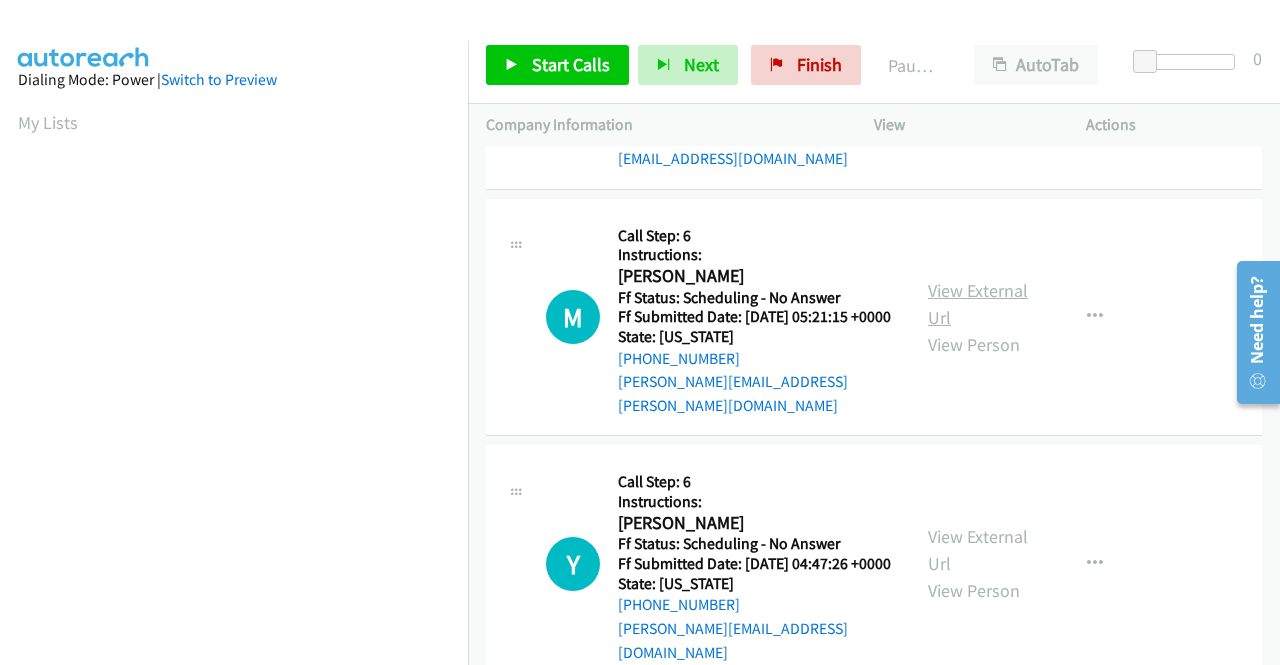 click on "View External Url" at bounding box center [978, 304] 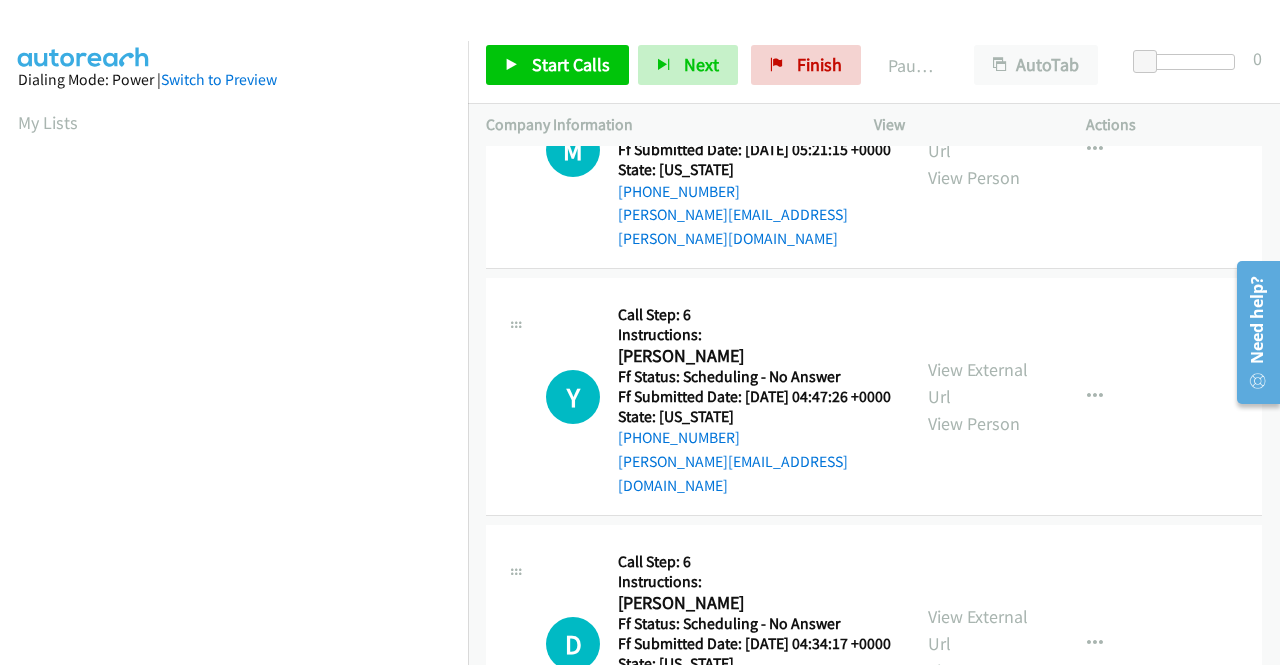 scroll, scrollTop: 1600, scrollLeft: 0, axis: vertical 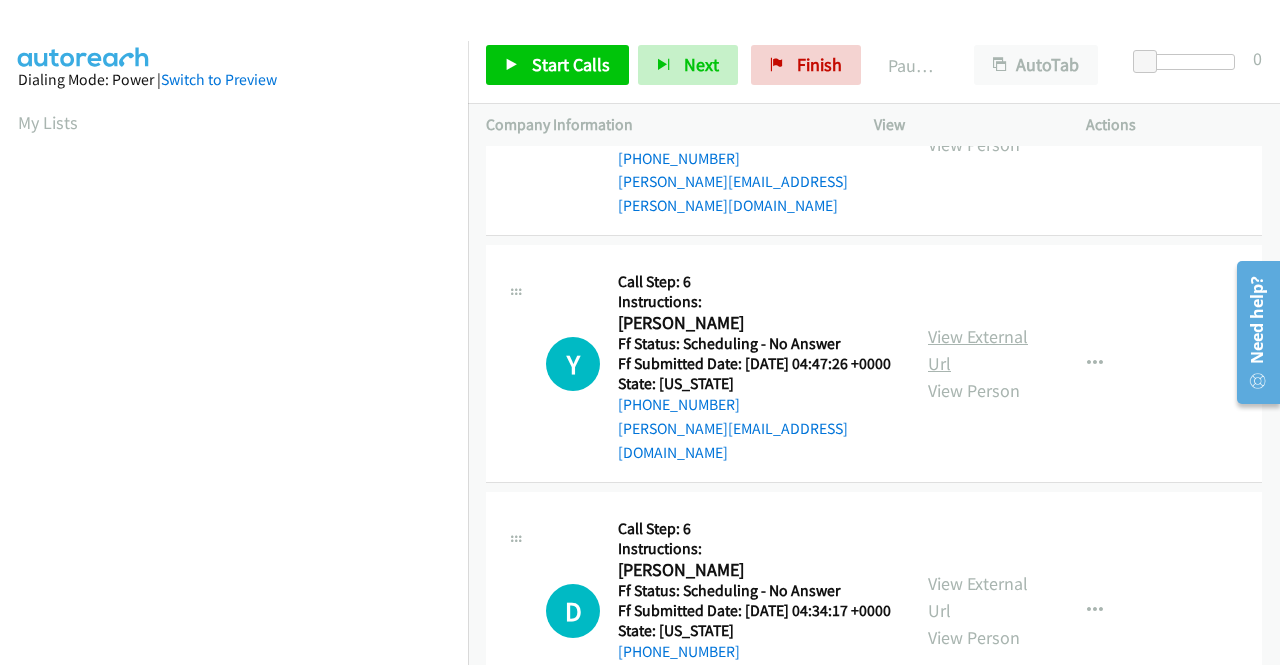 click on "View External Url" at bounding box center (978, 350) 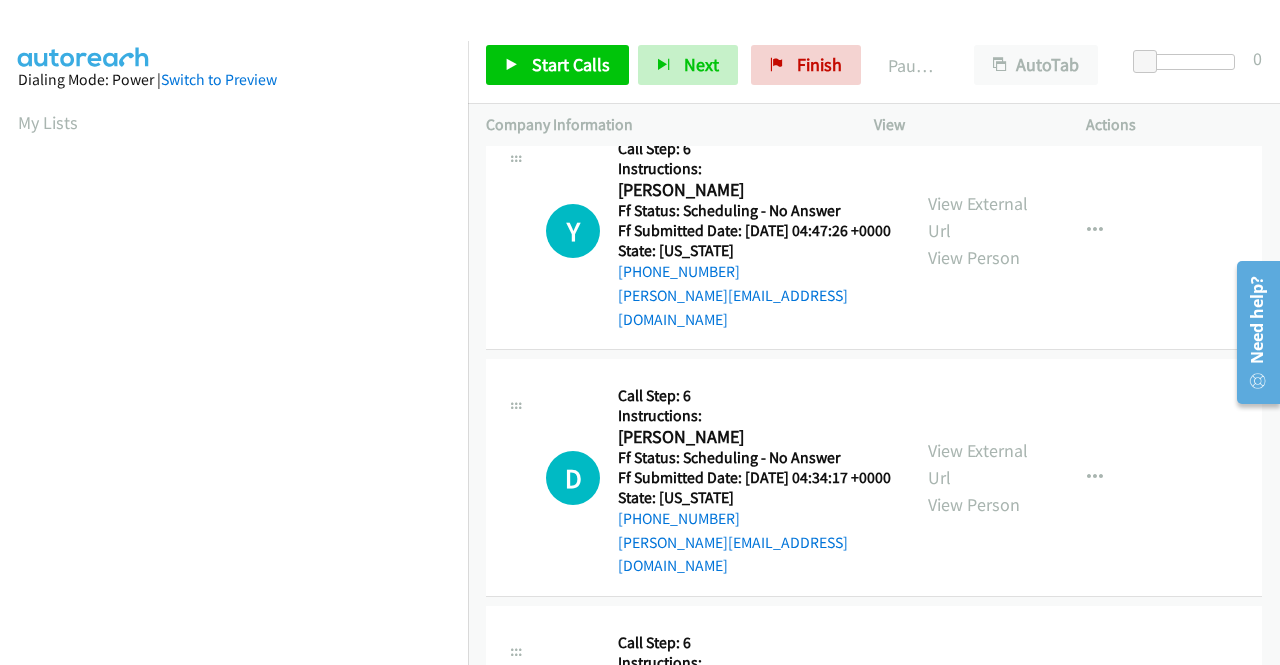 scroll, scrollTop: 1800, scrollLeft: 0, axis: vertical 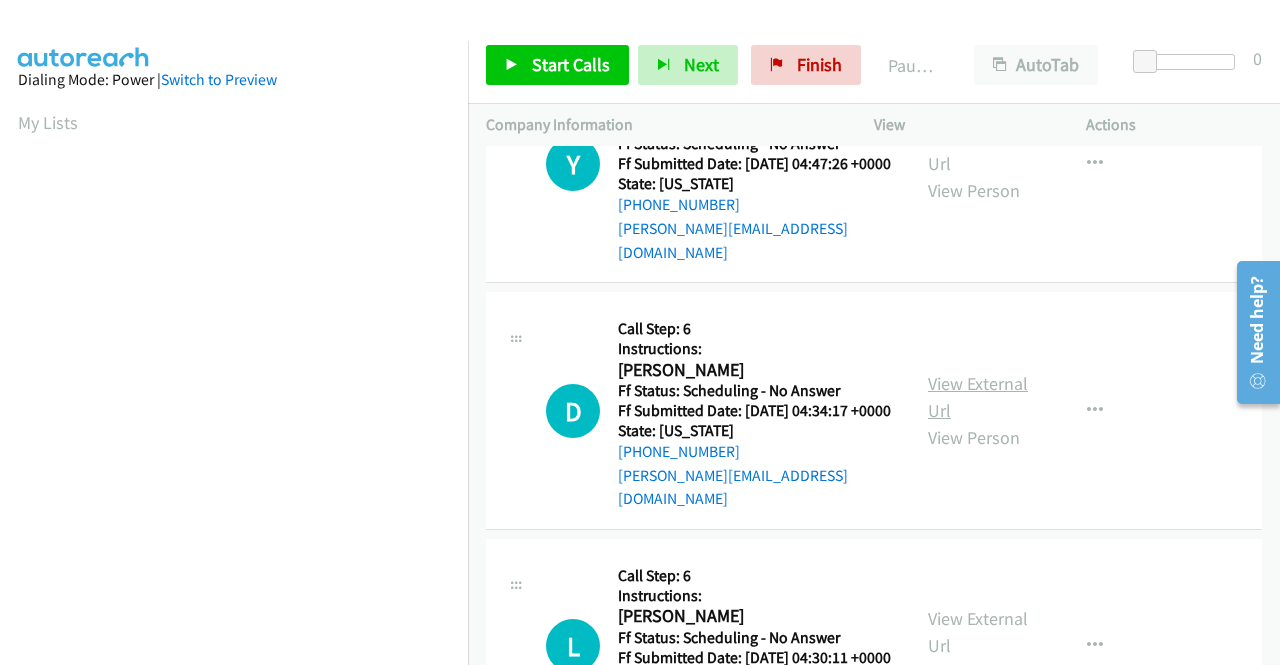 click on "View External Url" at bounding box center [978, 397] 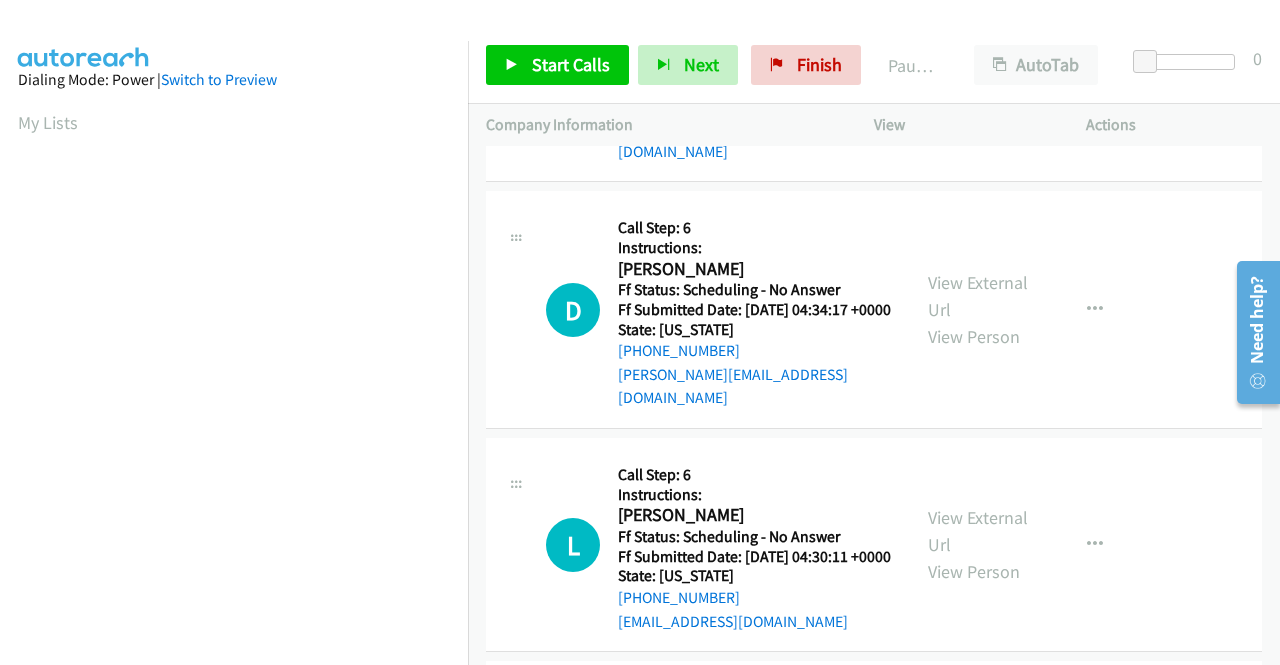 scroll, scrollTop: 2000, scrollLeft: 0, axis: vertical 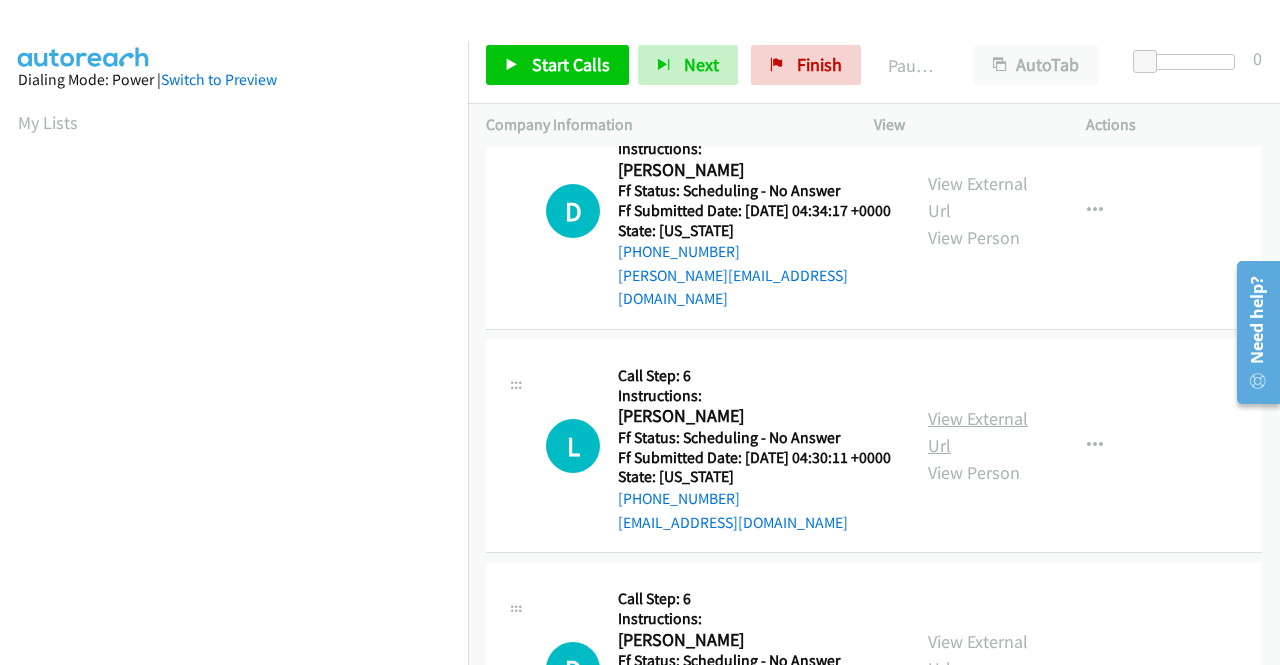 click on "View External Url" at bounding box center [978, 432] 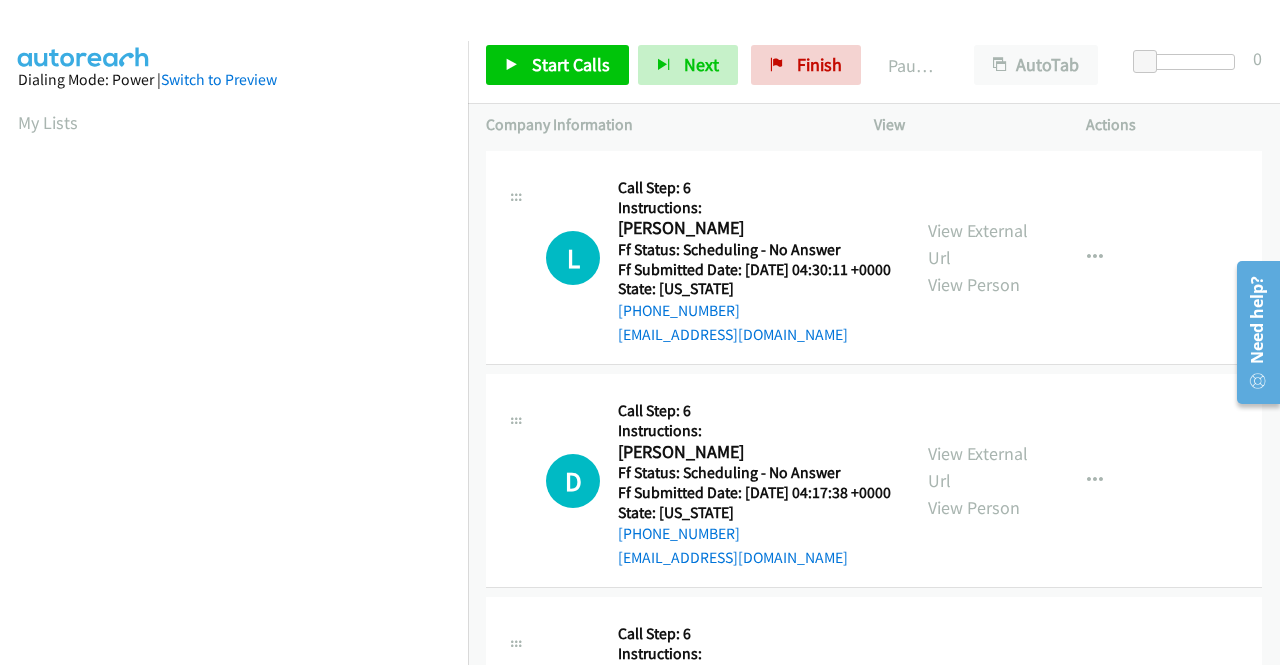 scroll, scrollTop: 2200, scrollLeft: 0, axis: vertical 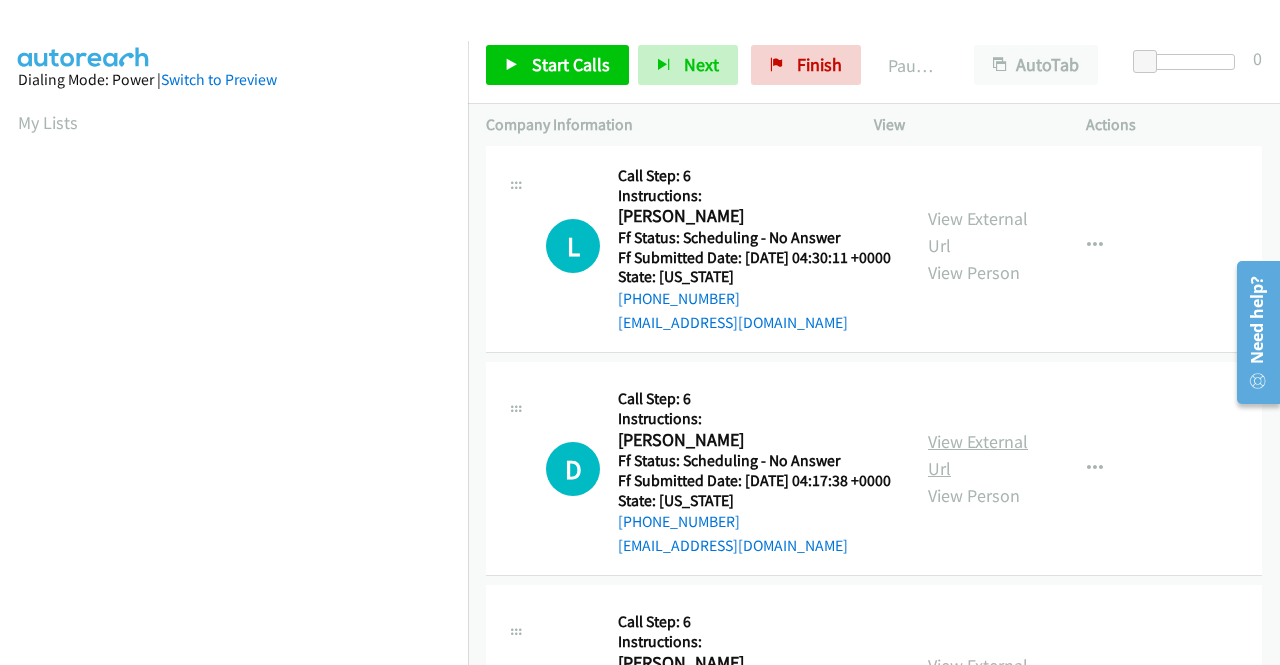 click on "View External Url" at bounding box center [978, 455] 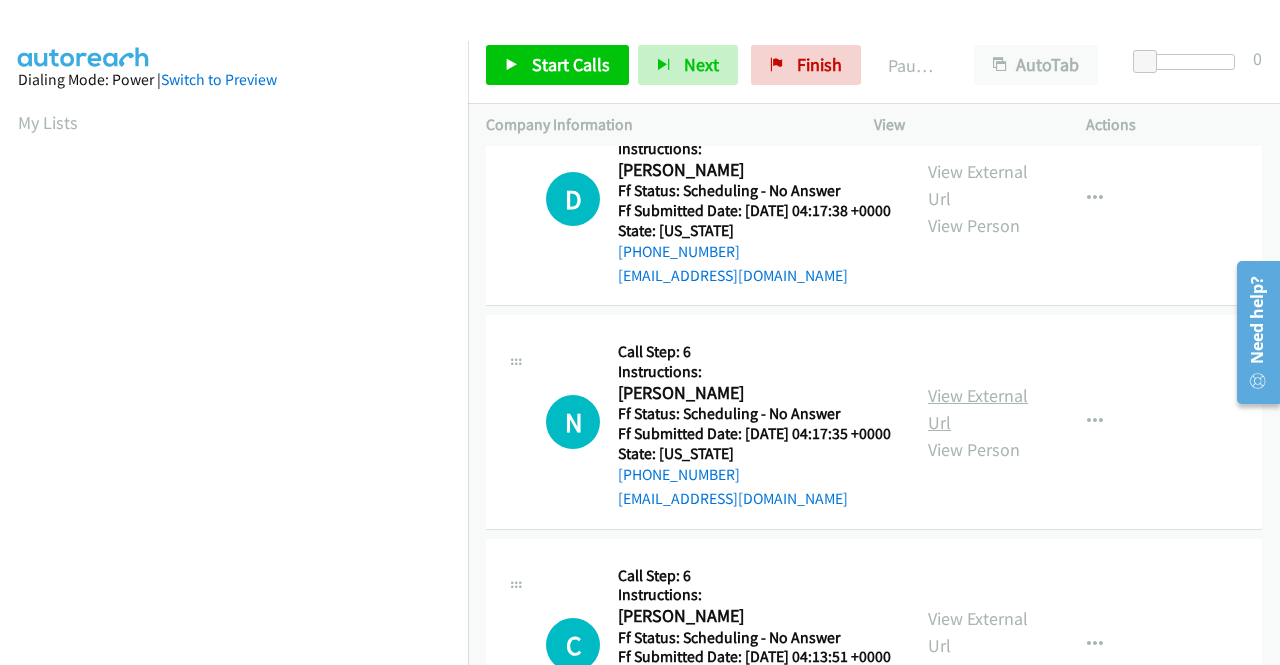 scroll, scrollTop: 2500, scrollLeft: 0, axis: vertical 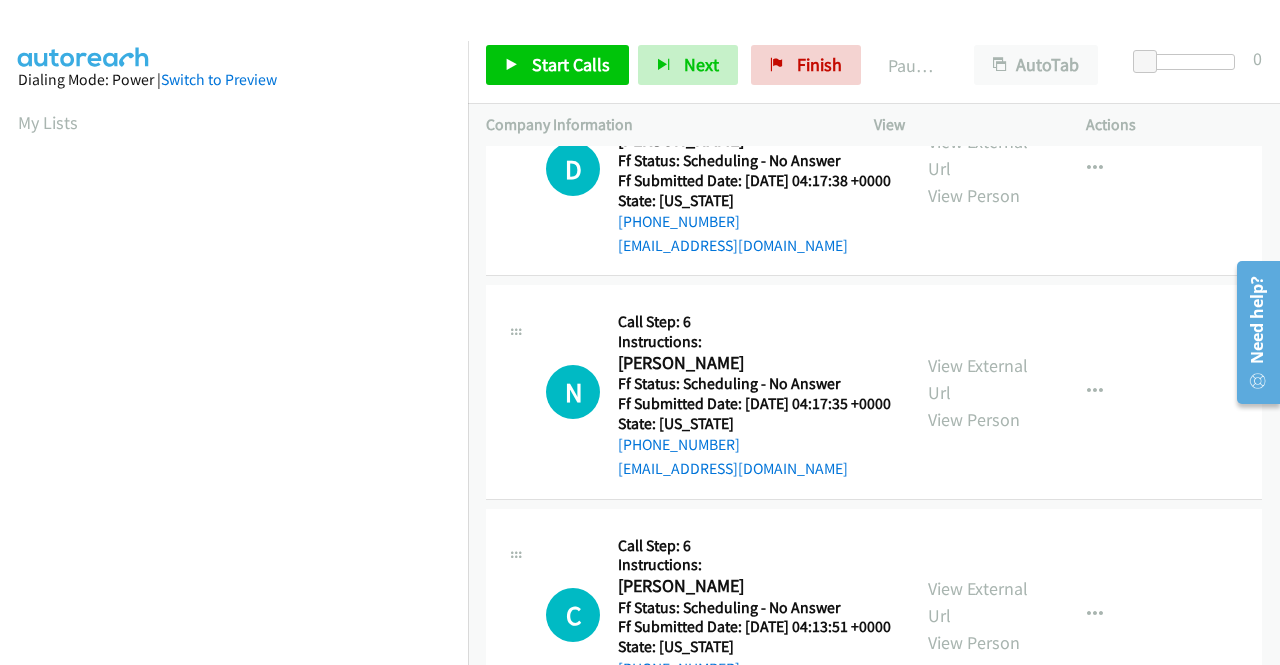 click on "View External Url
View Person" at bounding box center [980, 392] 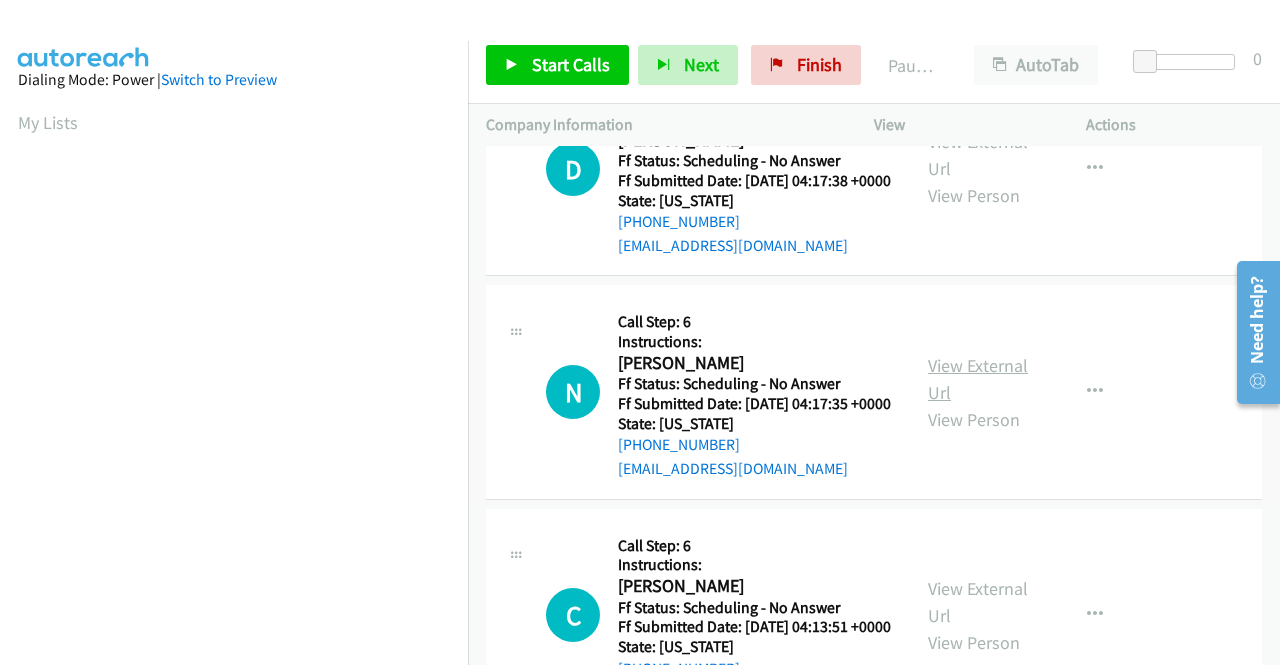 click on "View External Url" at bounding box center [978, 379] 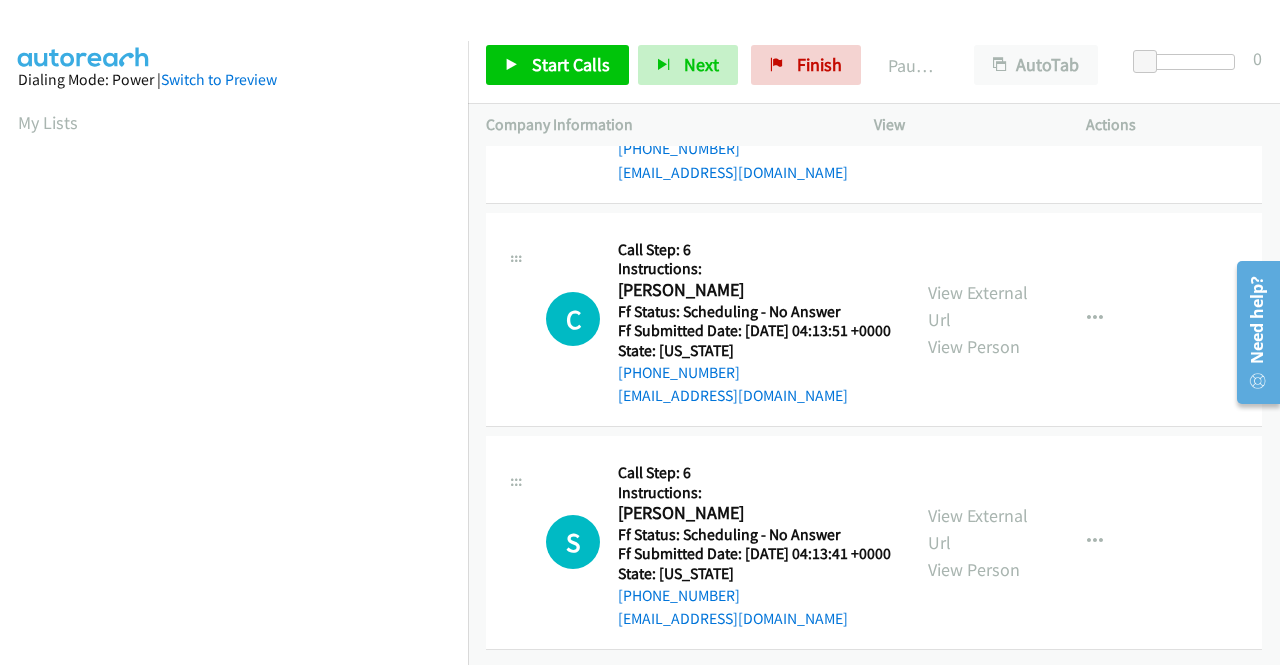 scroll, scrollTop: 2800, scrollLeft: 0, axis: vertical 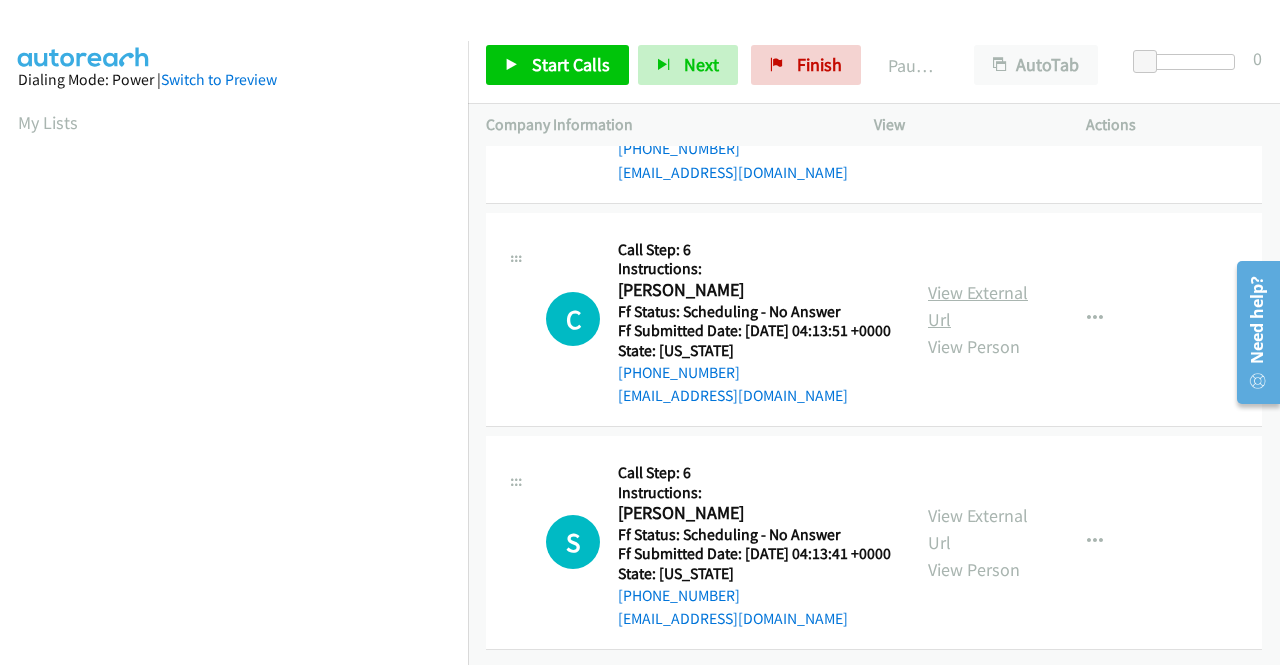 click on "View External Url" at bounding box center (978, 306) 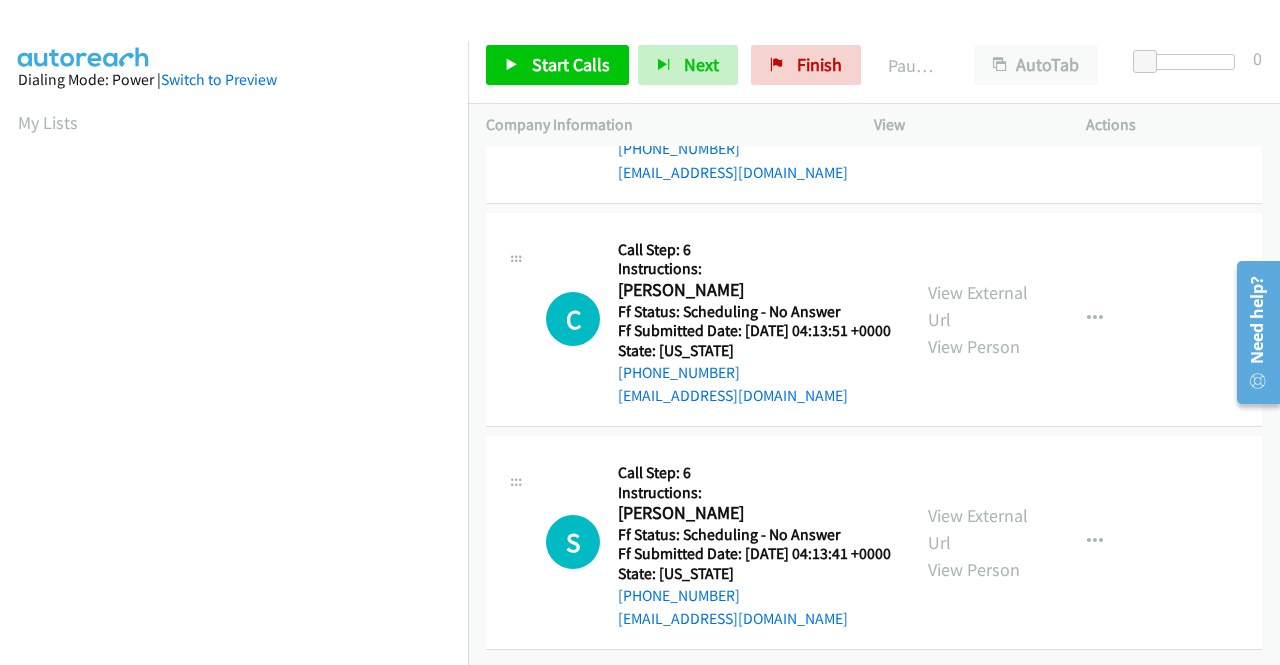 scroll, scrollTop: 3000, scrollLeft: 0, axis: vertical 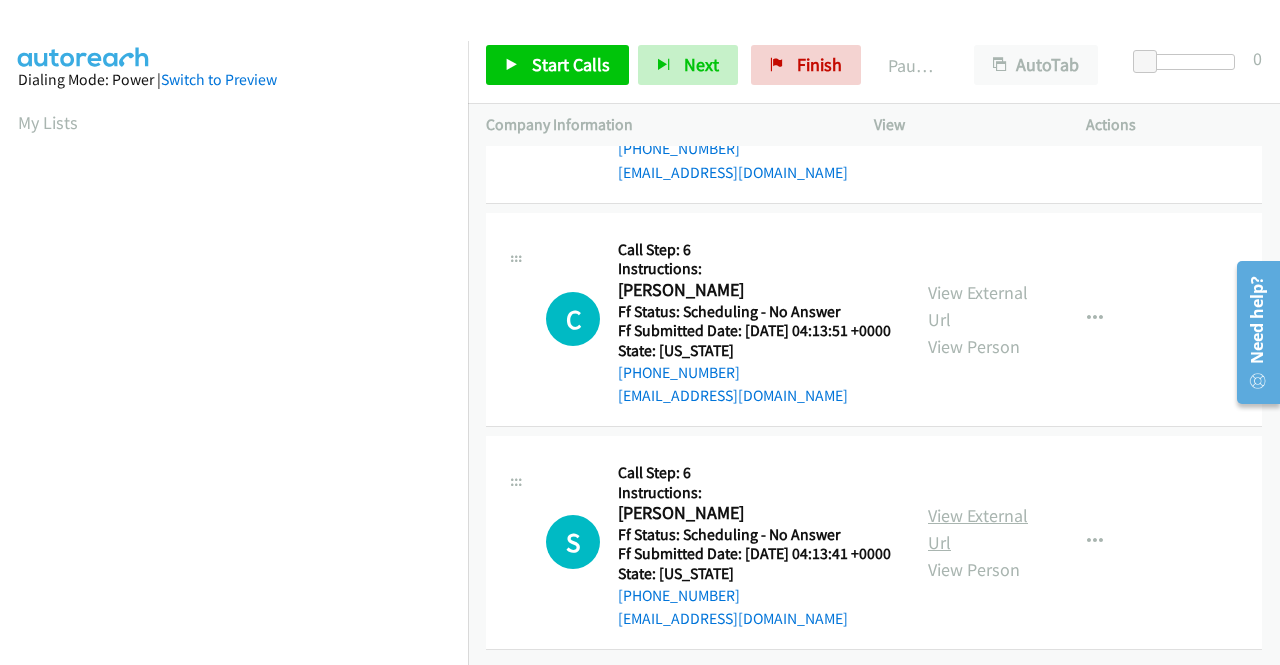 click on "View External Url" at bounding box center [978, 529] 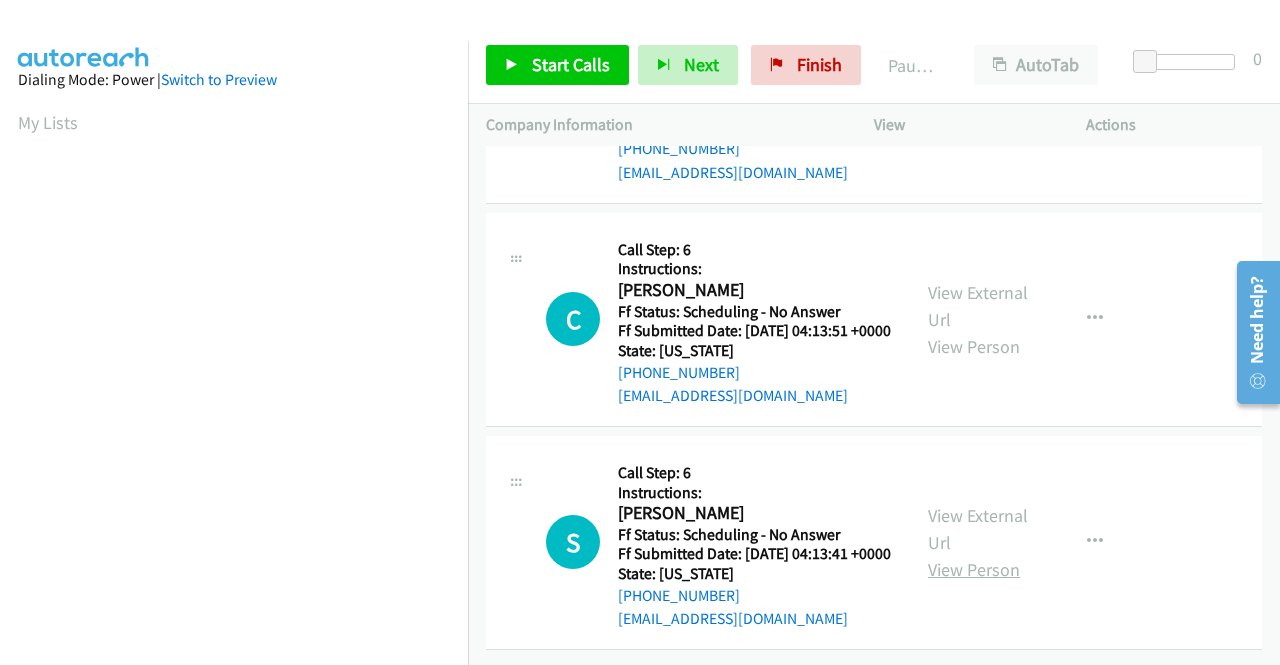 scroll, scrollTop: 3006, scrollLeft: 0, axis: vertical 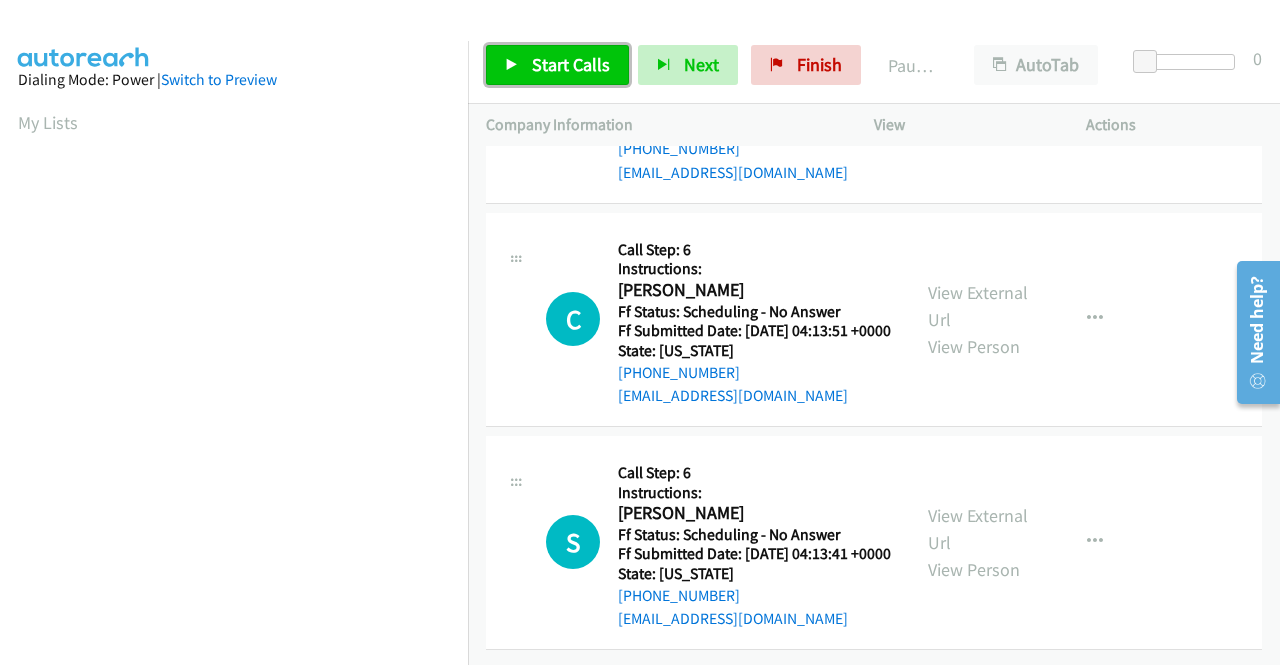 click on "Start Calls" at bounding box center [571, 64] 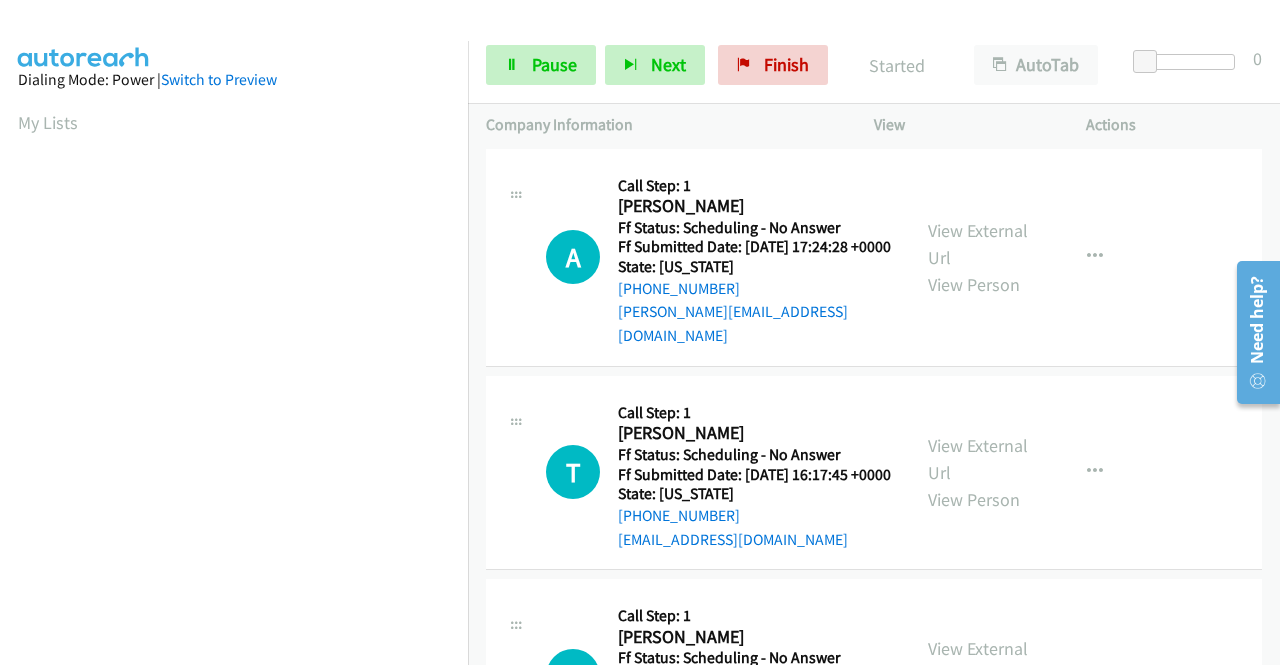 scroll, scrollTop: 0, scrollLeft: 0, axis: both 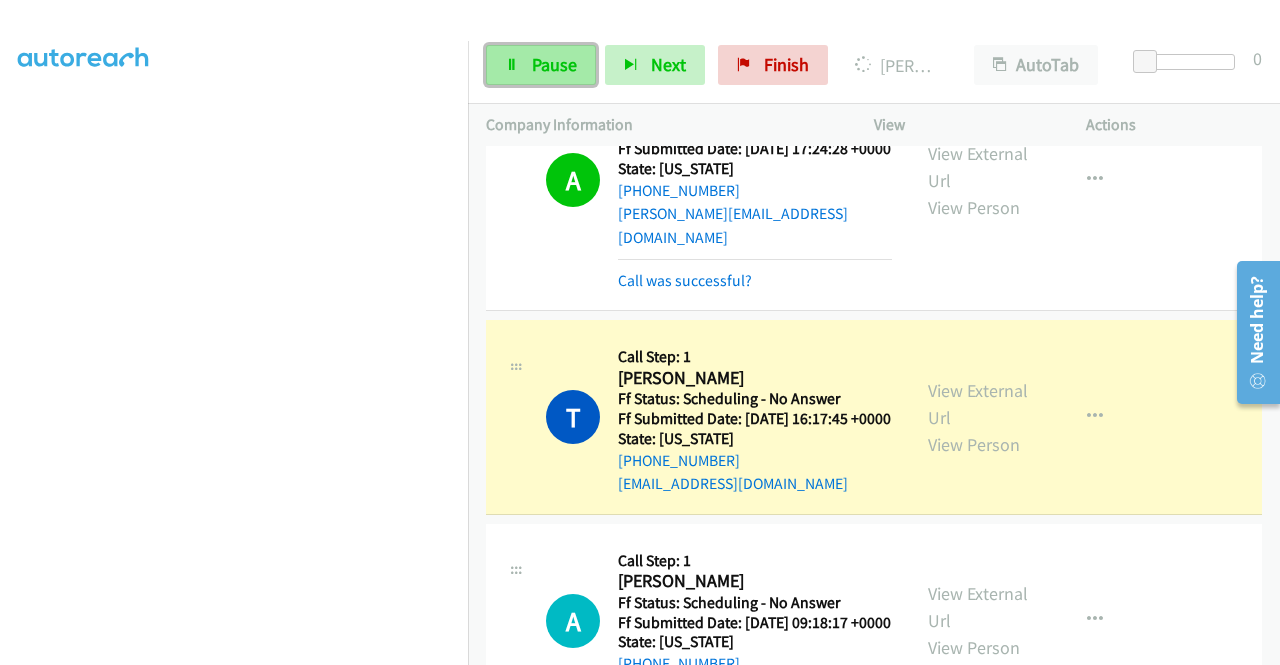 click on "Pause" at bounding box center [554, 64] 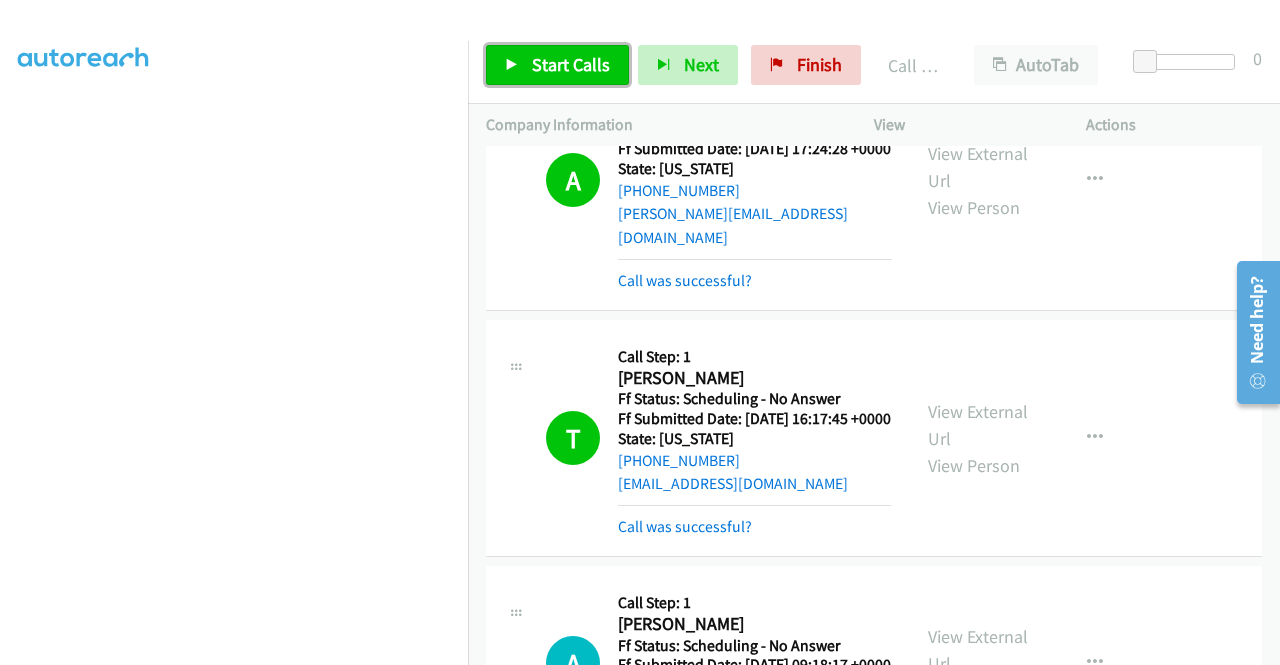 click on "Start Calls" at bounding box center [571, 64] 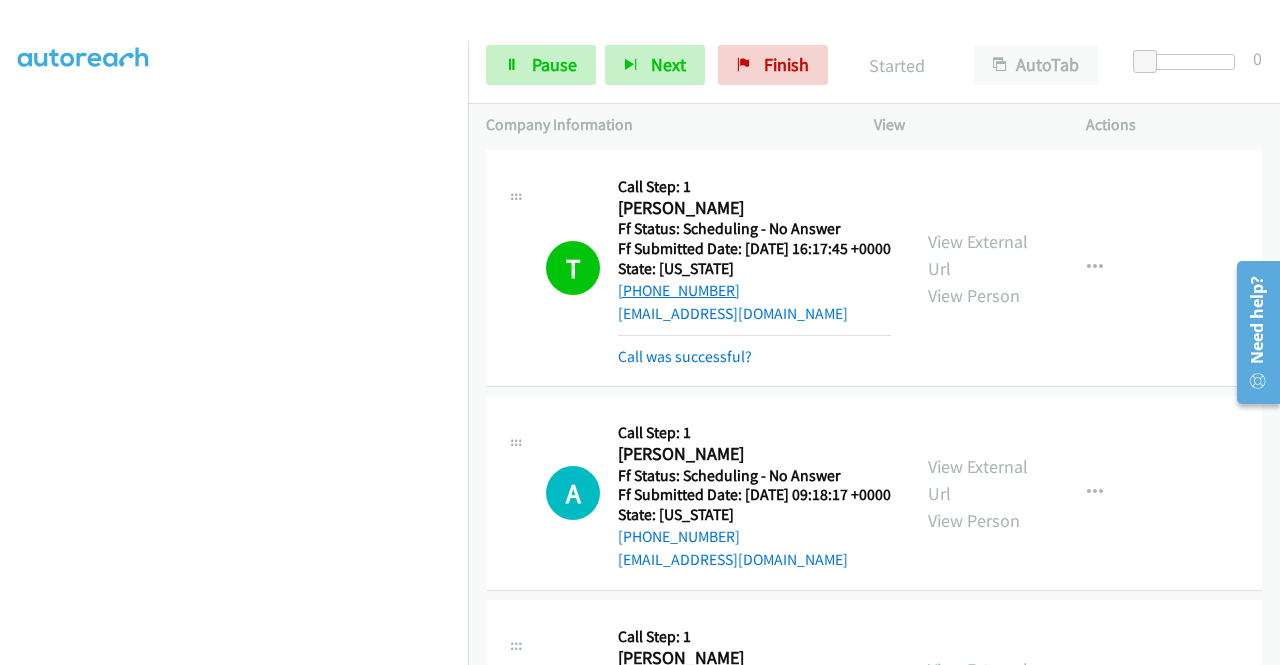 scroll, scrollTop: 300, scrollLeft: 0, axis: vertical 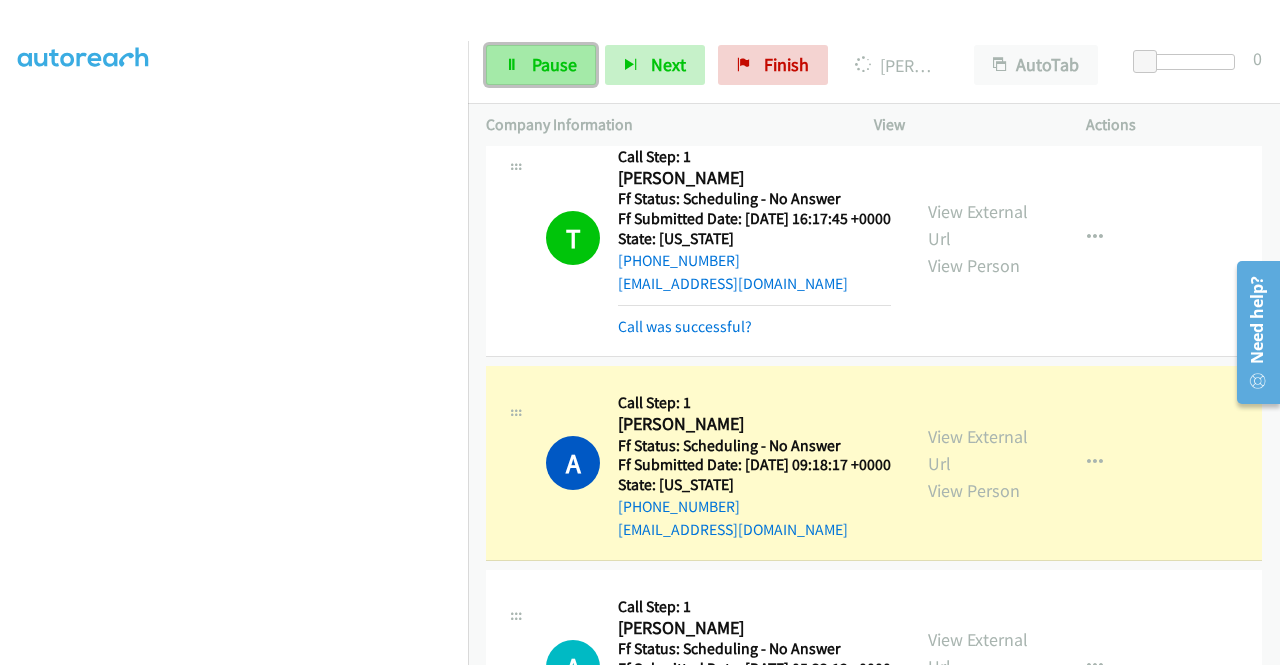 click on "Pause" at bounding box center [541, 65] 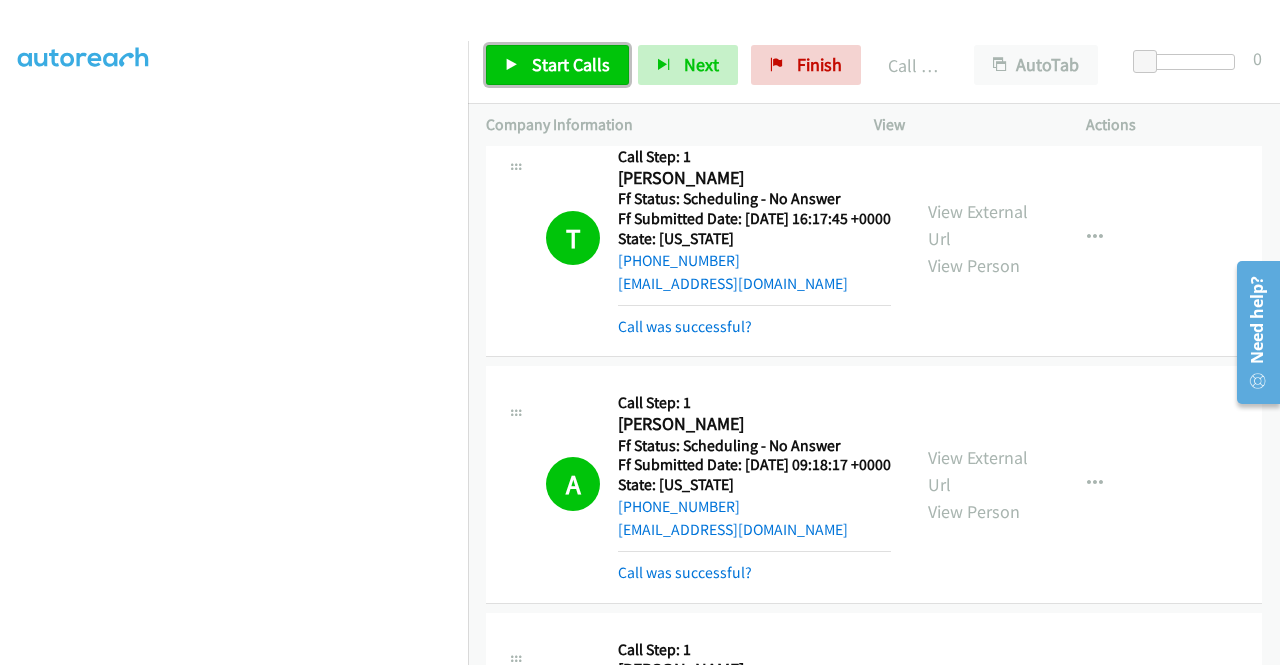click on "Start Calls" at bounding box center [571, 64] 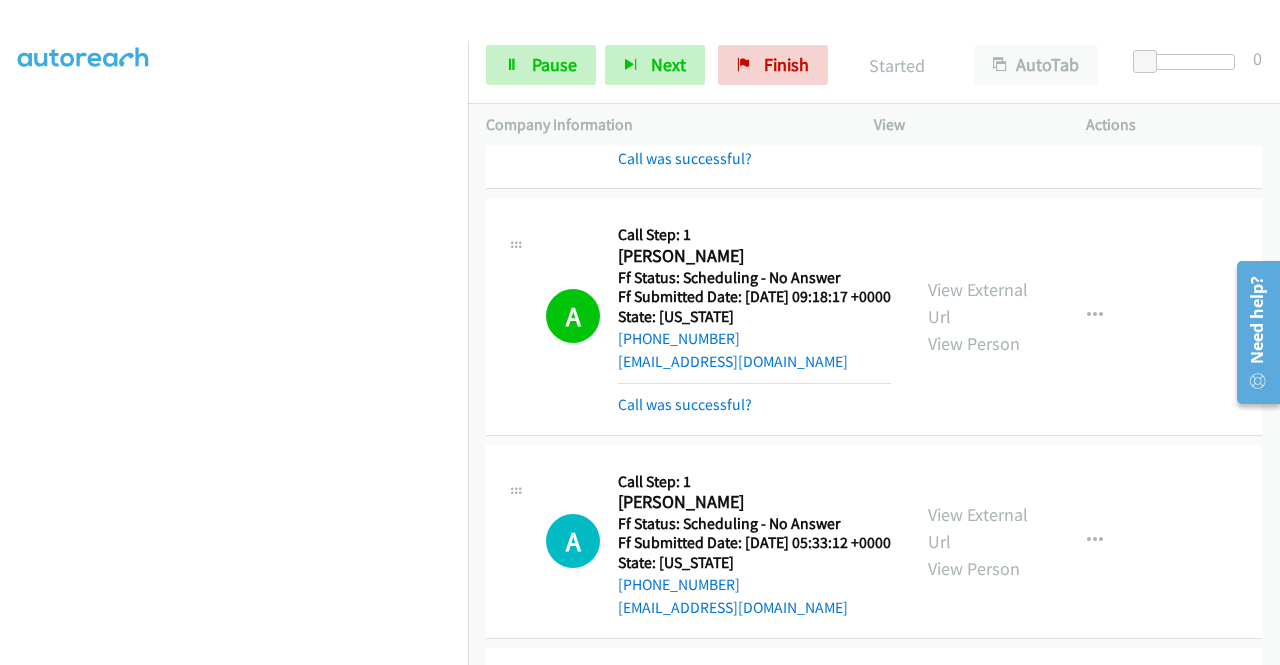 scroll, scrollTop: 500, scrollLeft: 0, axis: vertical 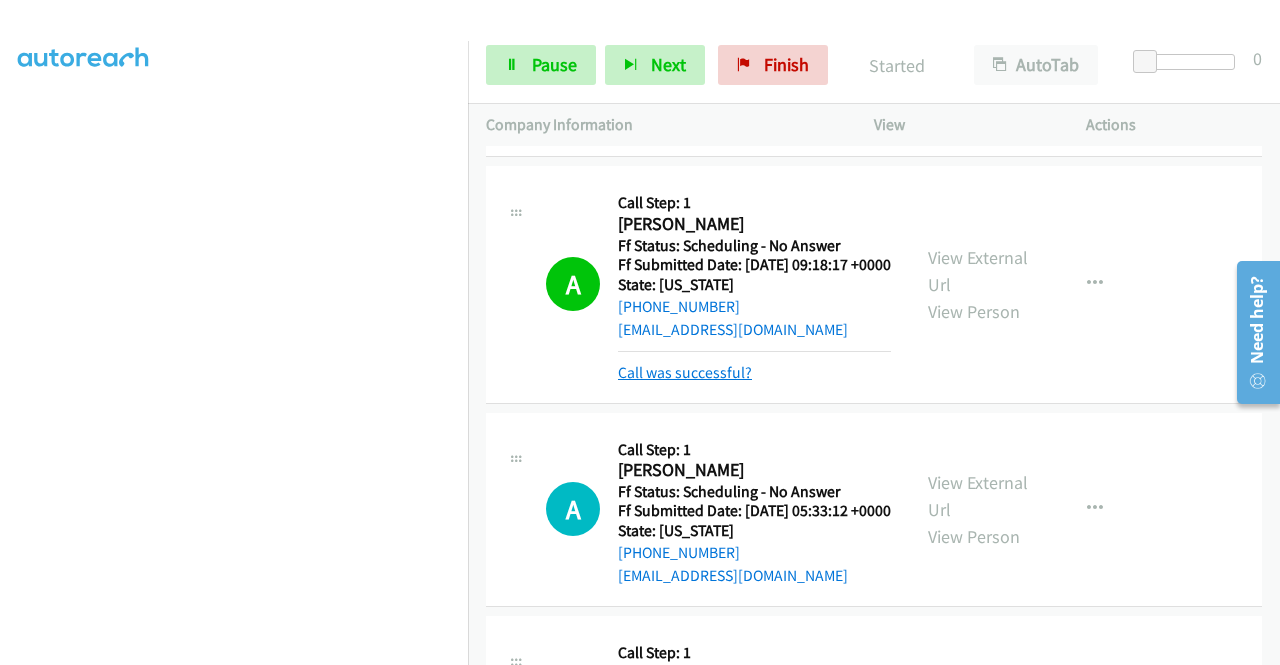 click on "Call was successful?" at bounding box center (685, 372) 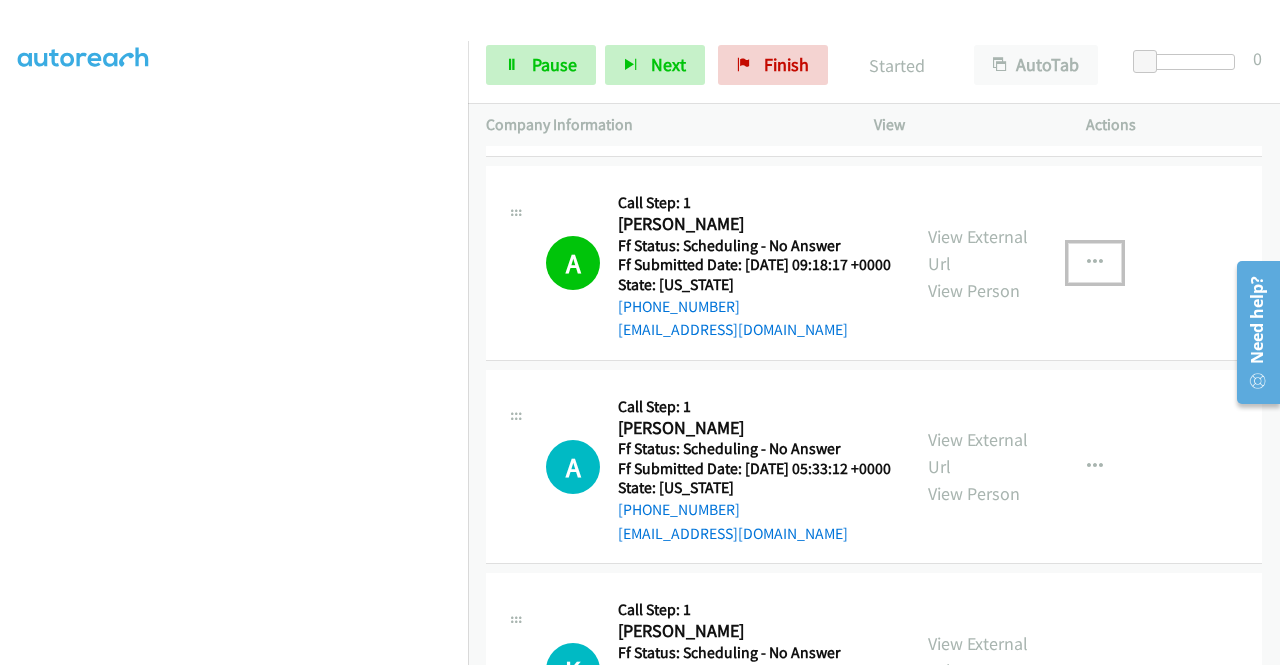 click at bounding box center [1095, 263] 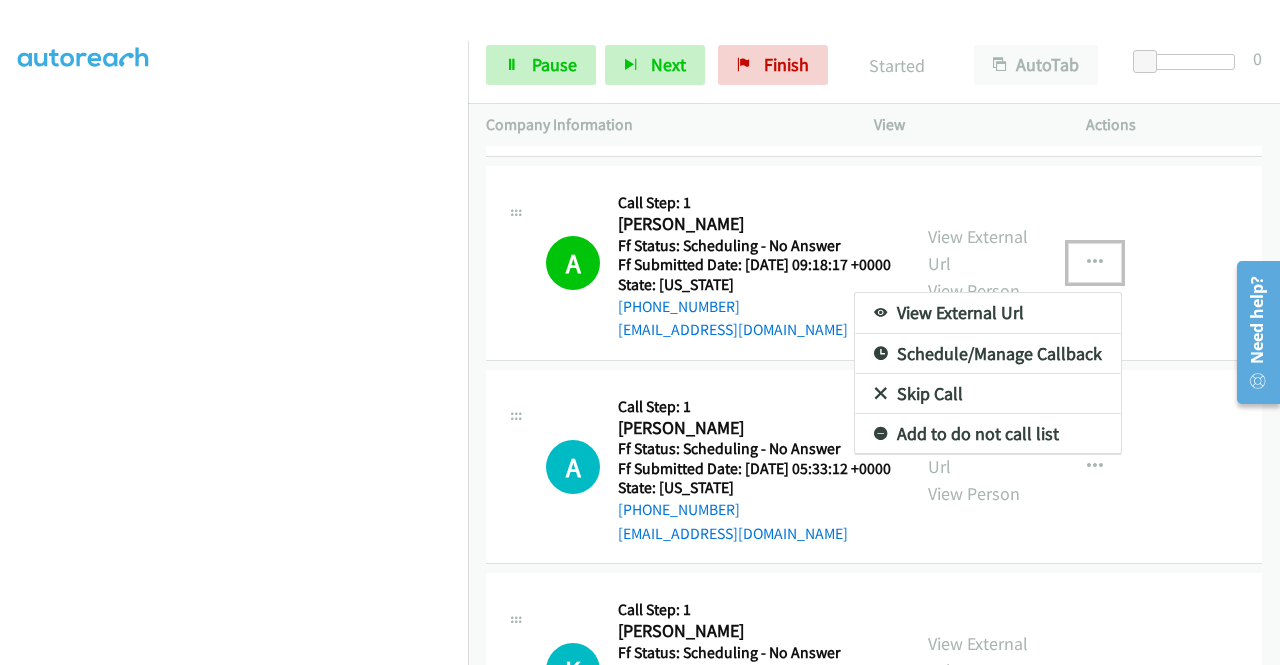 click on "Add to do not call list" at bounding box center [988, 434] 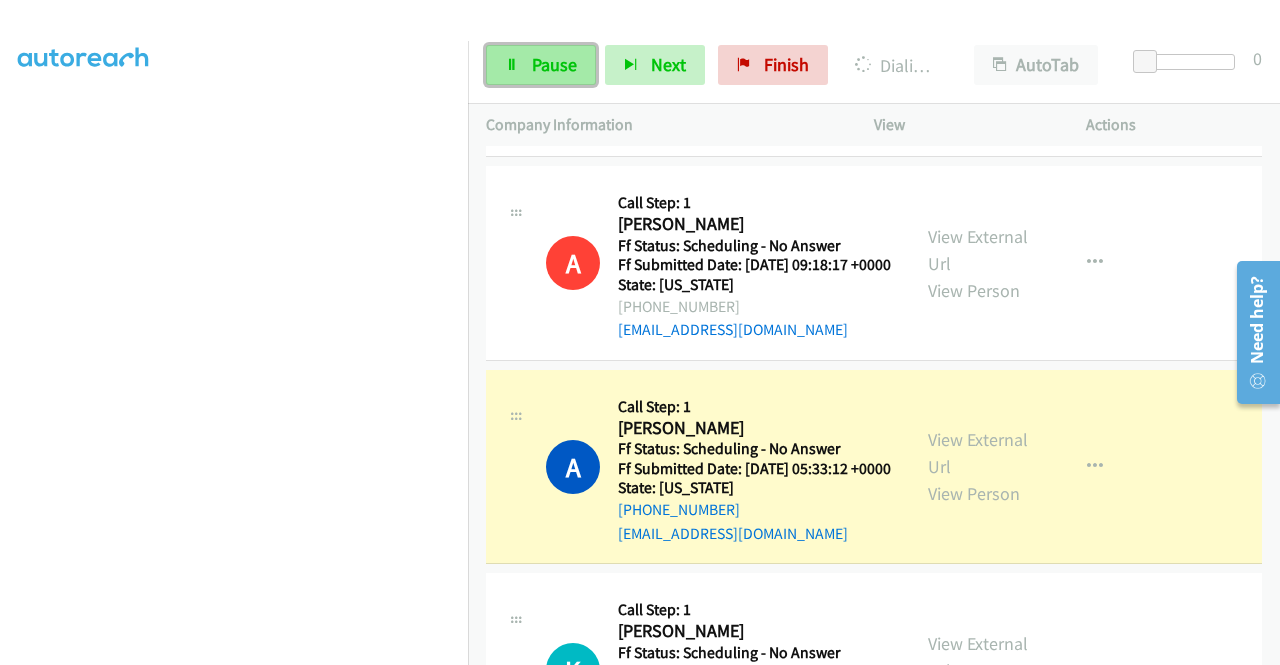 click on "Pause" at bounding box center (541, 65) 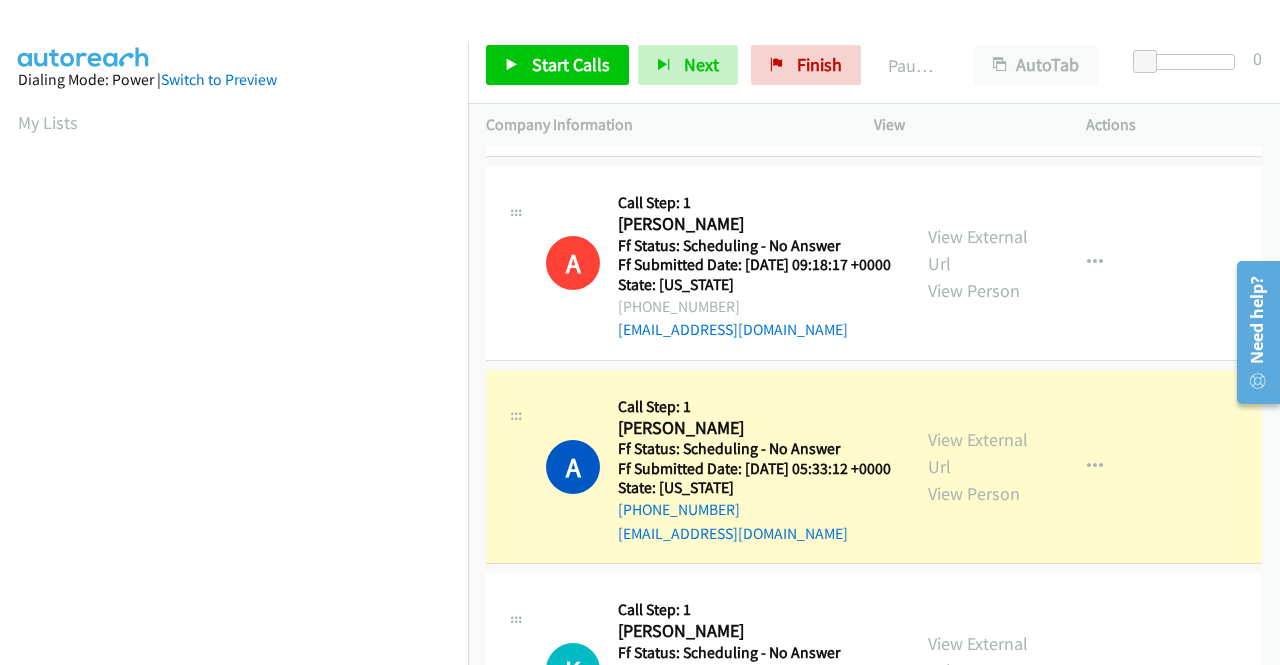 scroll, scrollTop: 456, scrollLeft: 0, axis: vertical 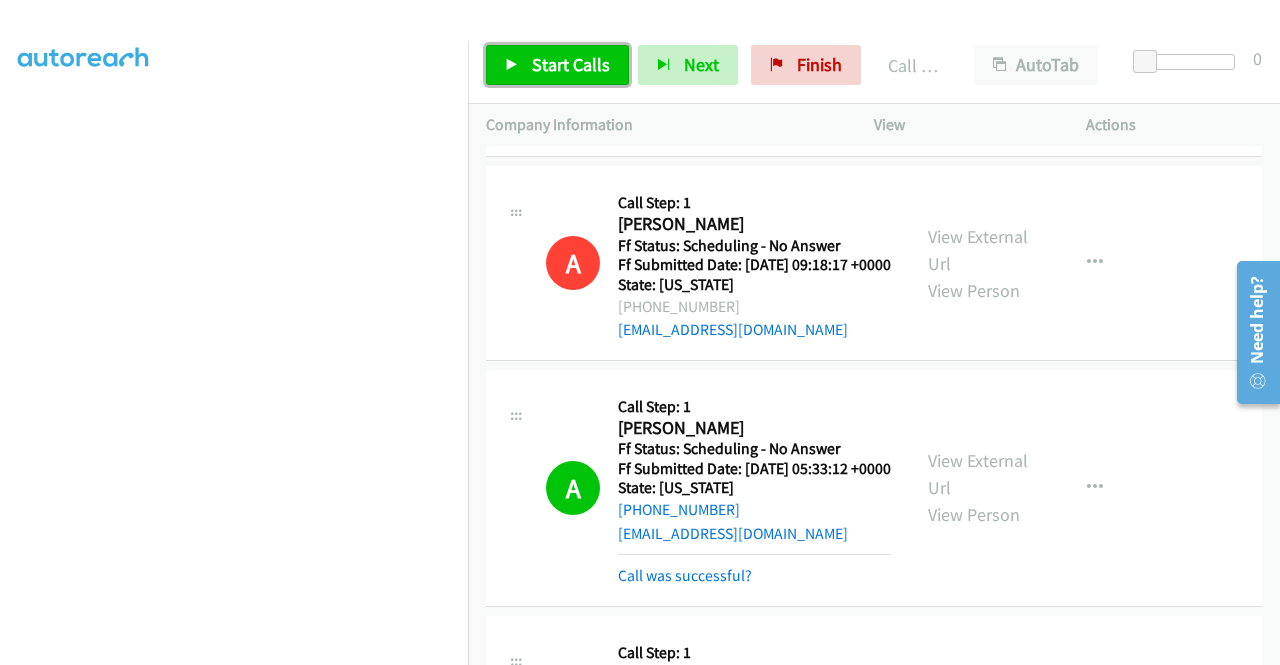 click on "Start Calls" at bounding box center [571, 64] 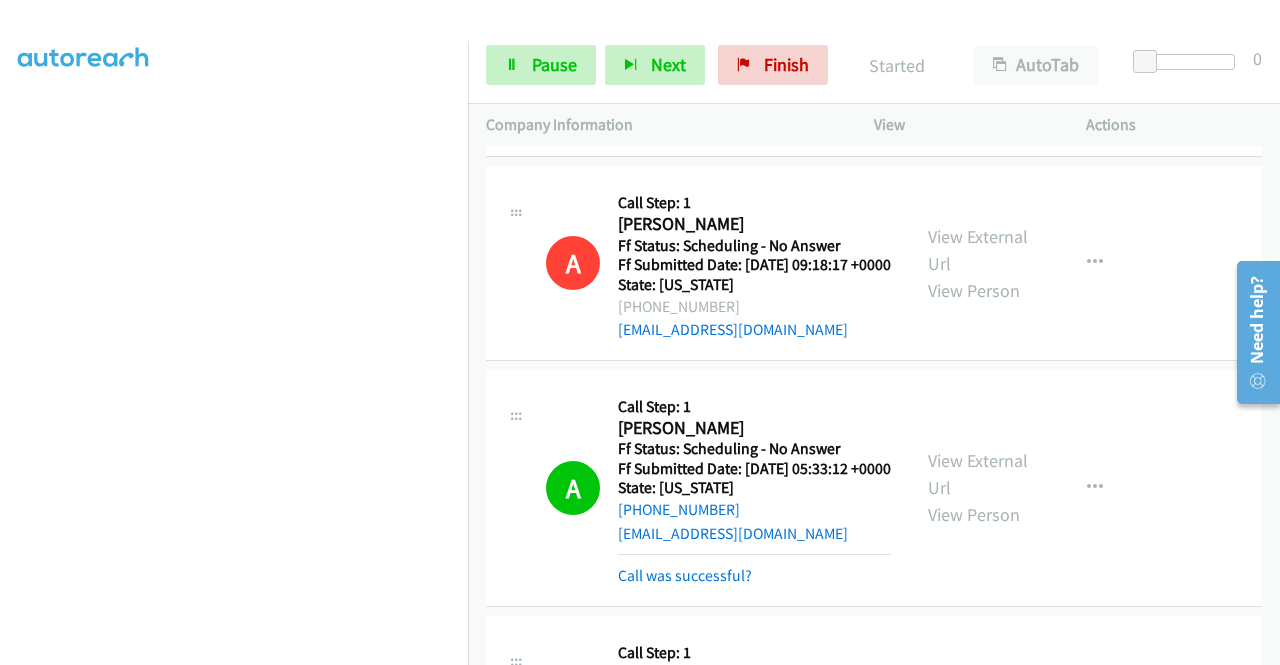 scroll, scrollTop: 600, scrollLeft: 0, axis: vertical 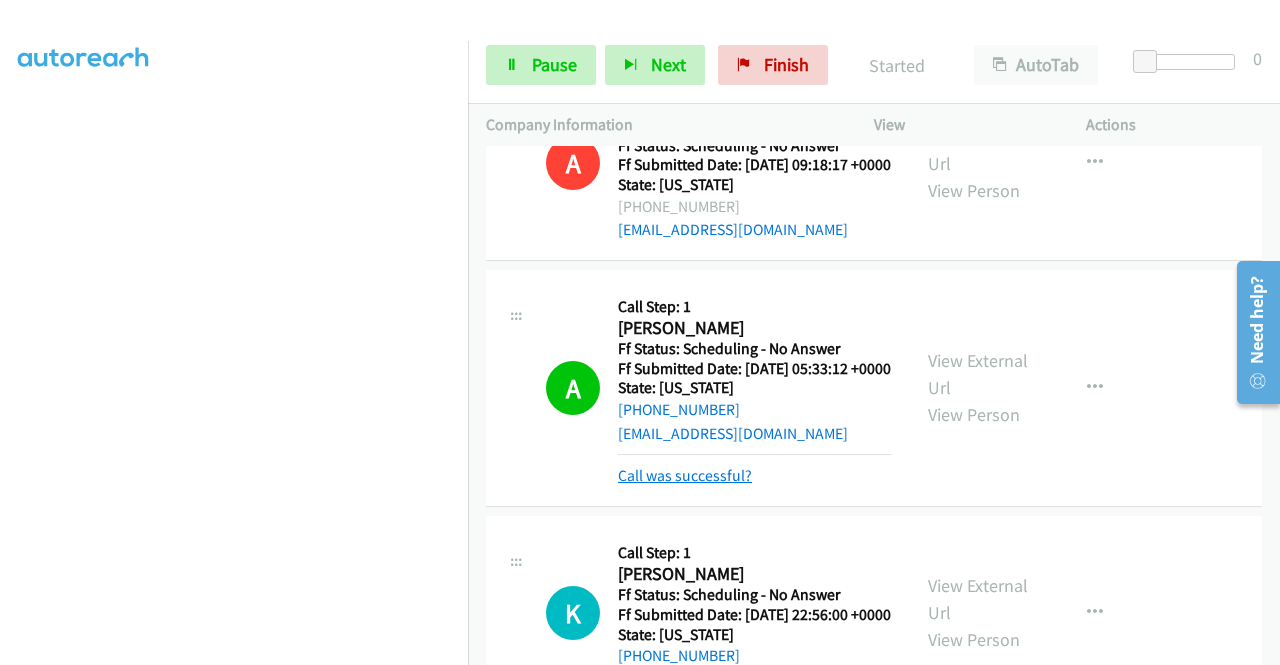 click on "Call was successful?" at bounding box center (685, 475) 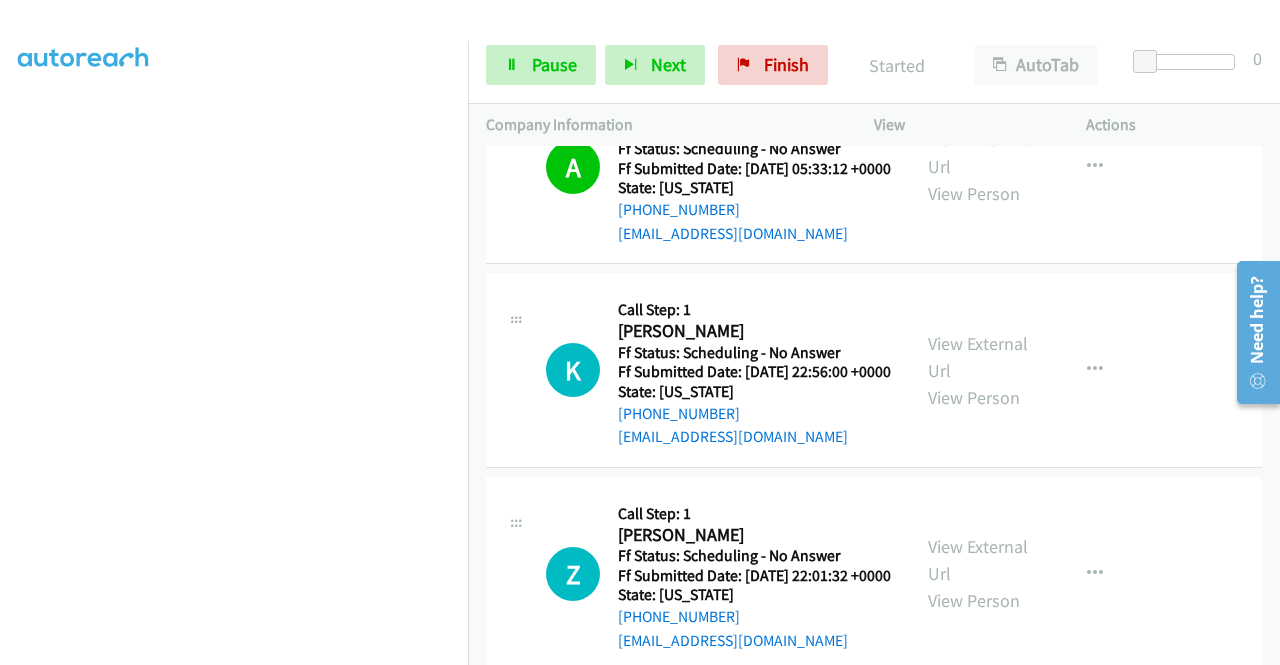 scroll, scrollTop: 900, scrollLeft: 0, axis: vertical 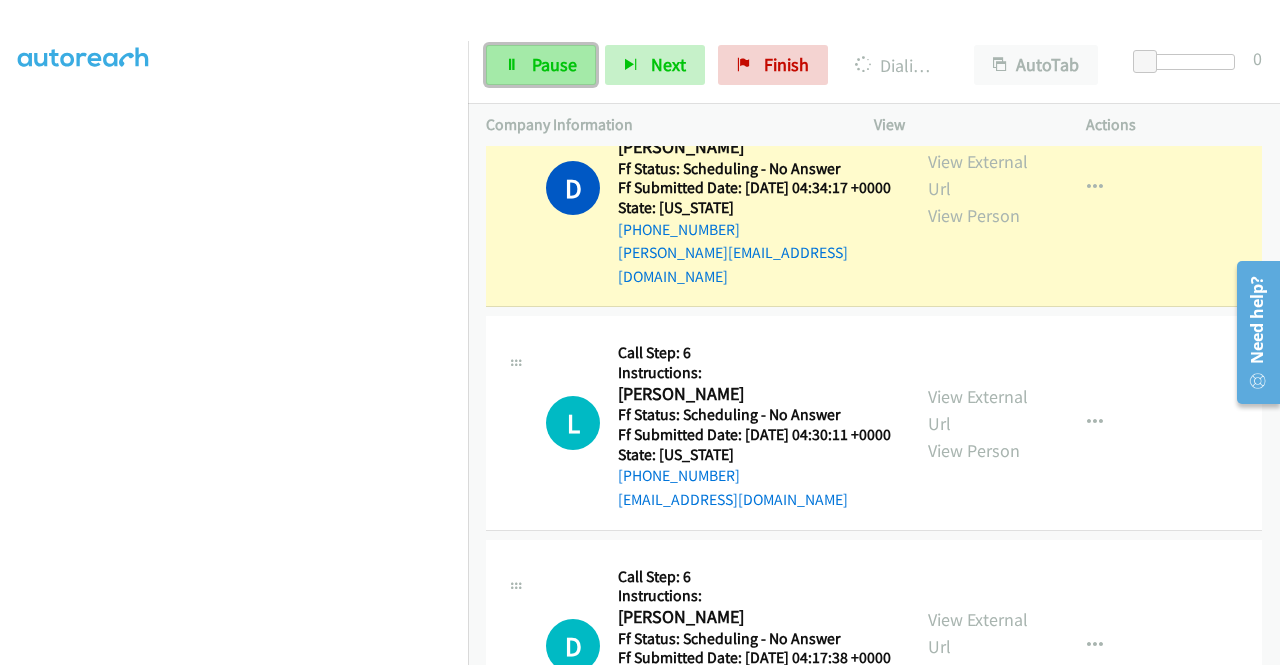 click on "Pause" at bounding box center (554, 64) 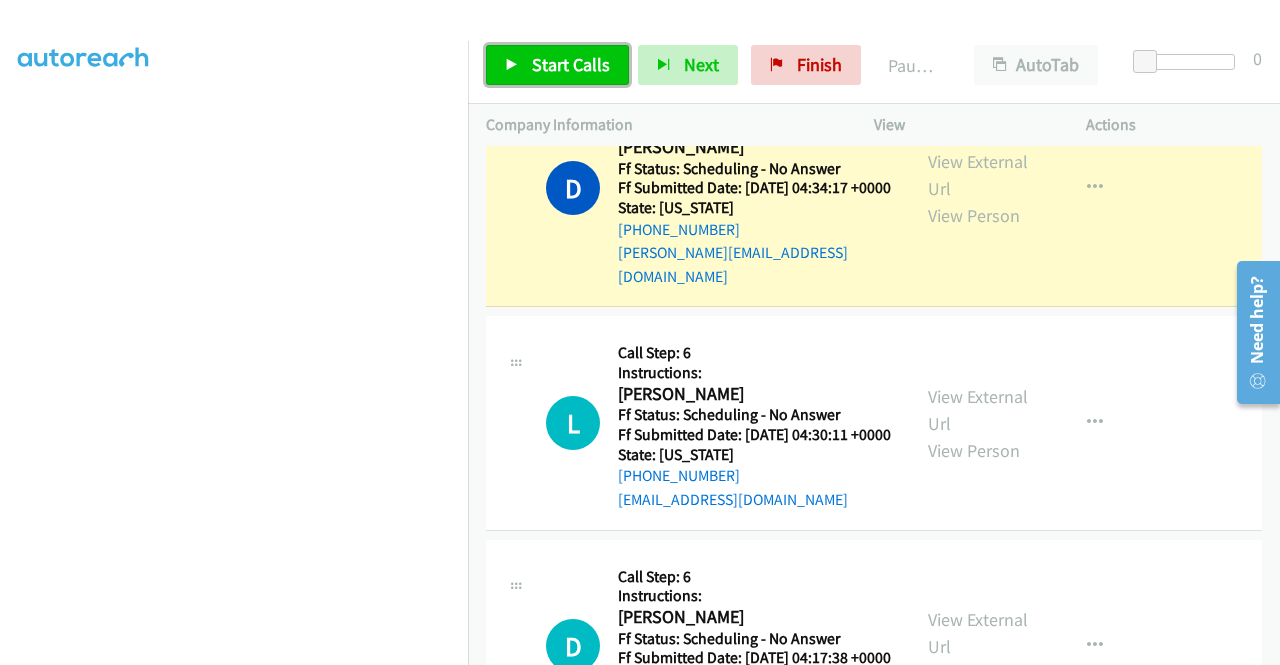 click on "Start Calls" at bounding box center [571, 64] 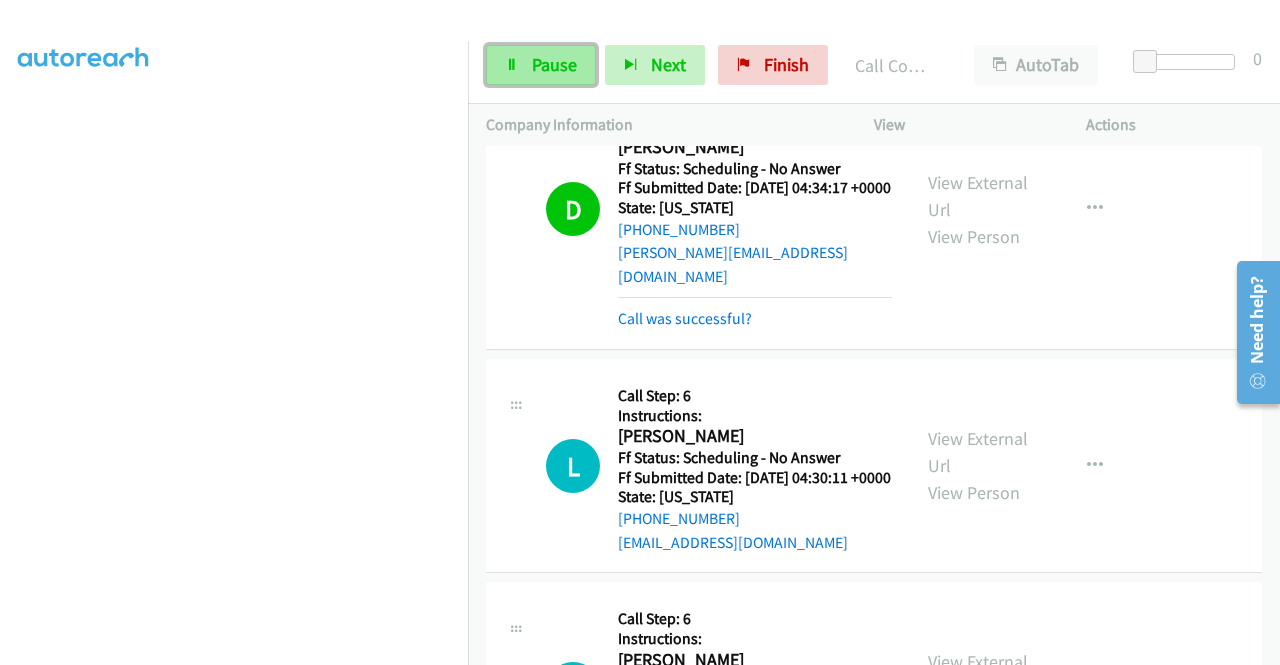 click on "Pause" at bounding box center (554, 64) 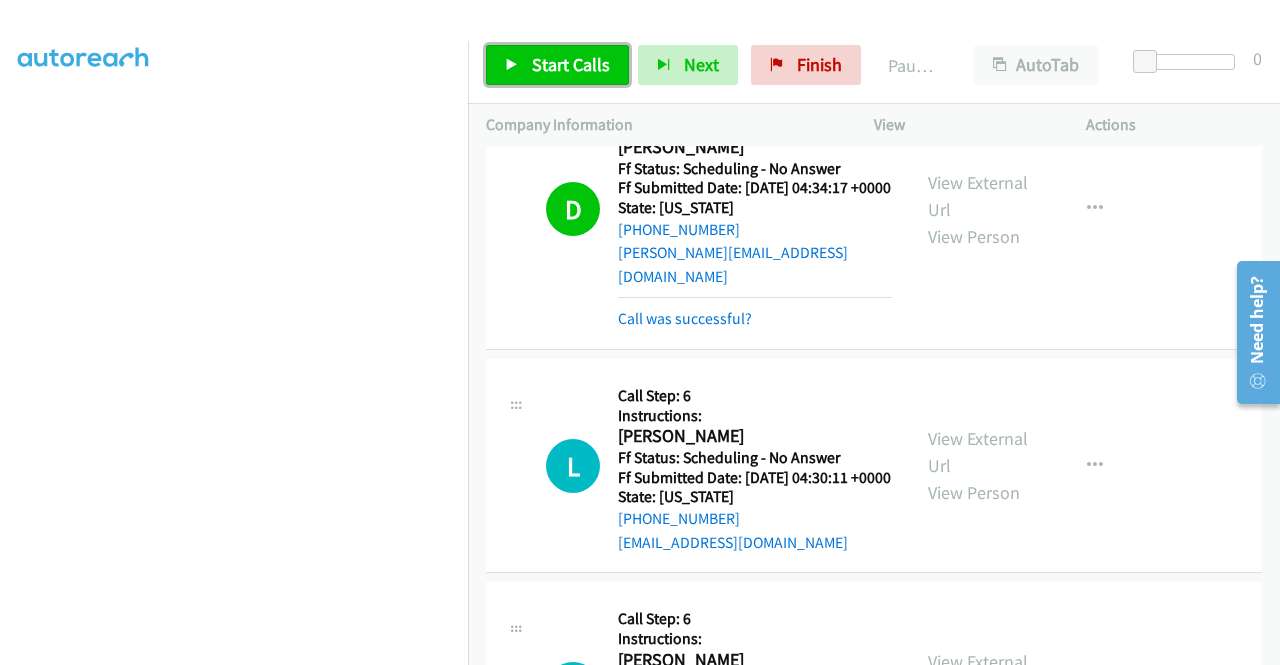 click on "Start Calls" at bounding box center [571, 64] 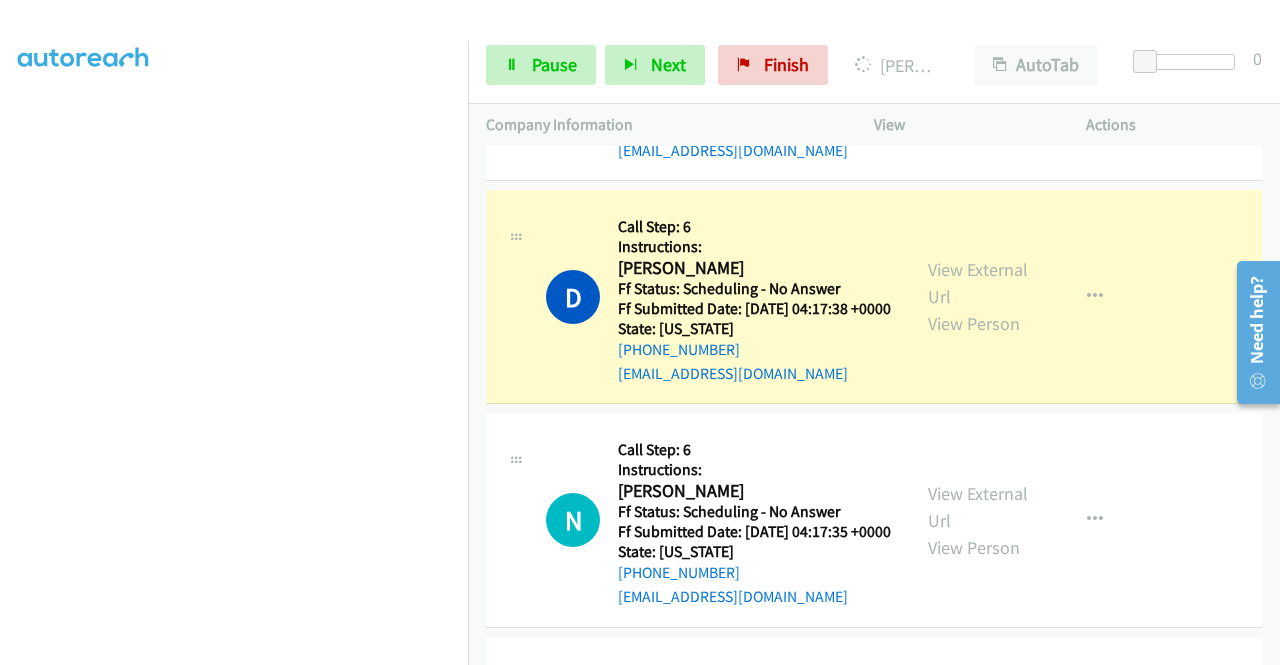 scroll, scrollTop: 2721, scrollLeft: 0, axis: vertical 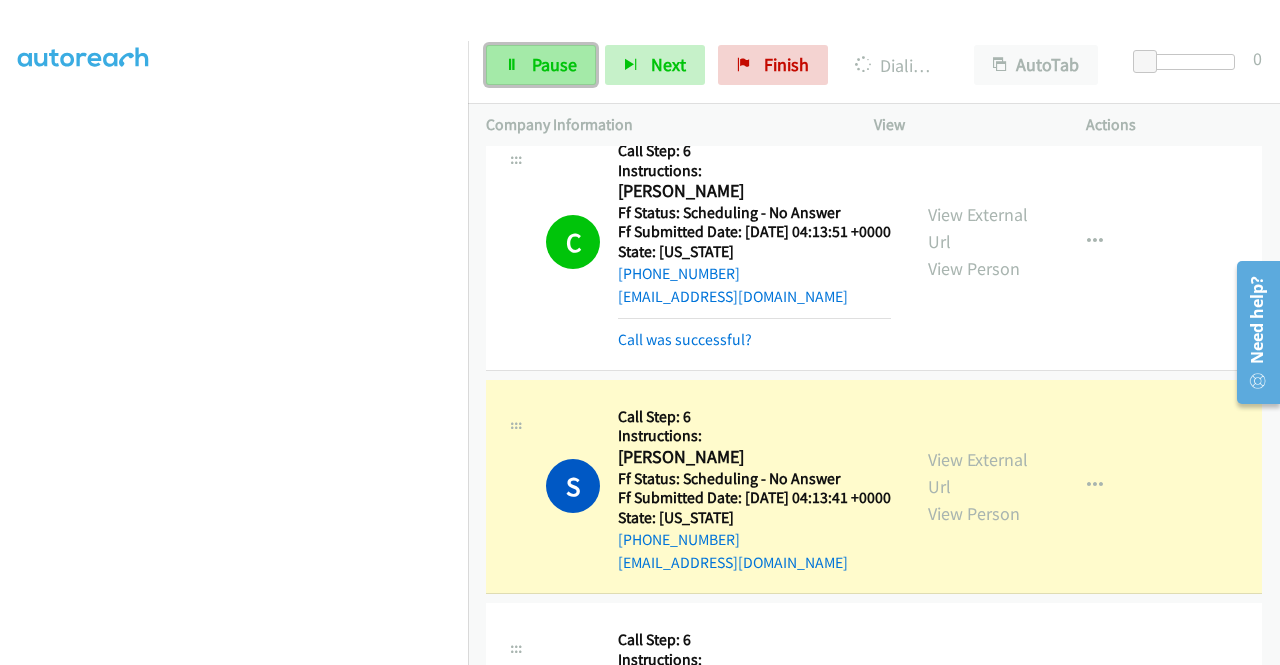 click on "Pause" at bounding box center (541, 65) 